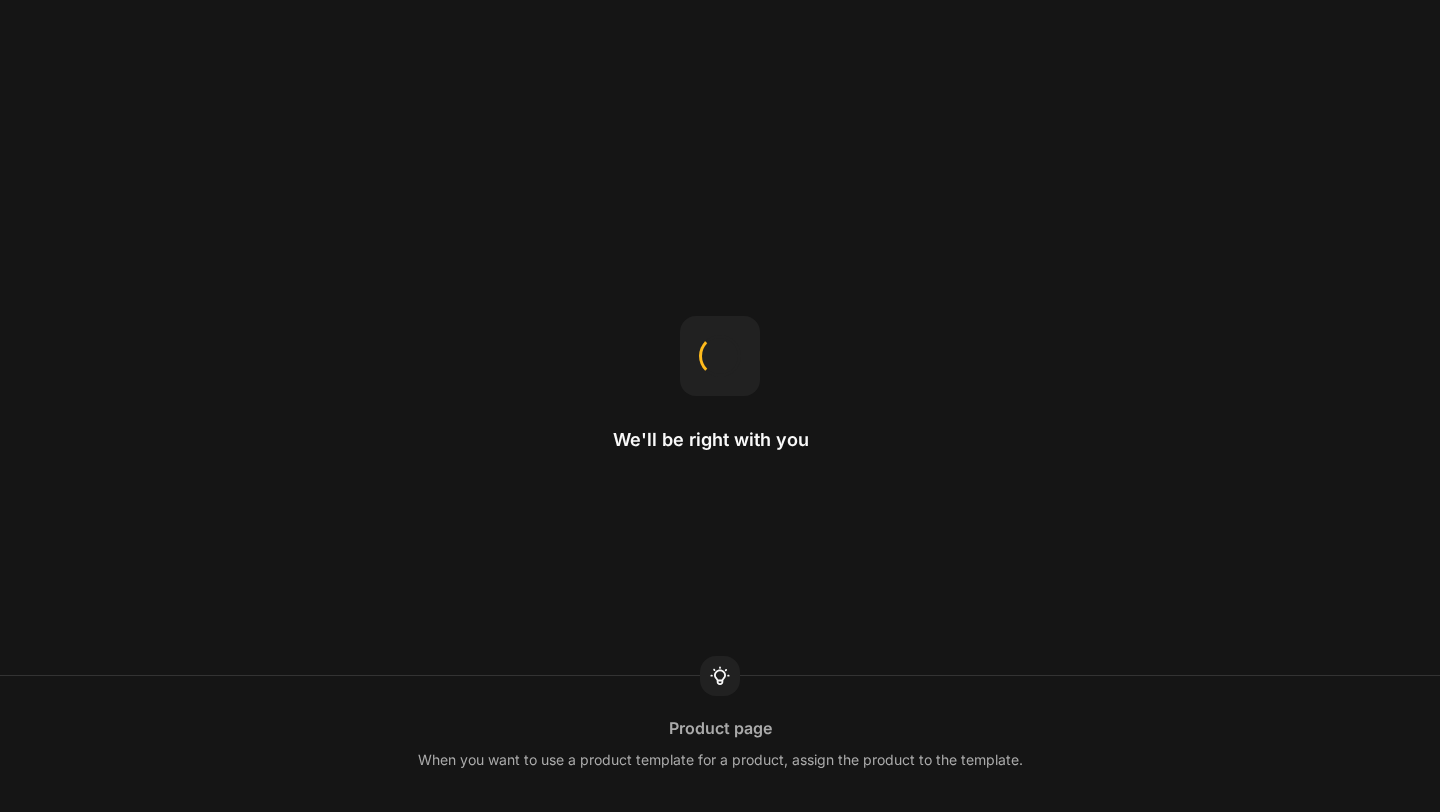 scroll, scrollTop: 0, scrollLeft: 0, axis: both 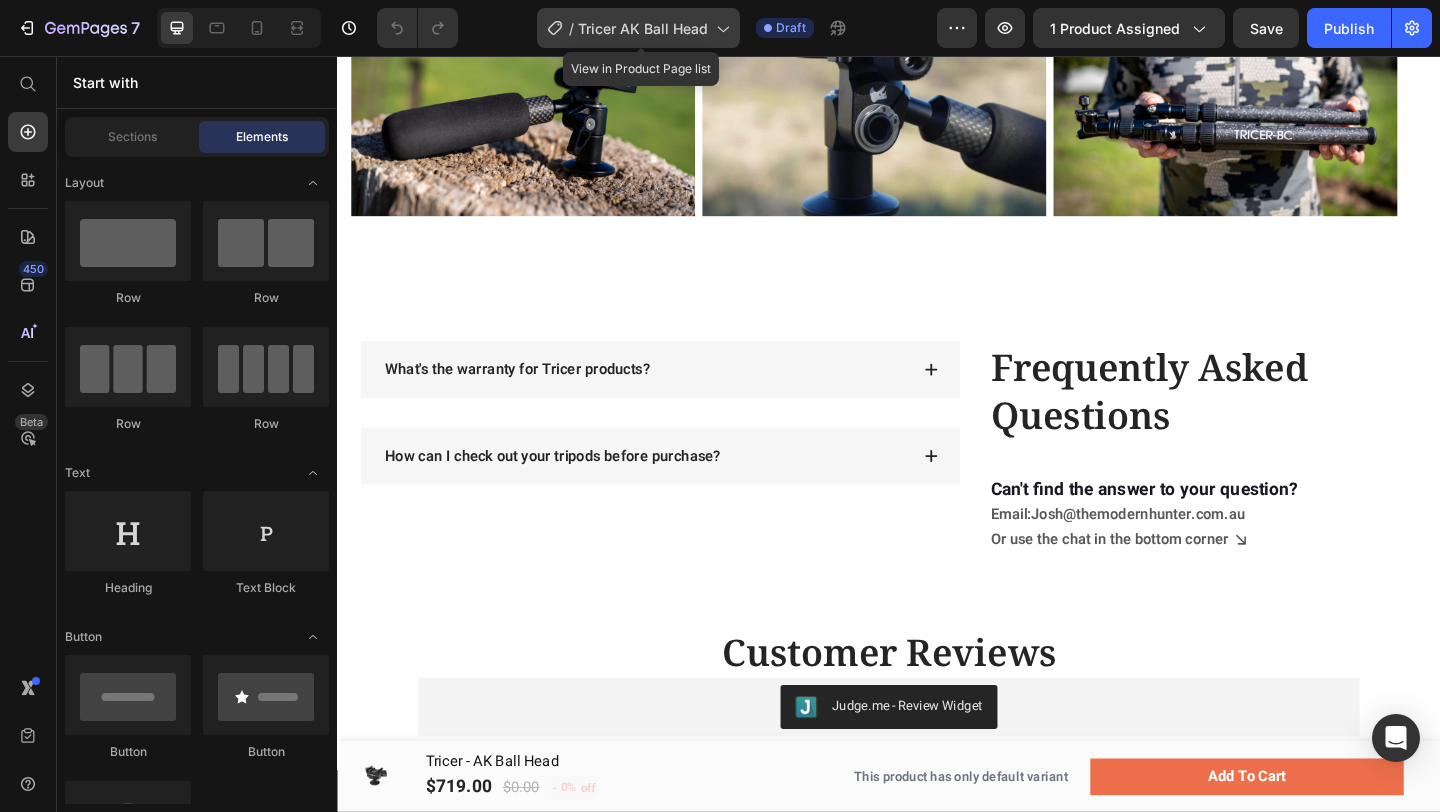 click on "Tricer AK Ball Head" at bounding box center [643, 28] 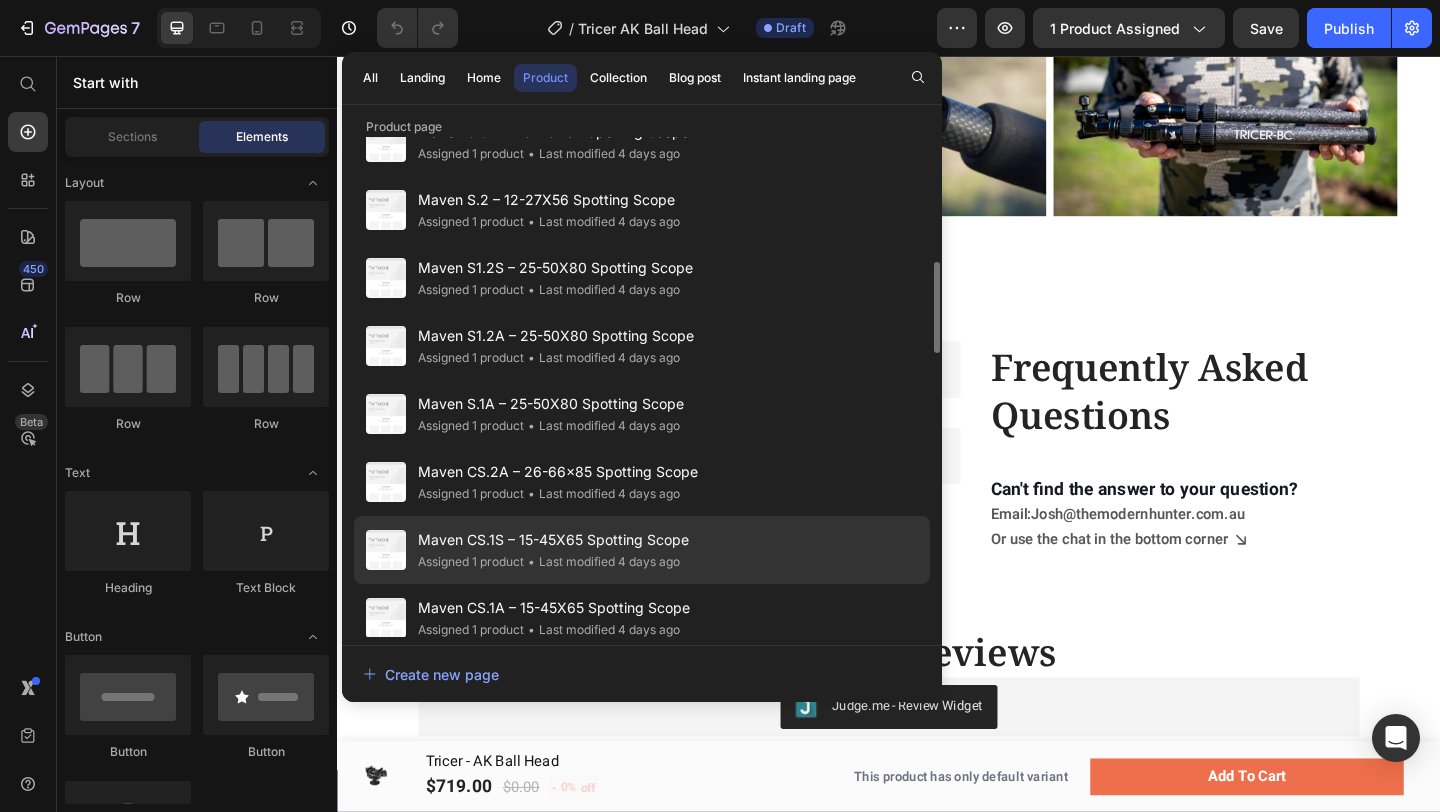 scroll, scrollTop: 621, scrollLeft: 0, axis: vertical 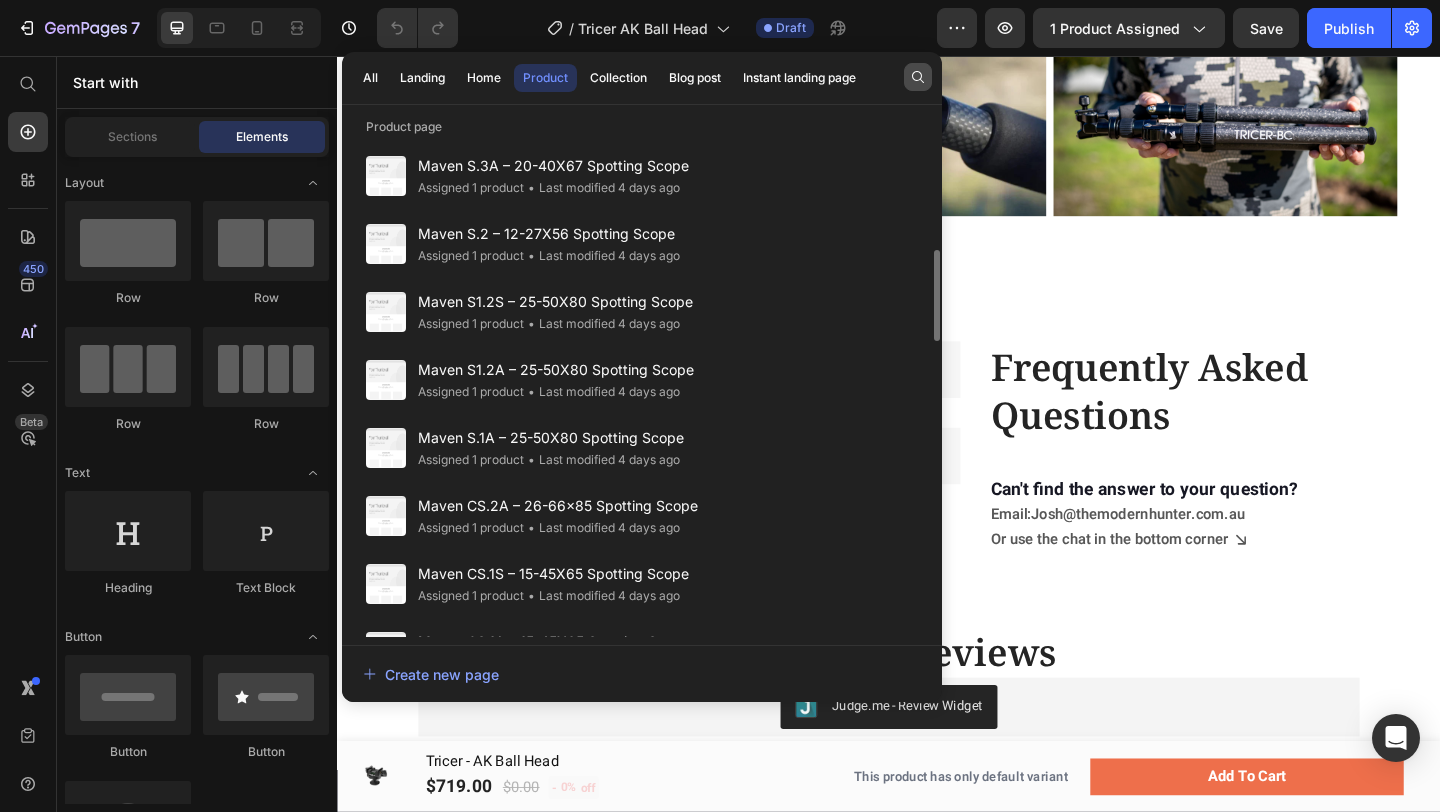 click 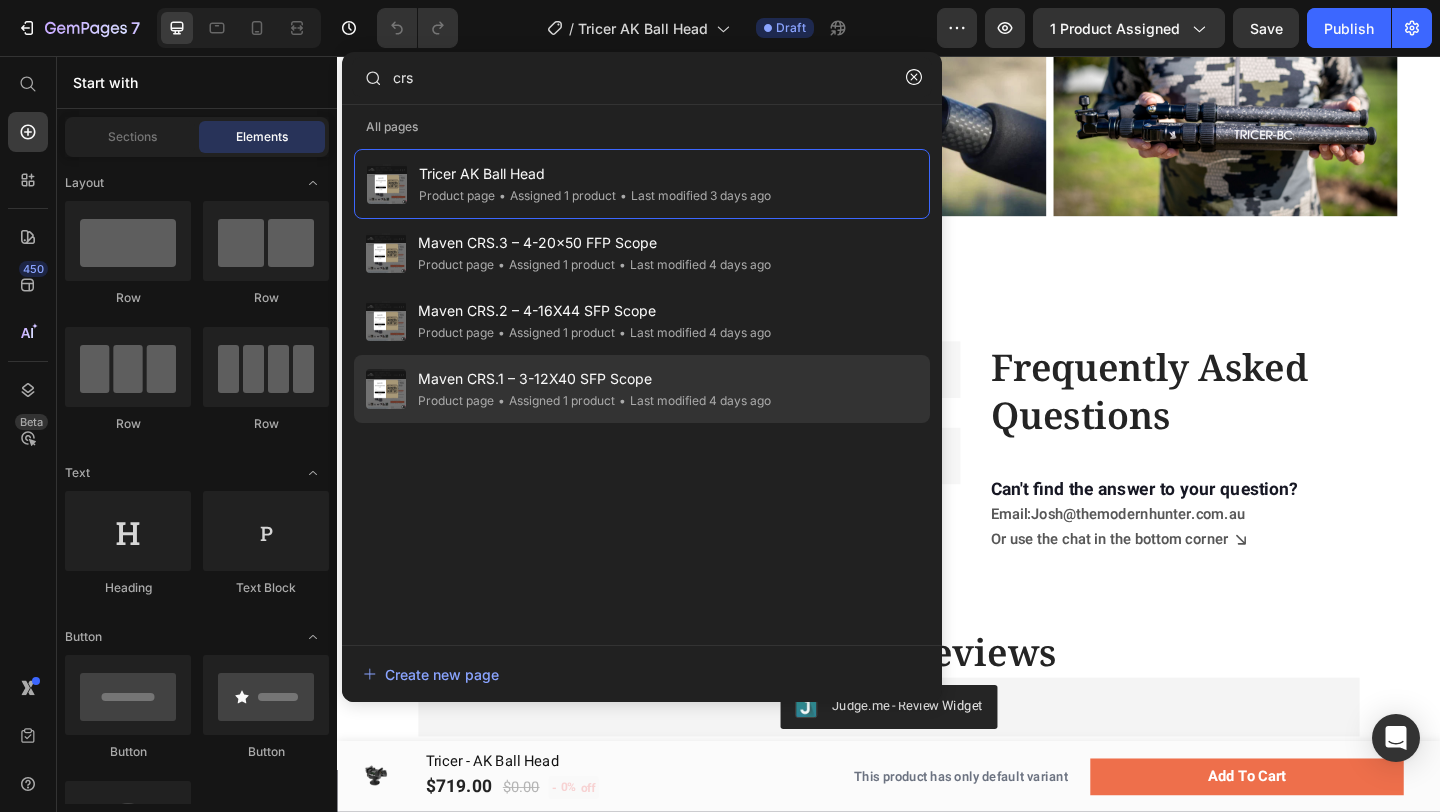 click on "Maven CRS.1 – 3-12X40 SFP Scope Product page • Assigned 1 product • Last modified 4 days ago" 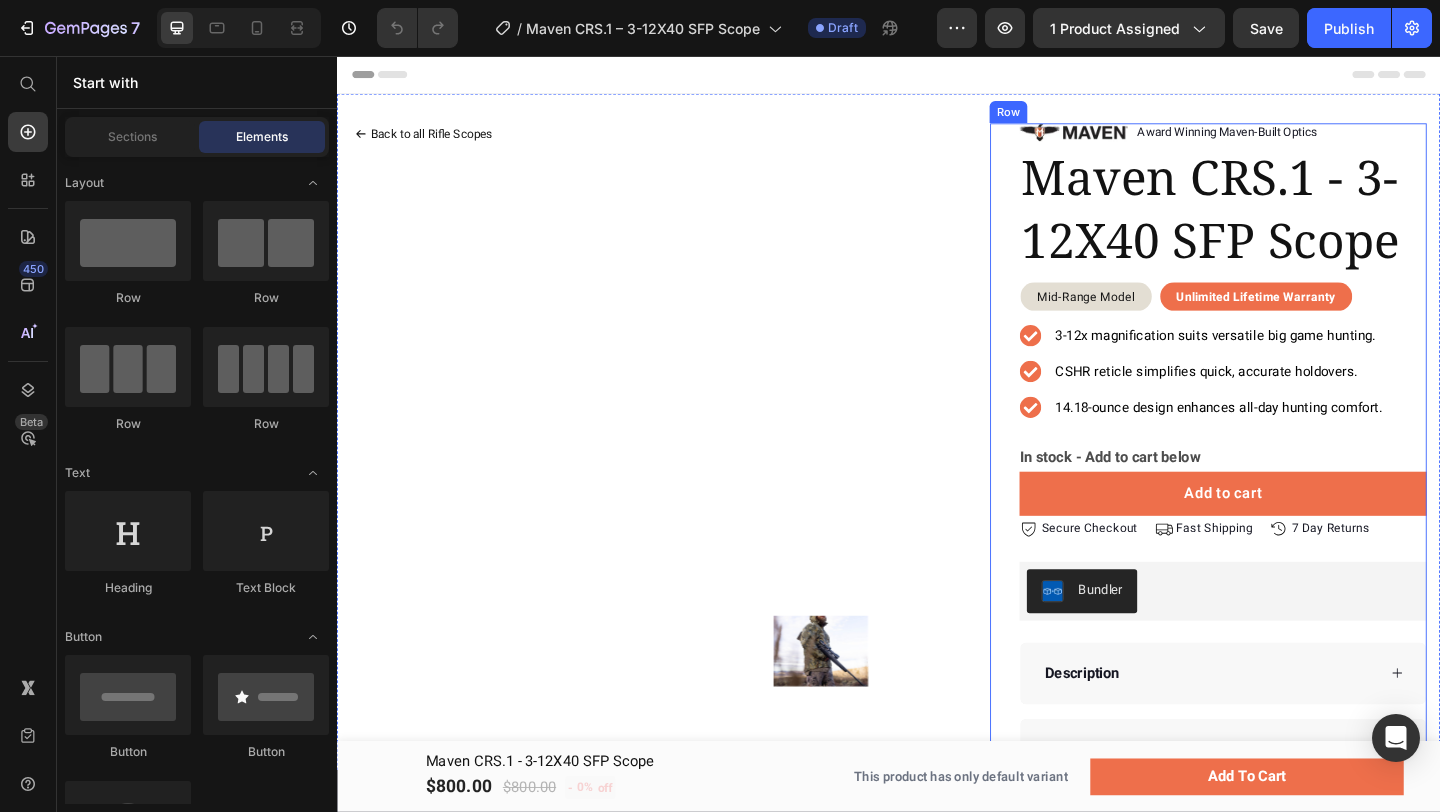scroll, scrollTop: 96, scrollLeft: 0, axis: vertical 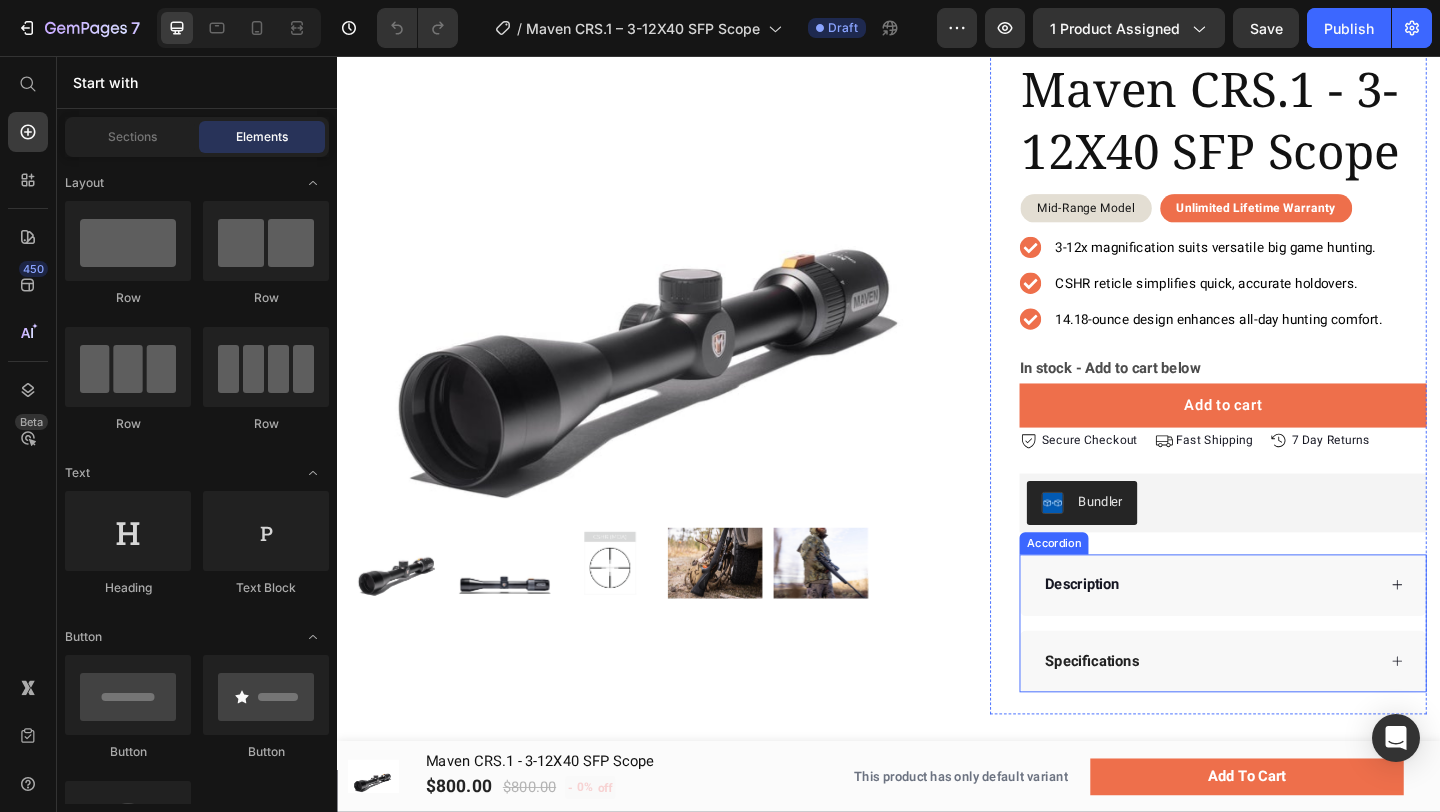 click on "Description" at bounding box center [1285, 631] 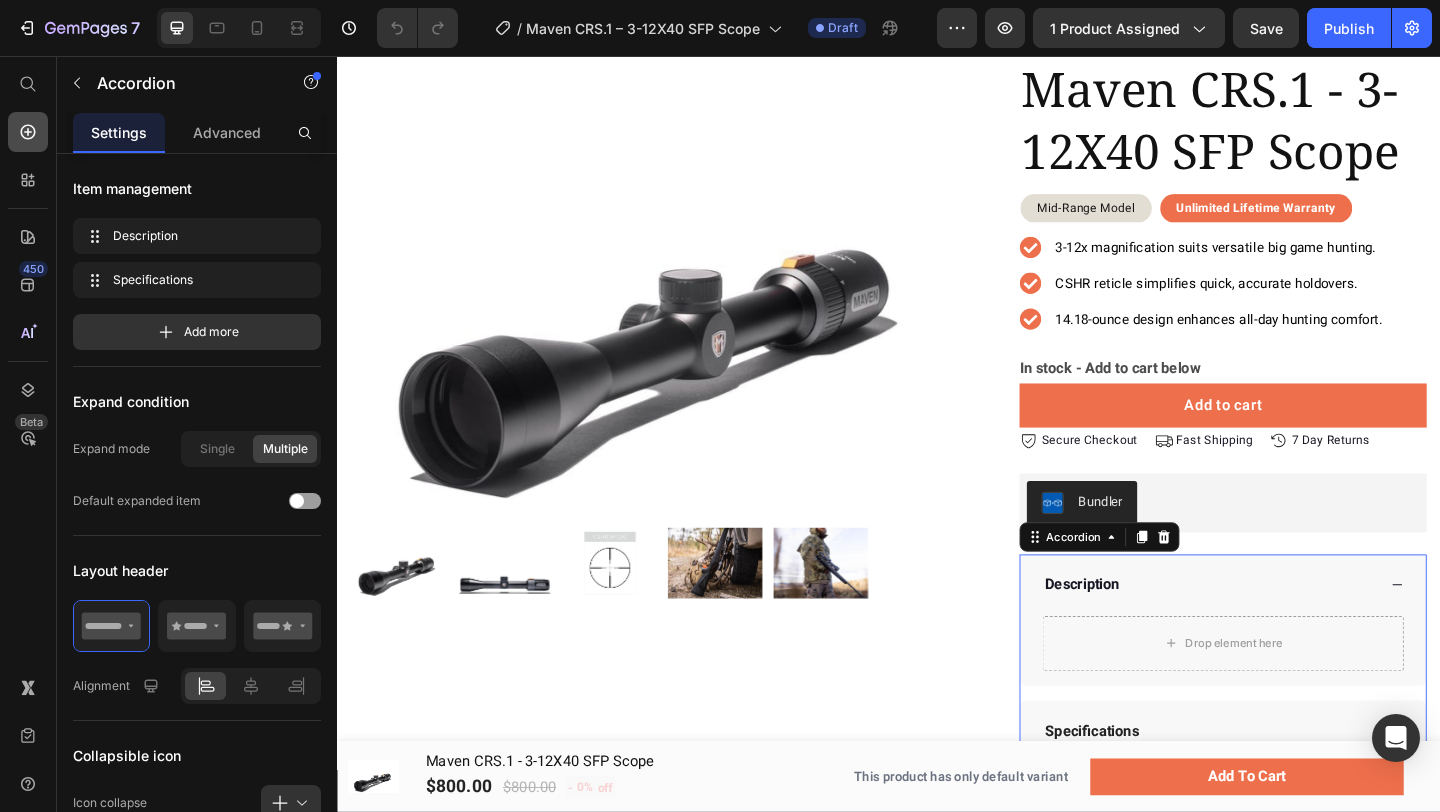 click 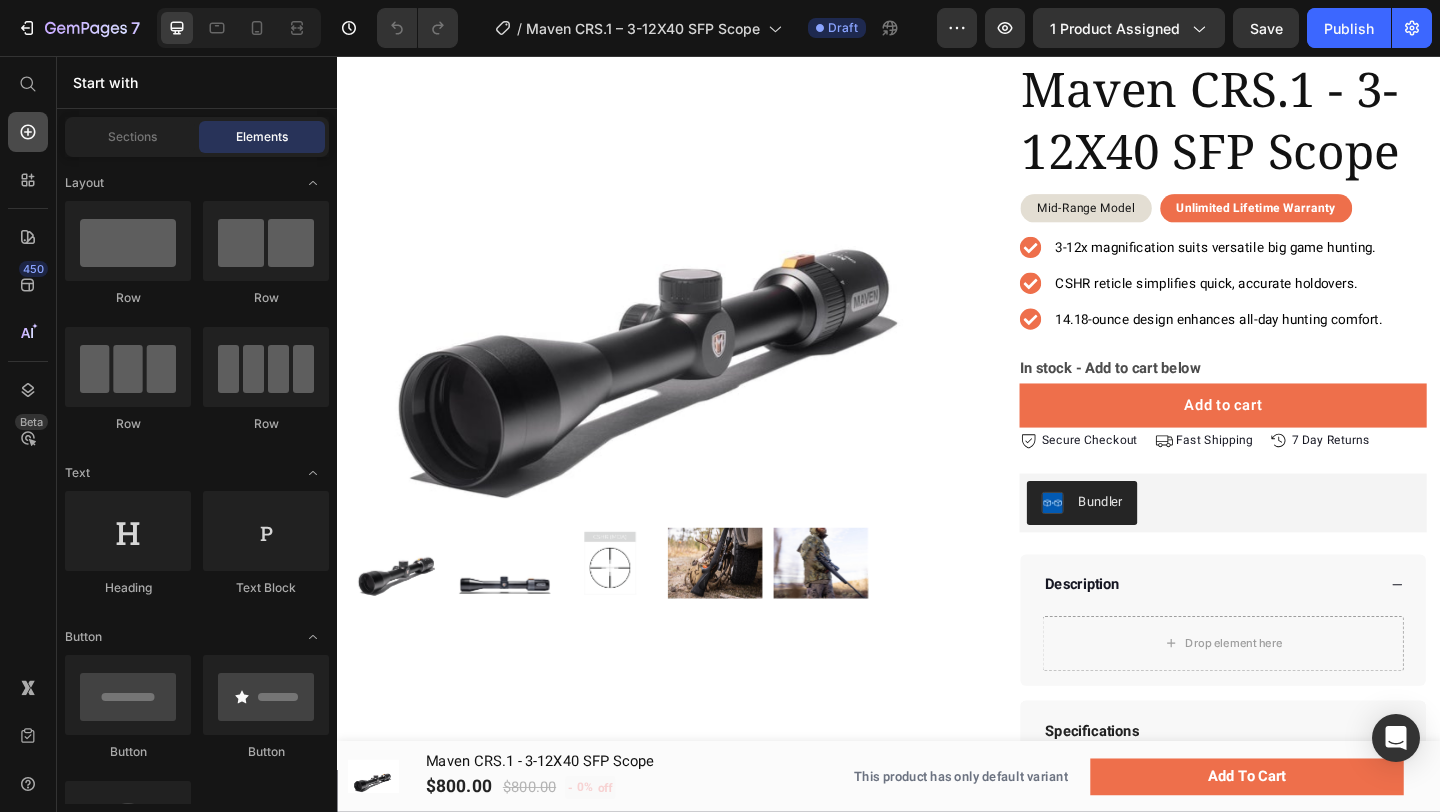 click 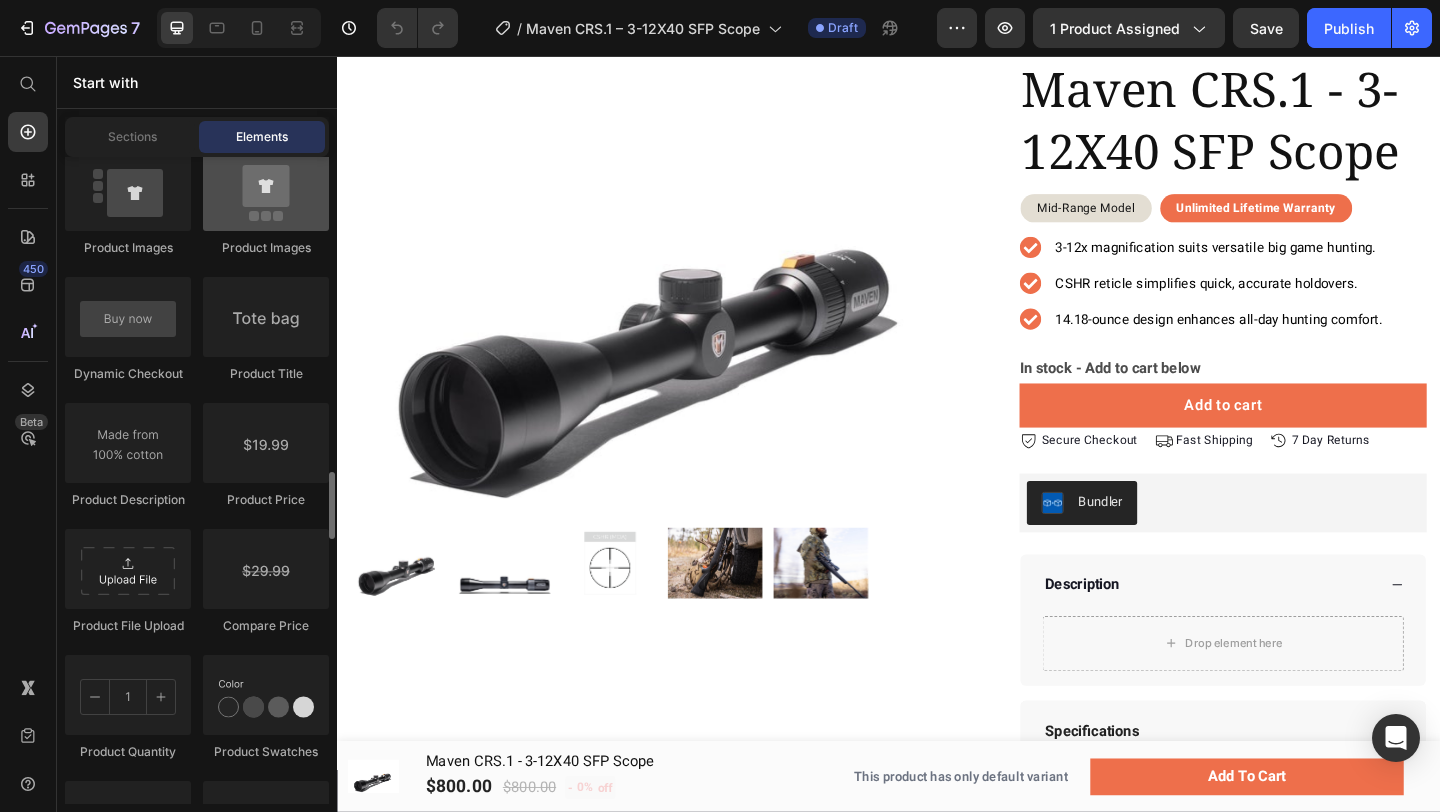scroll, scrollTop: 3261, scrollLeft: 0, axis: vertical 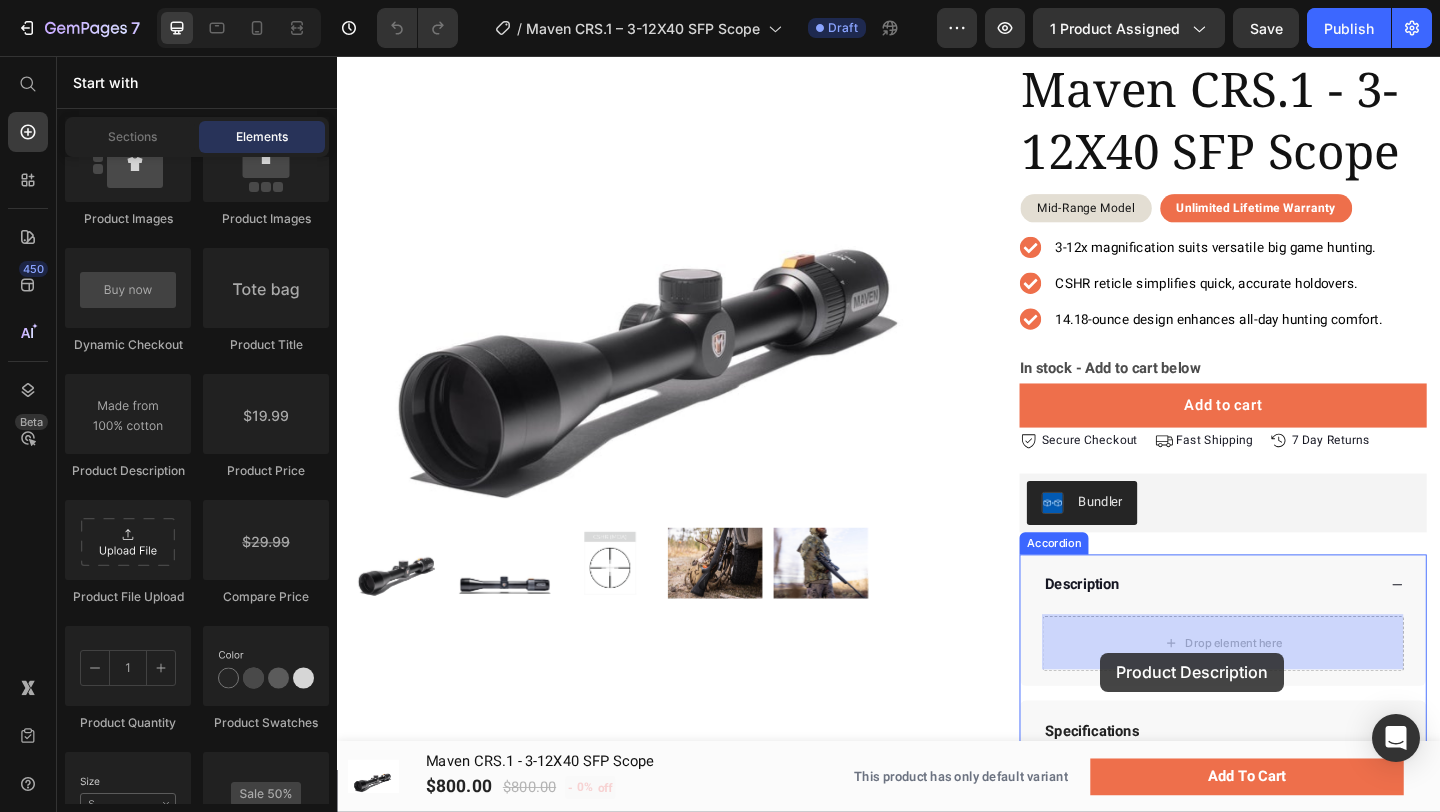 drag, startPoint x: 468, startPoint y: 489, endPoint x: 1167, endPoint y: 705, distance: 731.6126 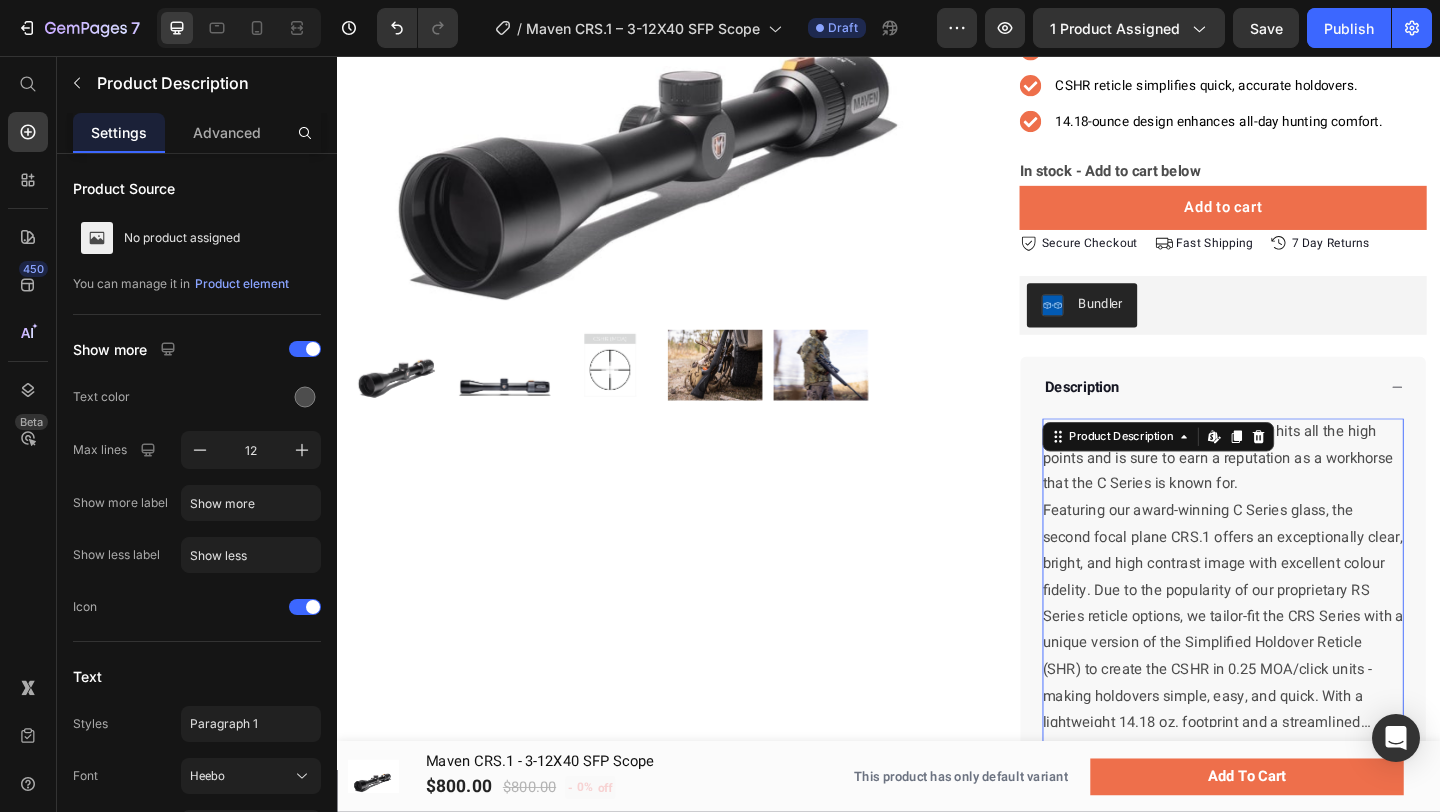 scroll, scrollTop: 331, scrollLeft: 0, axis: vertical 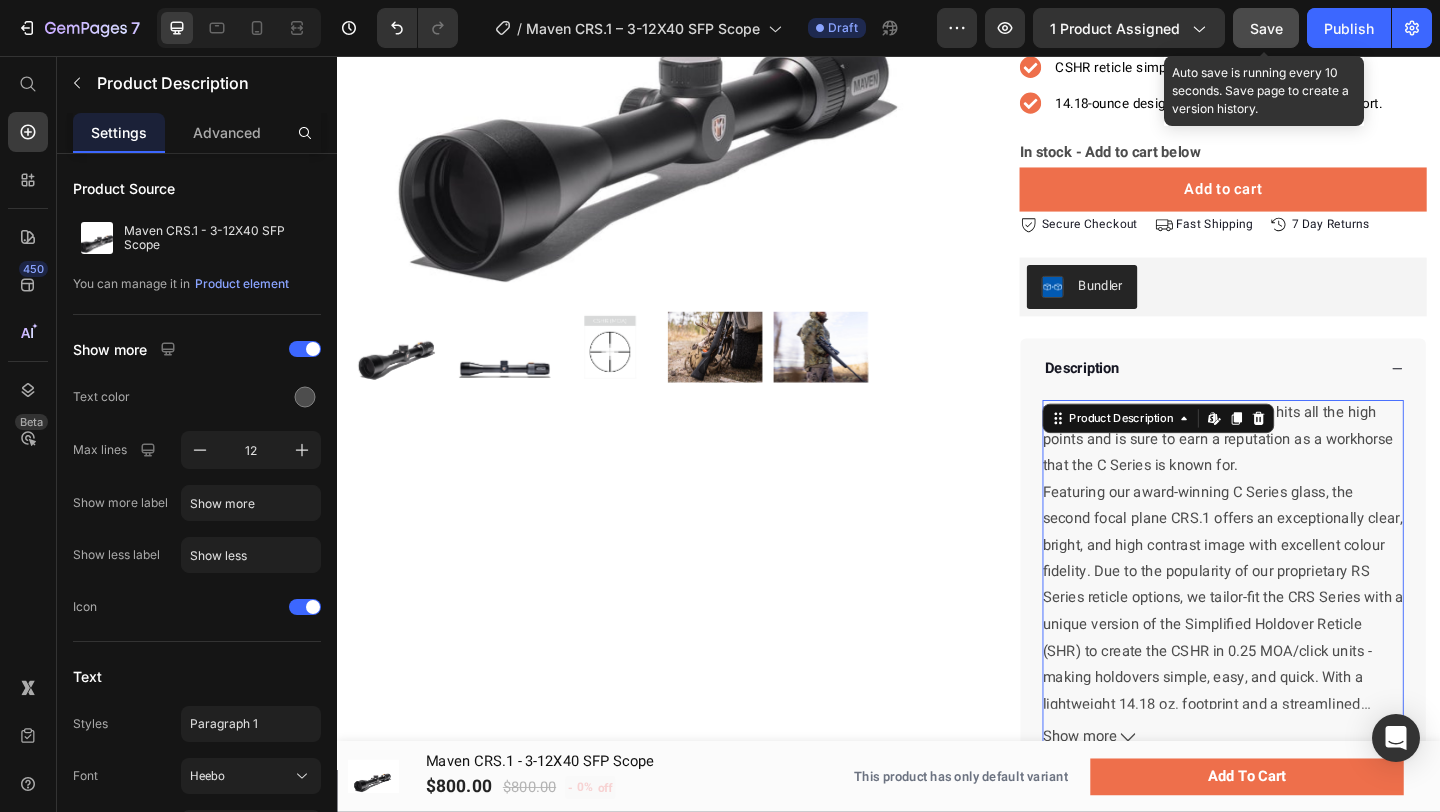 click on "Save" 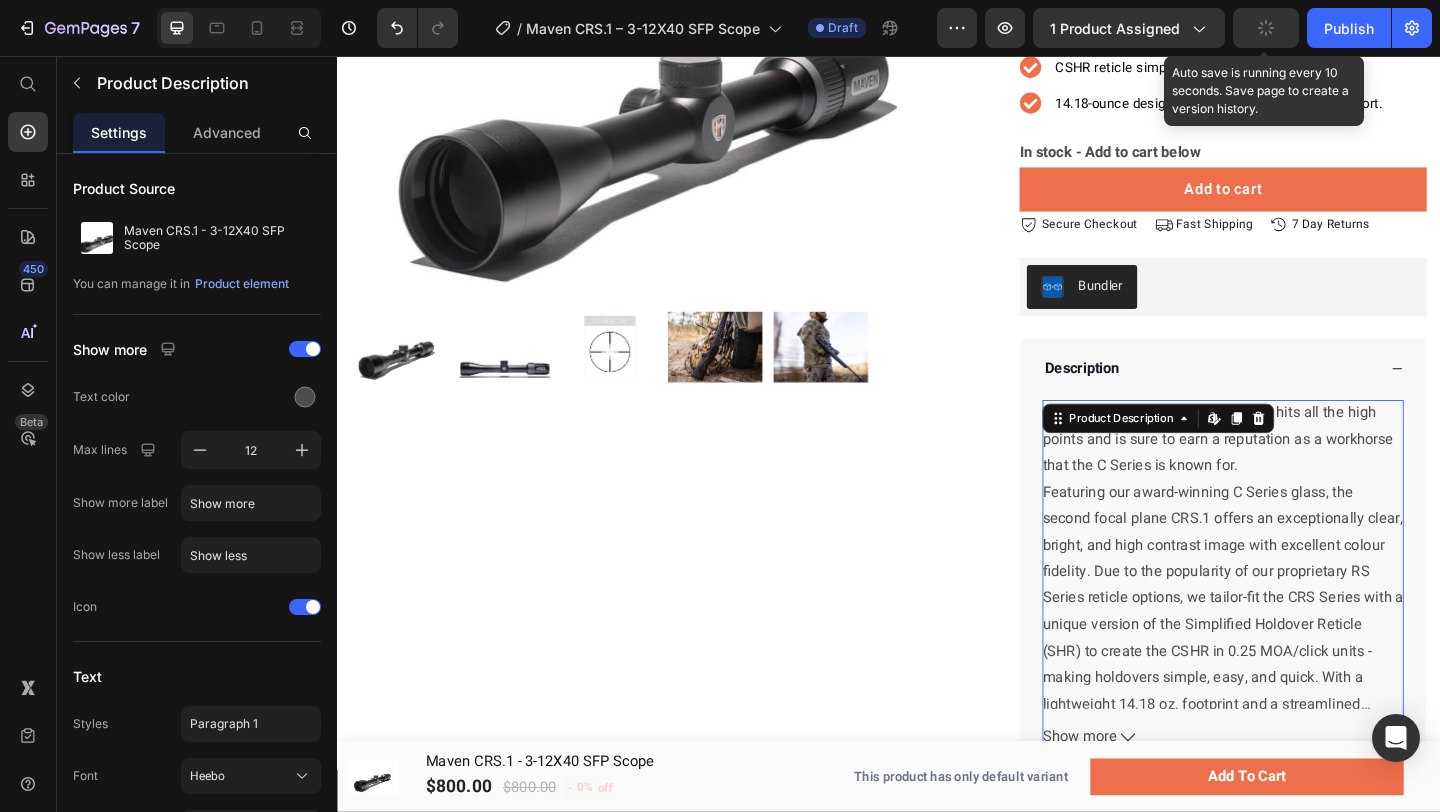 click 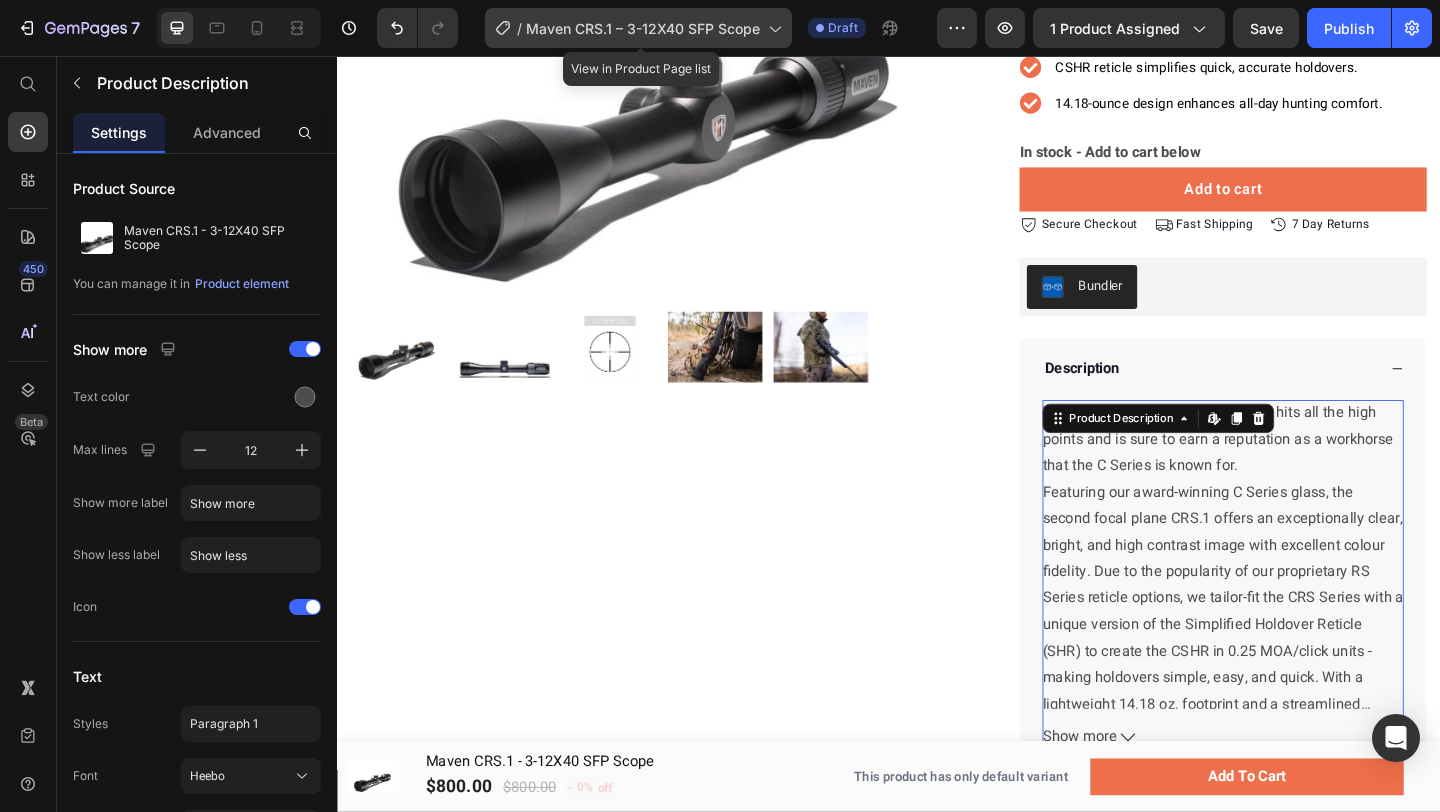 click on "Maven CRS.1 – 3-12X40 SFP Scope" at bounding box center (643, 28) 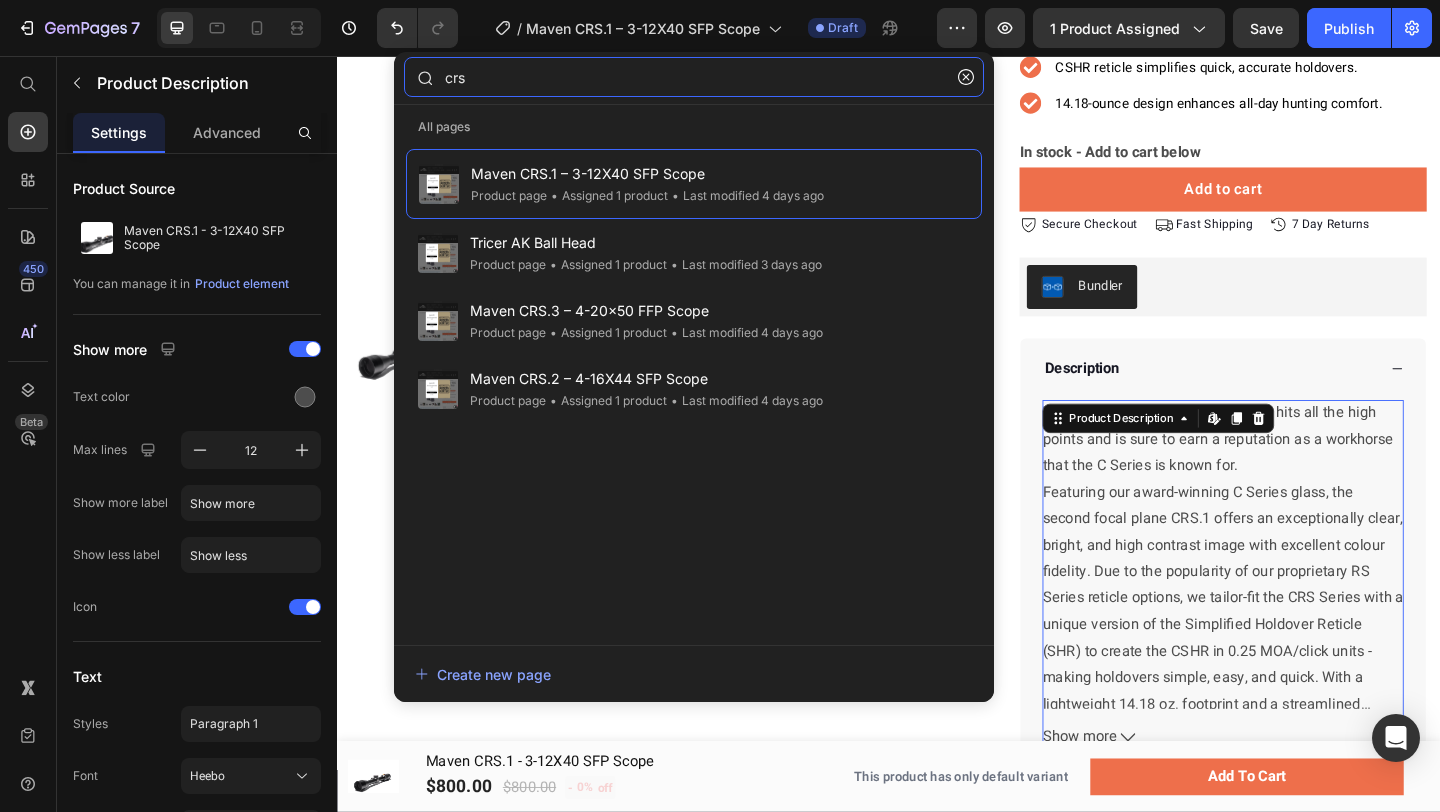 click on "crs" 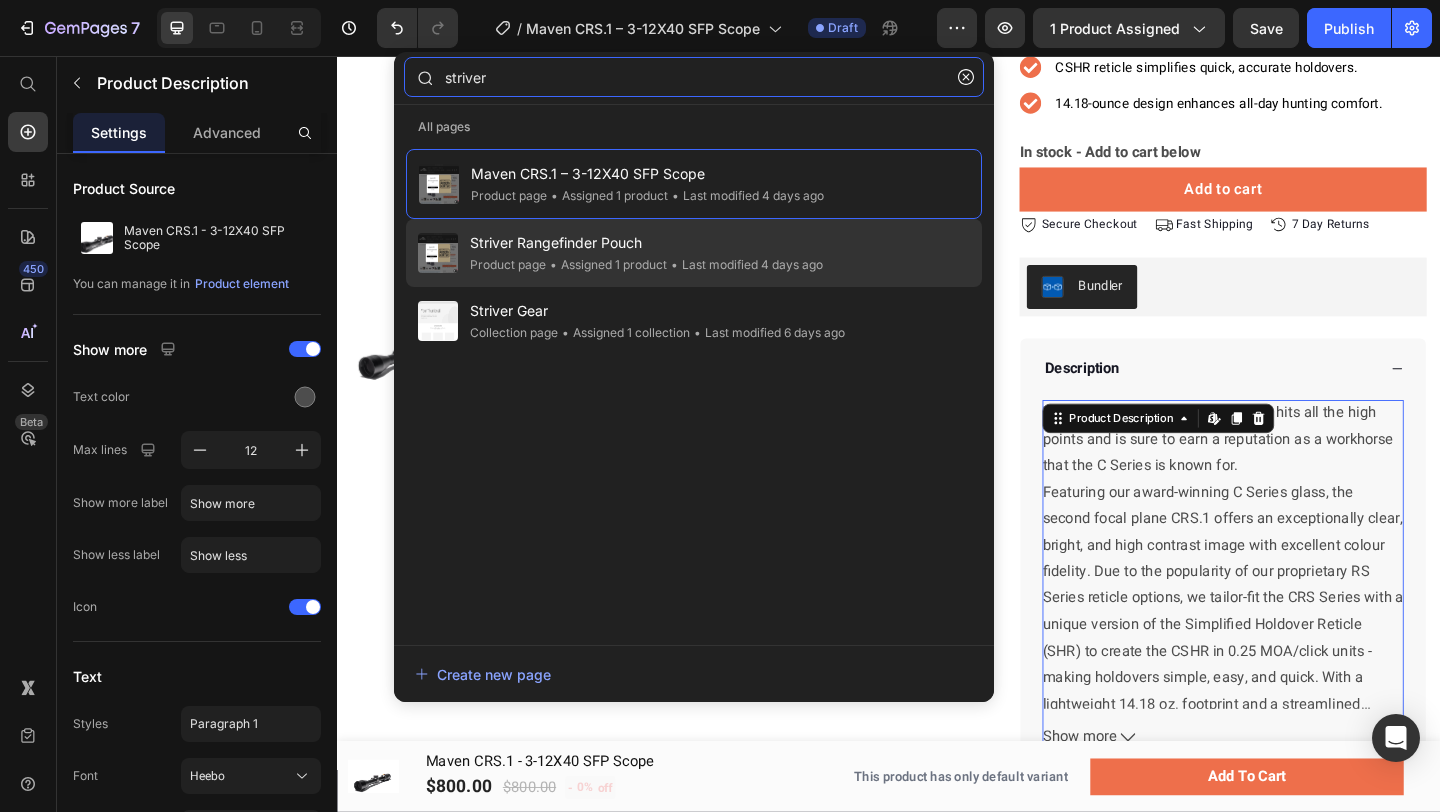 type on "striver" 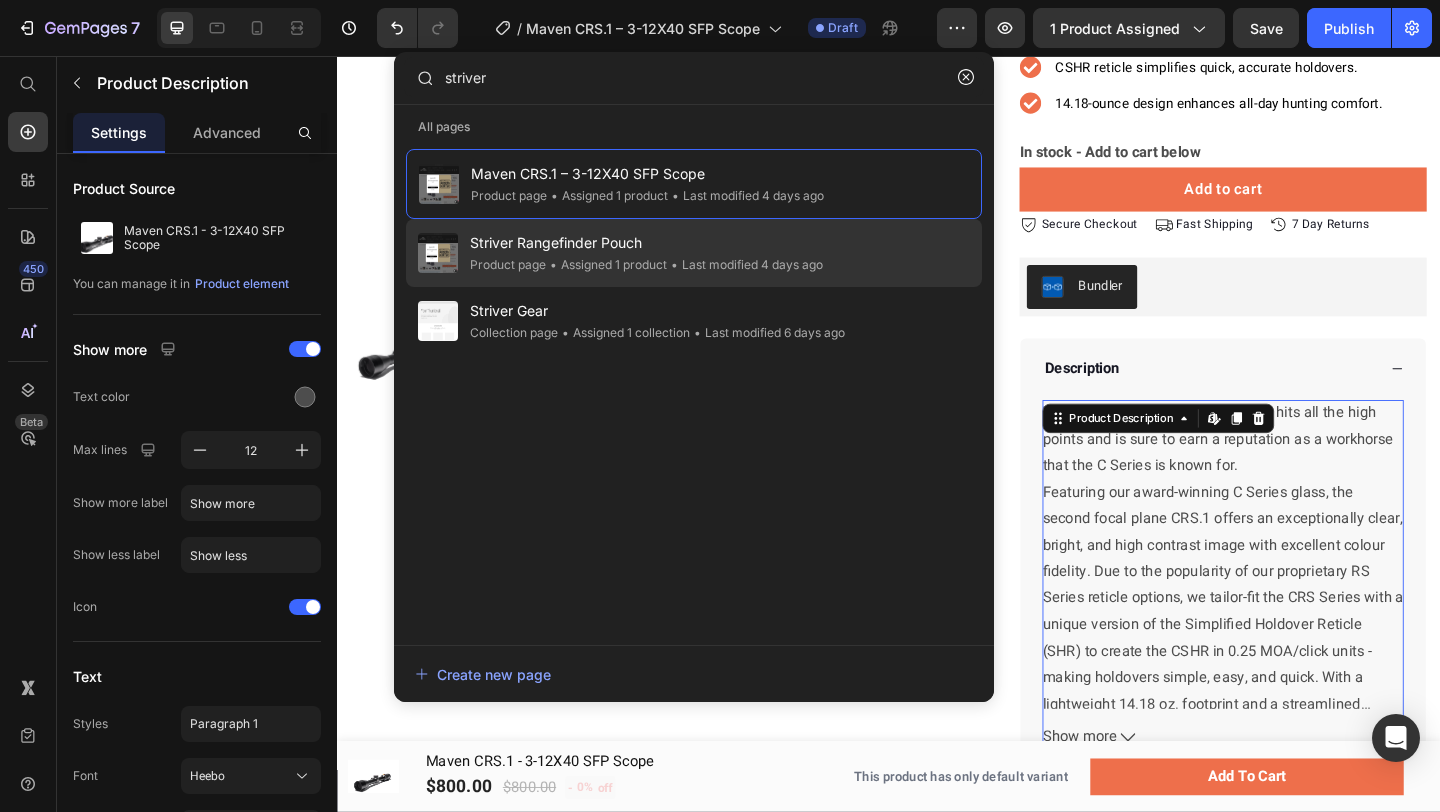 click on "Striver Rangefinder Pouch" at bounding box center (646, 243) 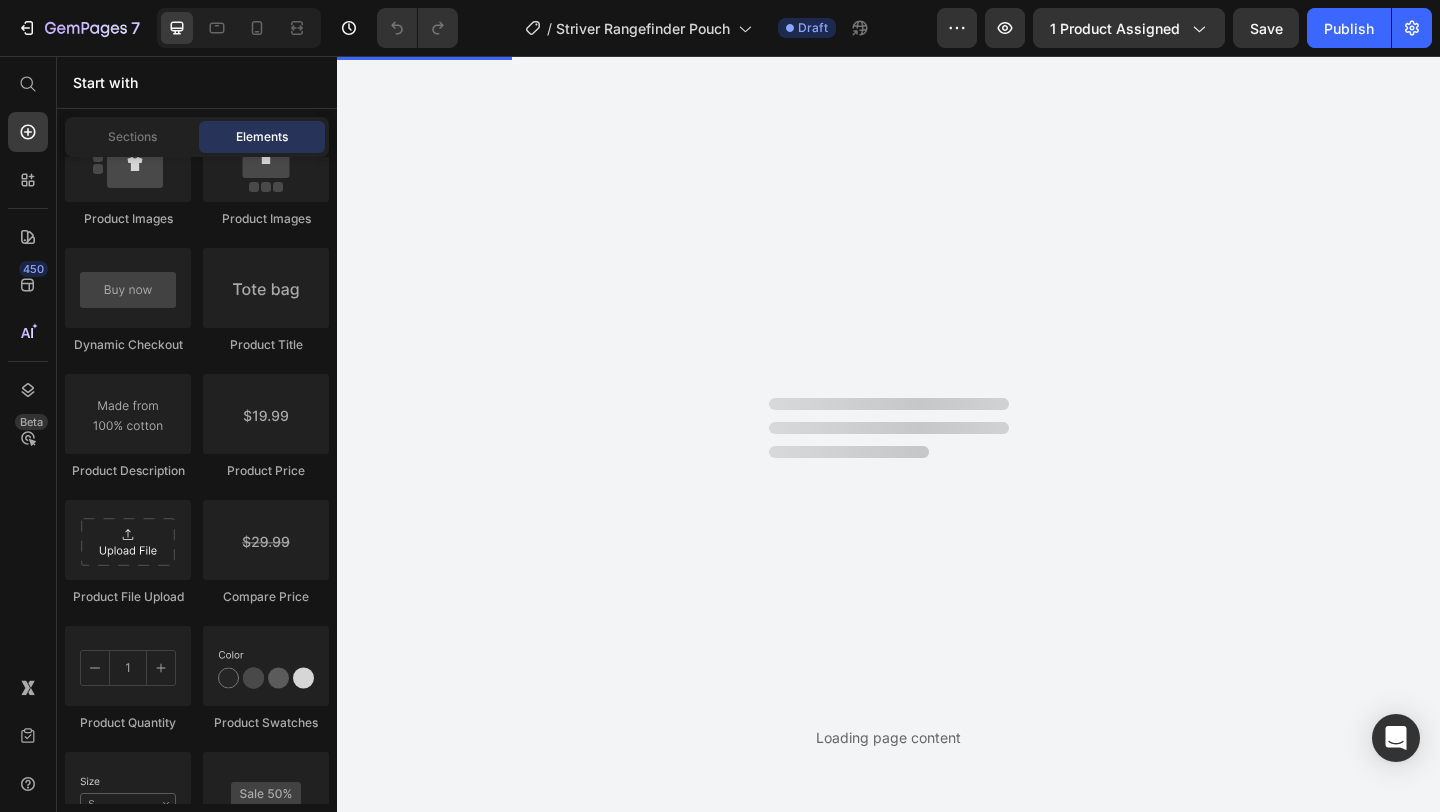 scroll, scrollTop: 0, scrollLeft: 0, axis: both 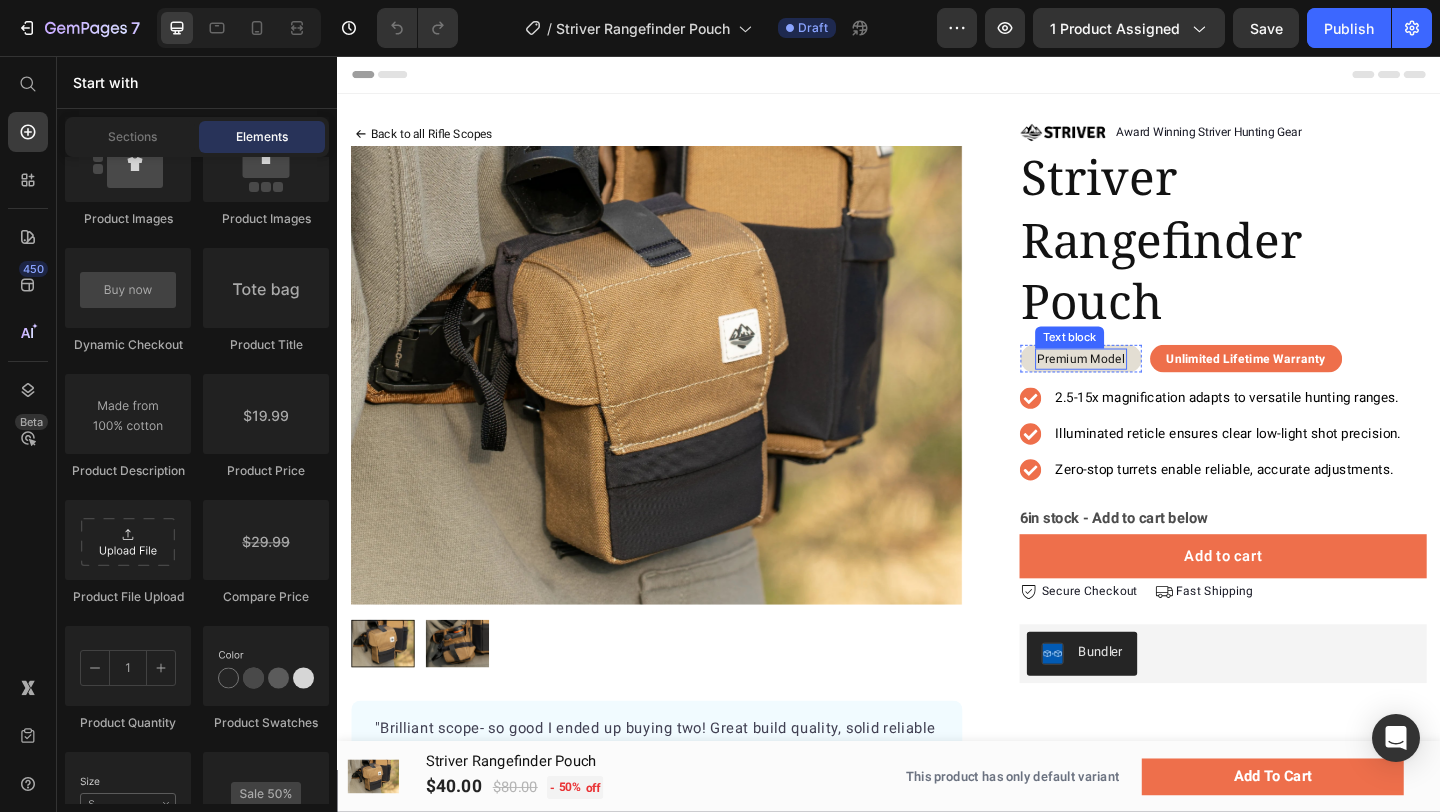 click on "Premium Model" at bounding box center [1146, 386] 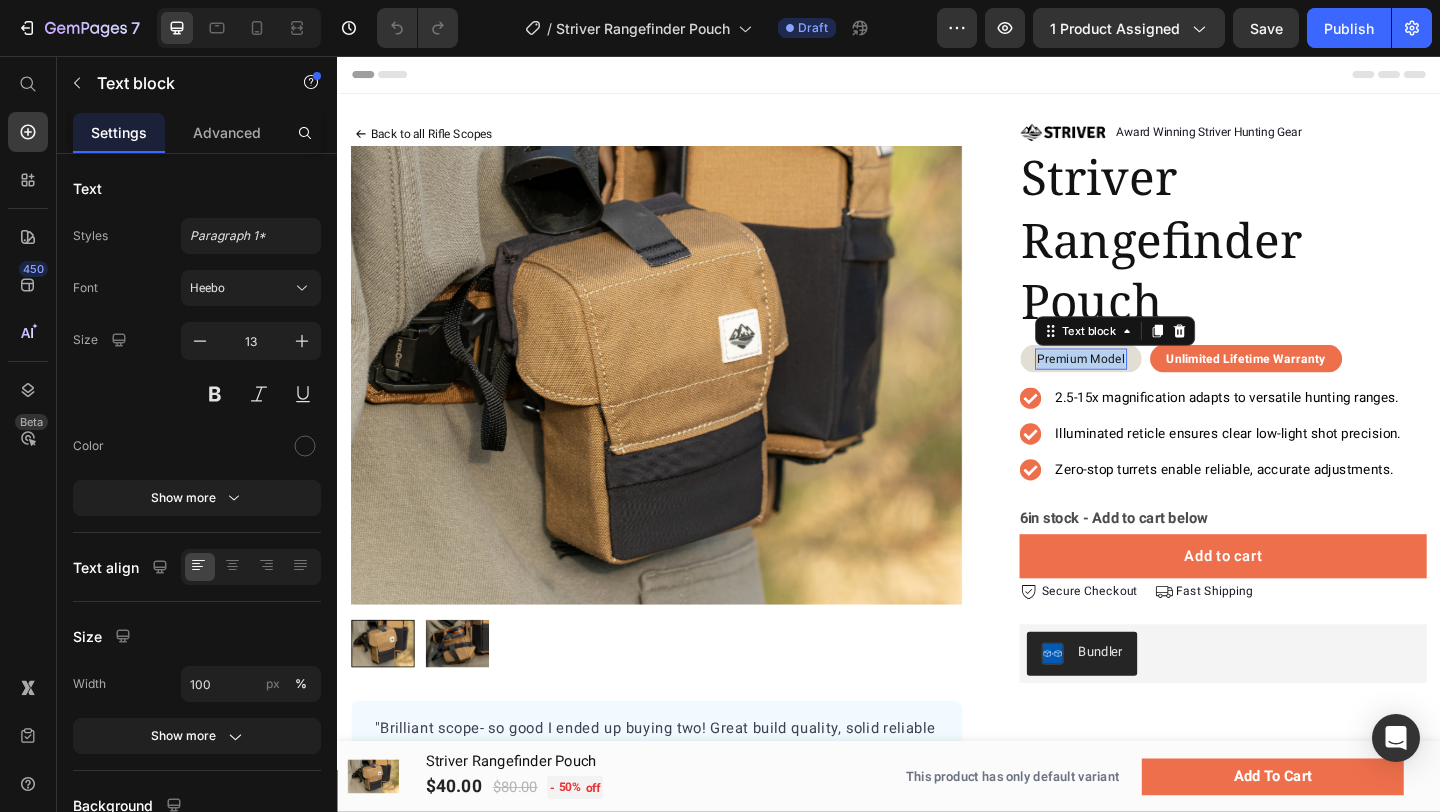 click on "Premium Model" at bounding box center (1146, 386) 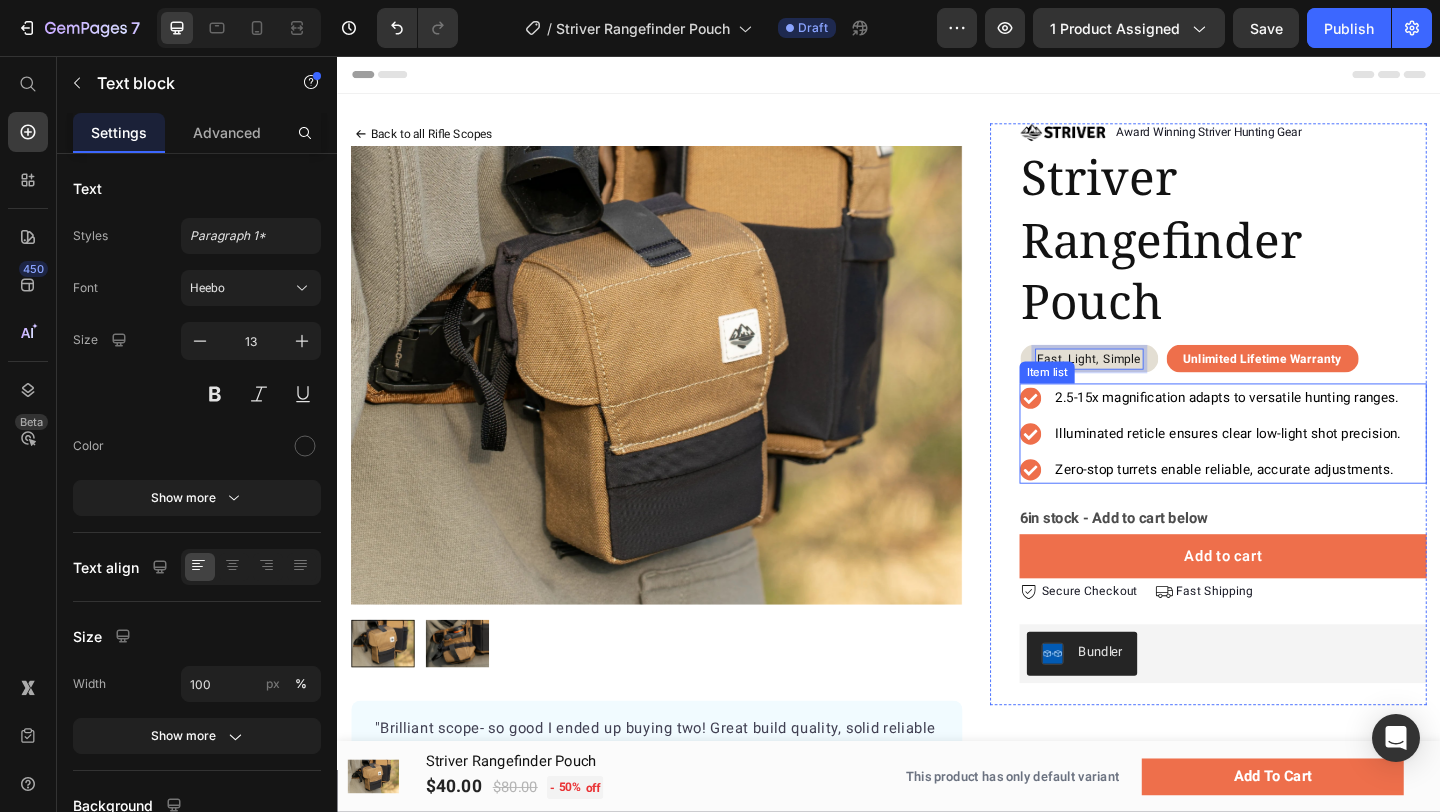 click on "2.5-15x magnification adapts to versatile hunting ranges." at bounding box center (1305, 427) 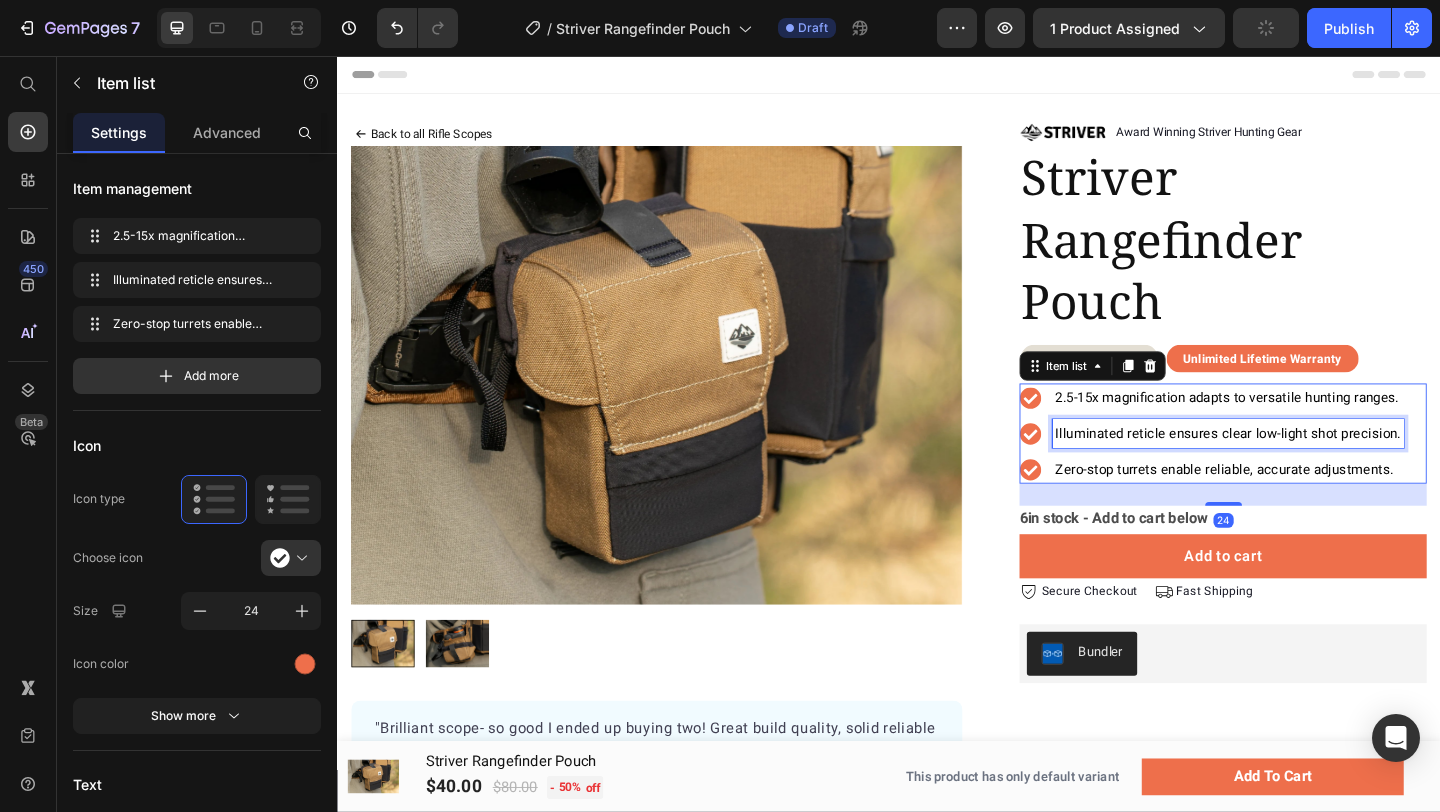 click on "Illuminated reticle ensures clear low-light shot precision." at bounding box center [1306, 466] 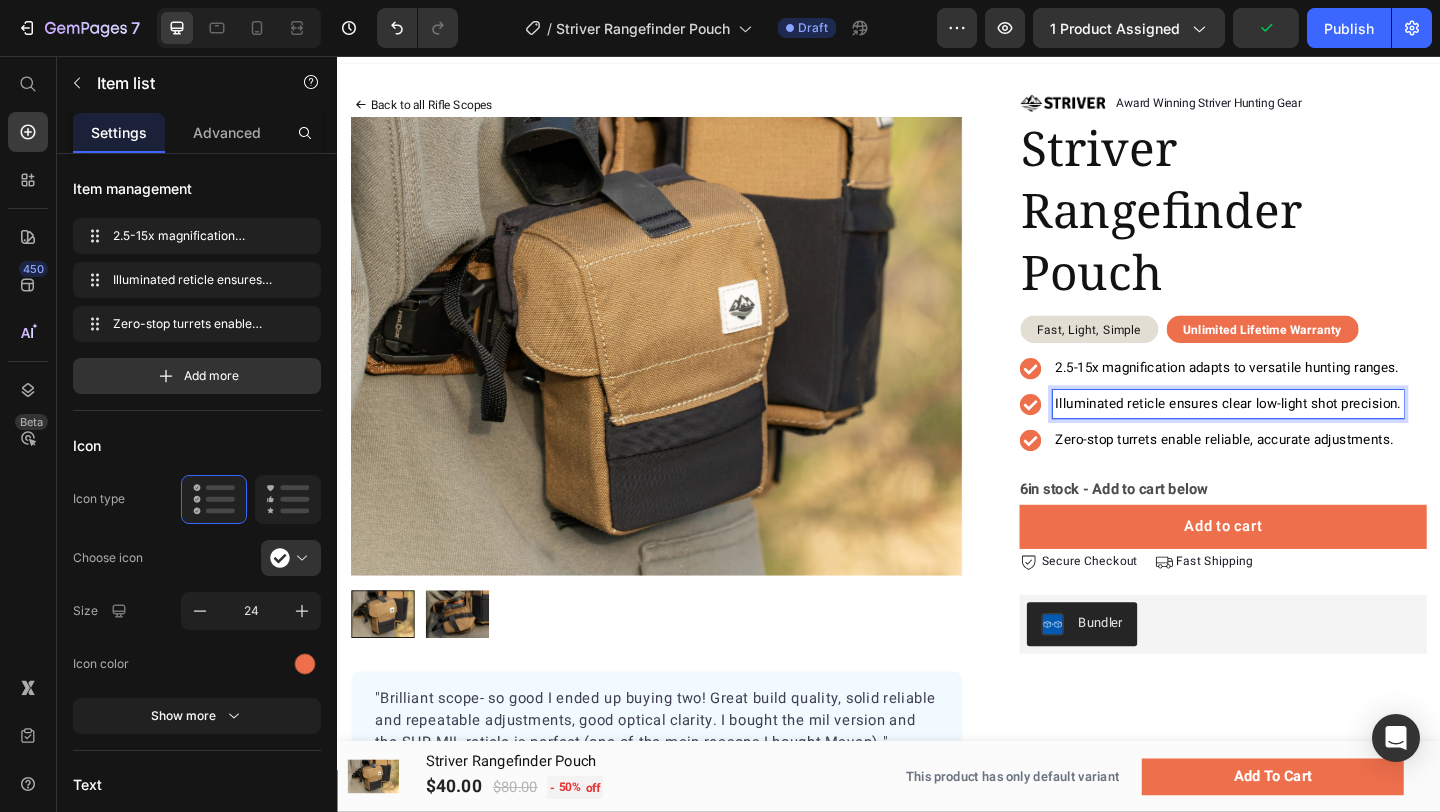 scroll, scrollTop: 48, scrollLeft: 0, axis: vertical 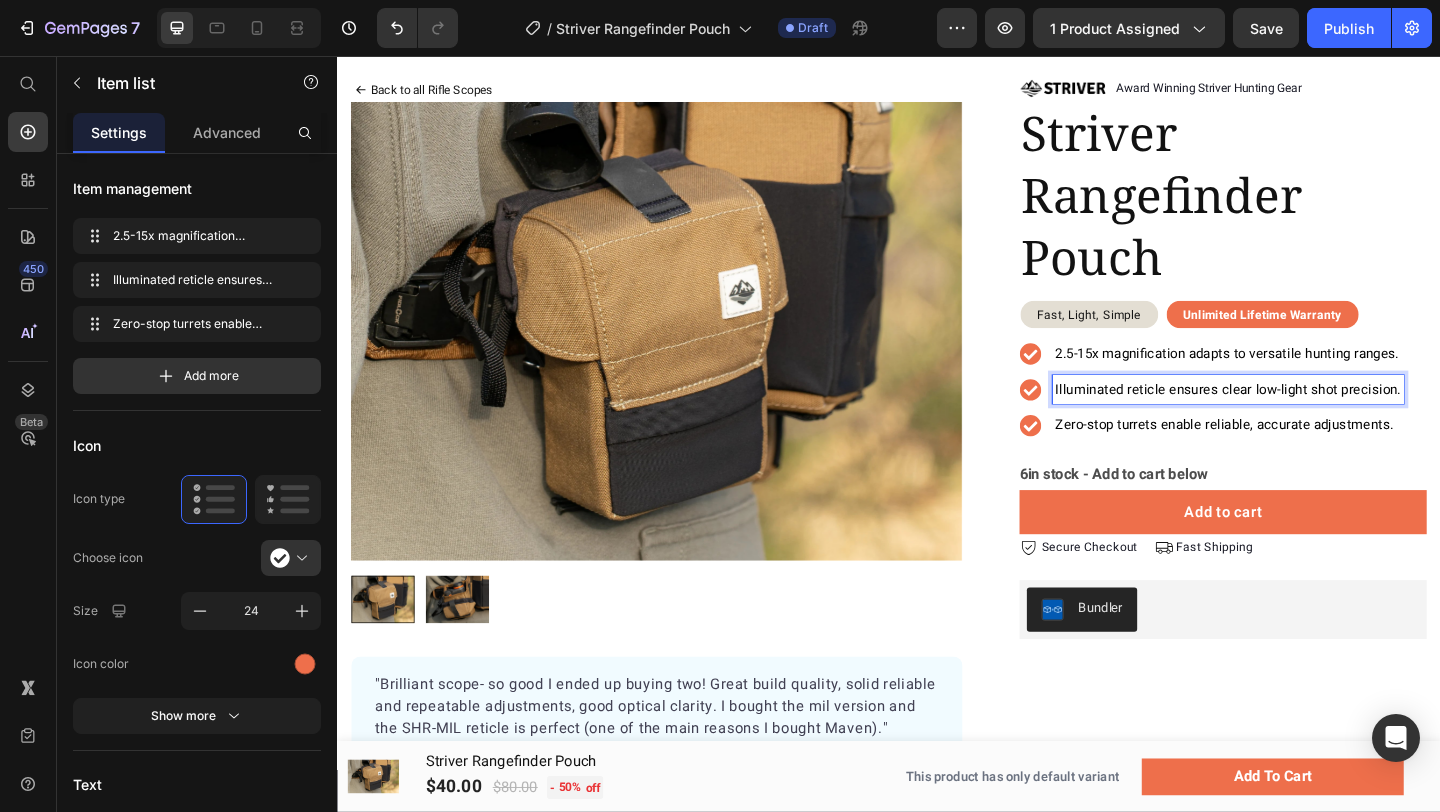 click on "2.5-15x magnification adapts to versatile hunting ranges." at bounding box center [1305, 379] 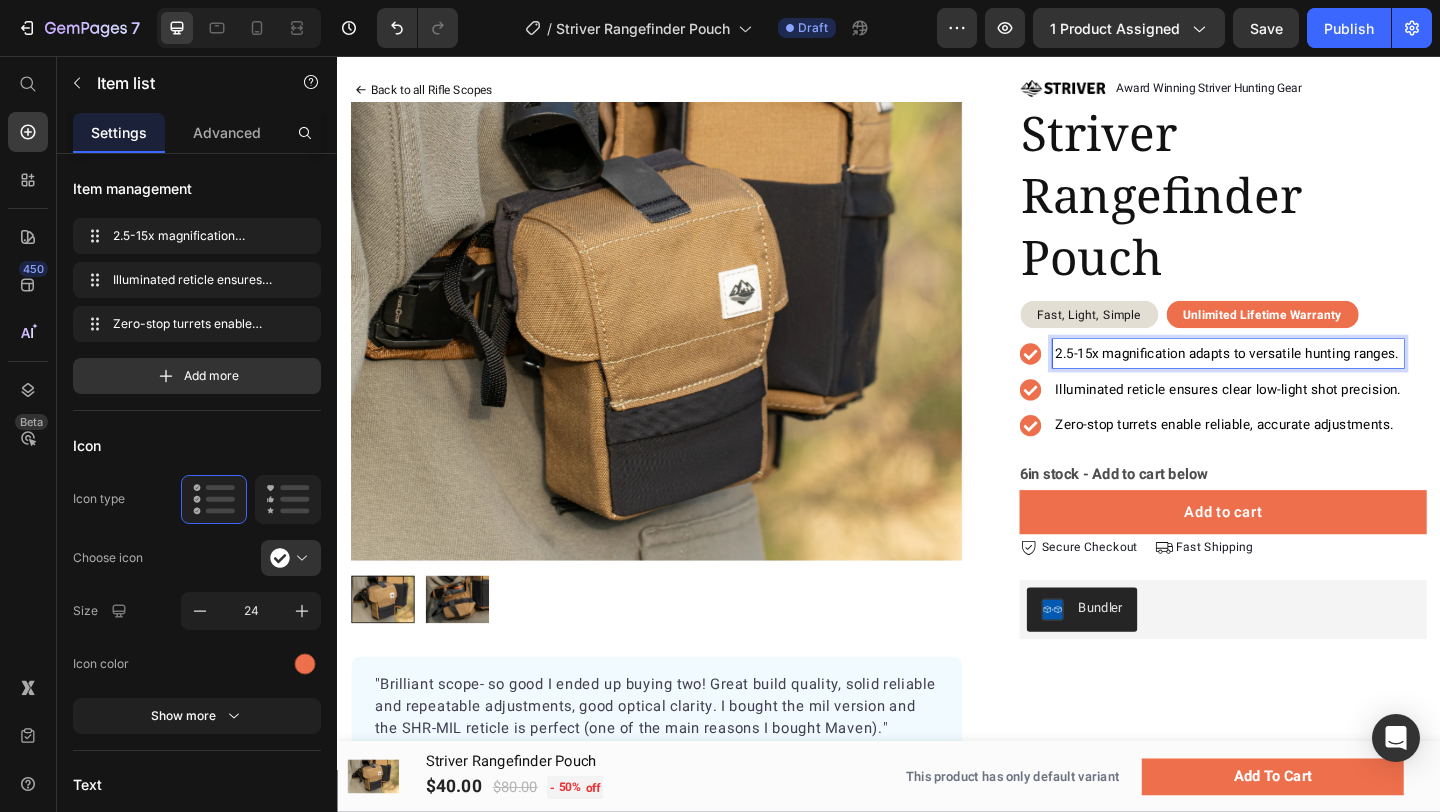 click on "2.5-15x magnification adapts to versatile hunting ranges." at bounding box center (1305, 379) 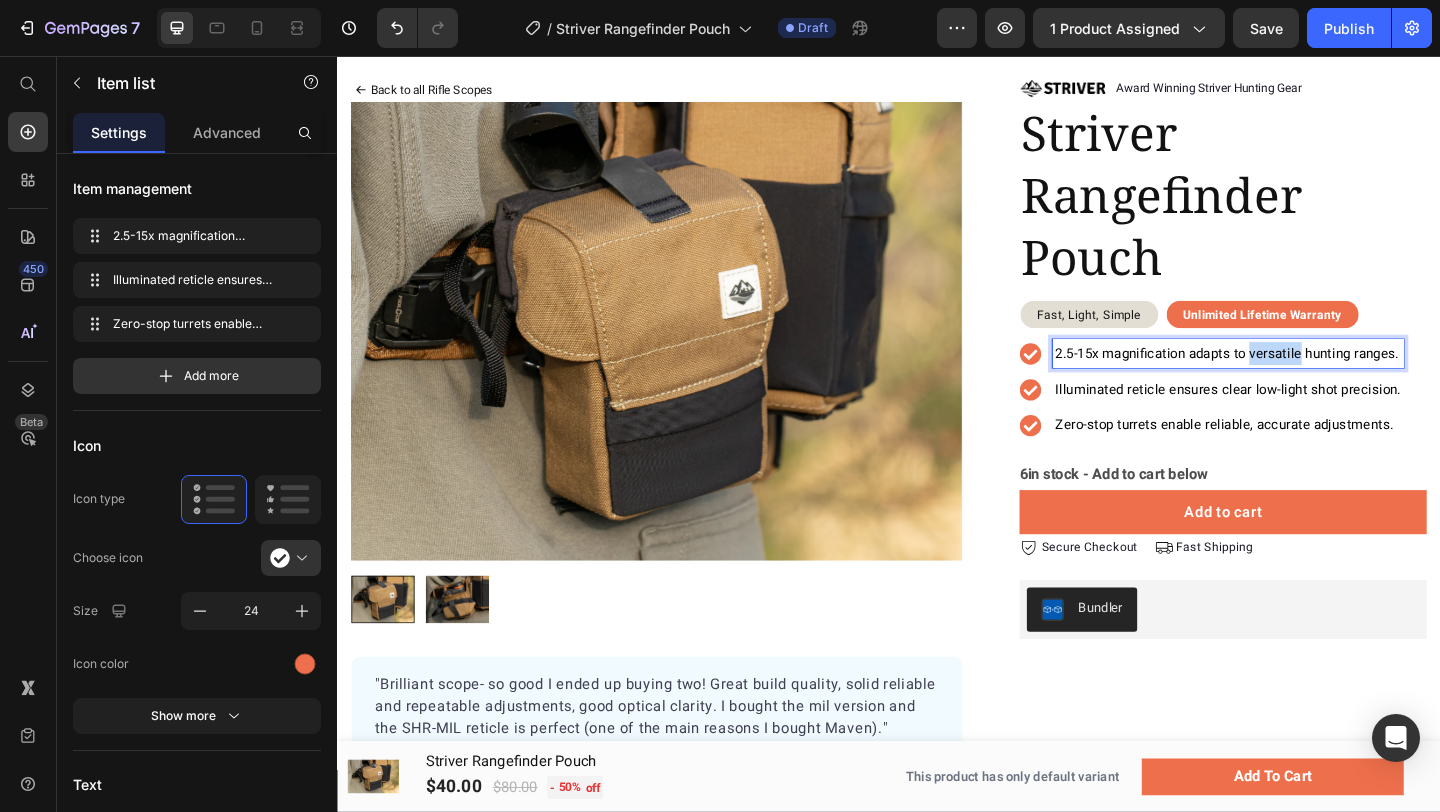 click on "2.5-15x magnification adapts to versatile hunting ranges." at bounding box center [1305, 379] 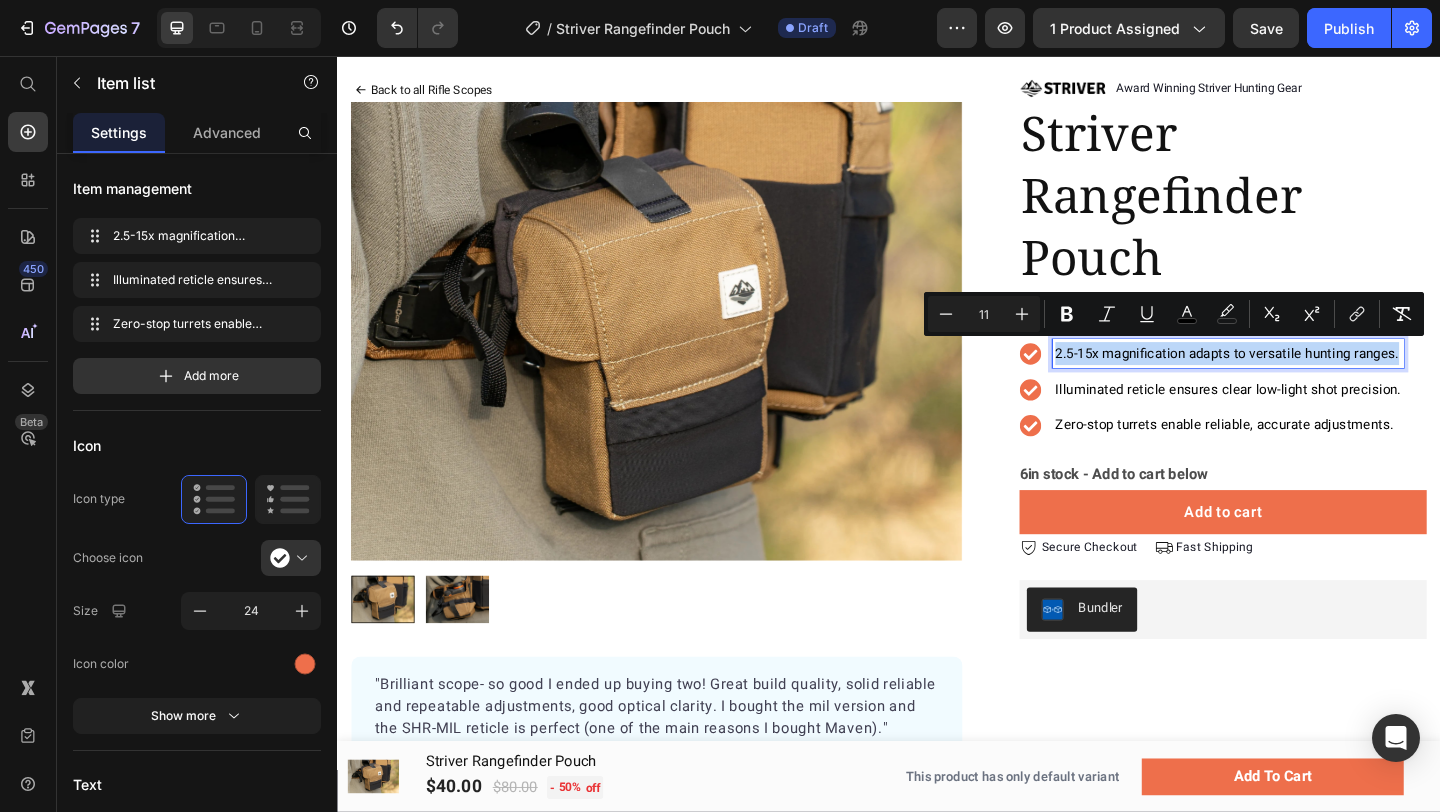 click on "2.5-15x magnification adapts to versatile hunting ranges." at bounding box center (1305, 379) 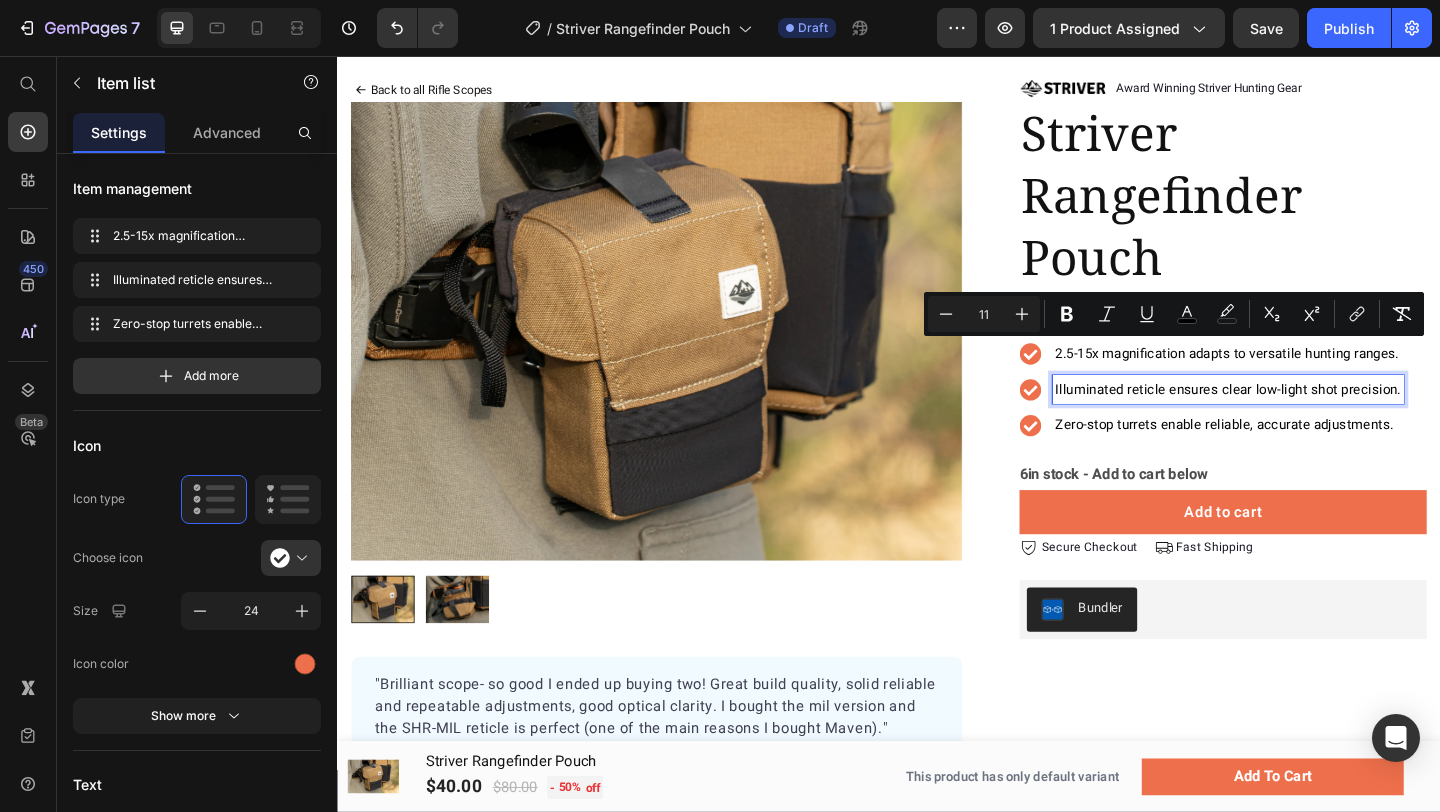 click on "Illuminated reticle ensures clear low-light shot precision." at bounding box center (1306, 418) 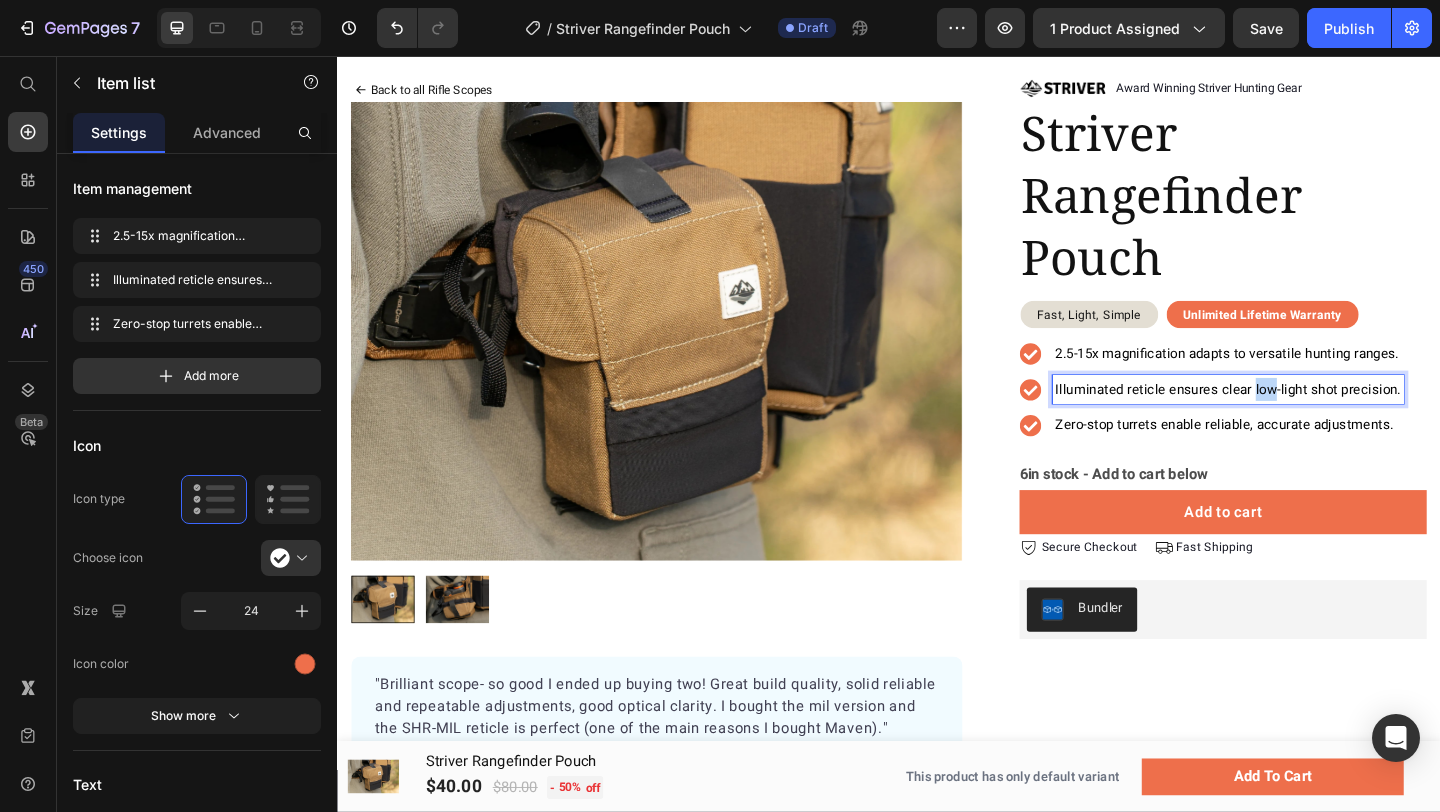 click on "Illuminated reticle ensures clear low-light shot precision." at bounding box center (1306, 418) 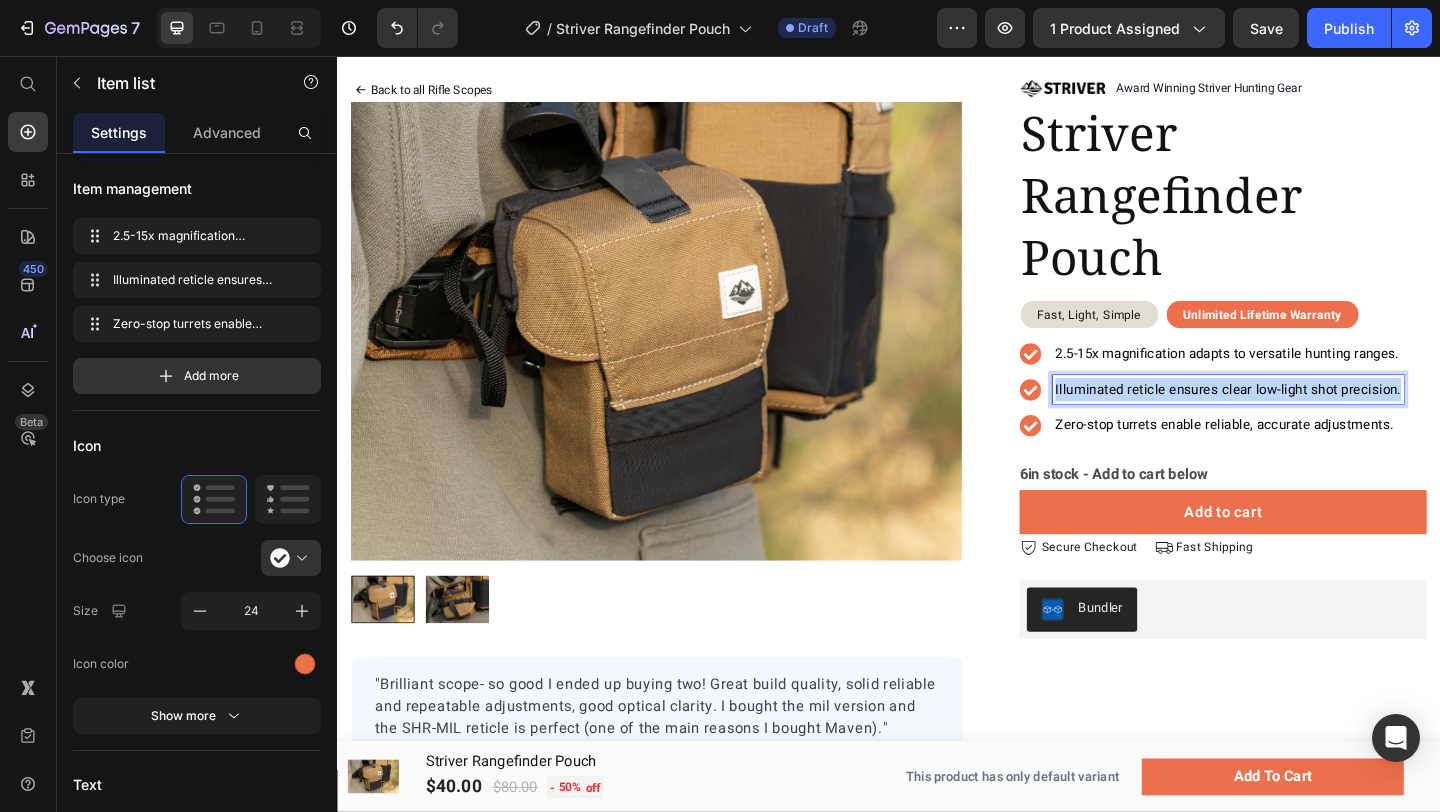 click on "Illuminated reticle ensures clear low-light shot precision." at bounding box center [1306, 418] 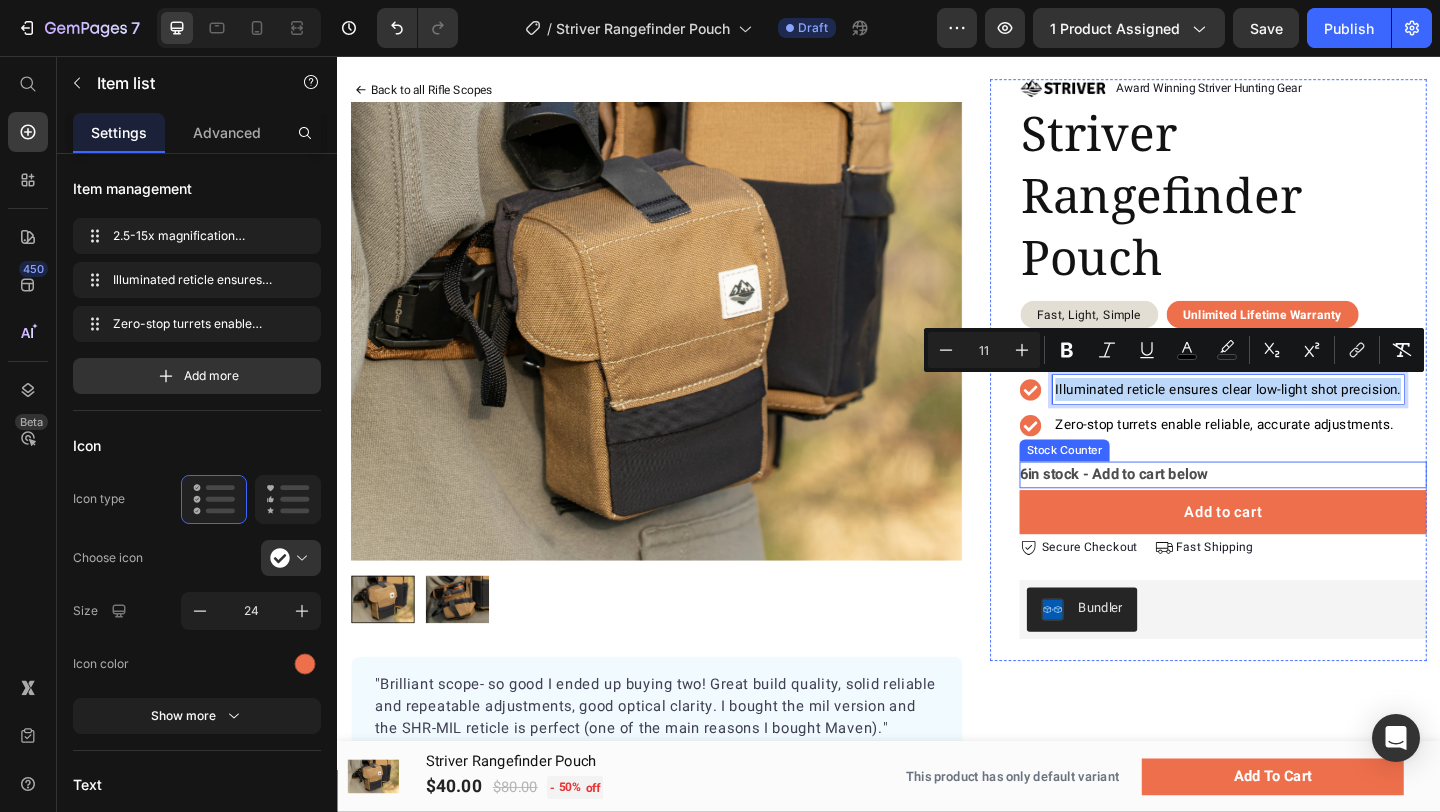 click on "6  in stock - Add to cart below" at bounding box center [1181, 511] 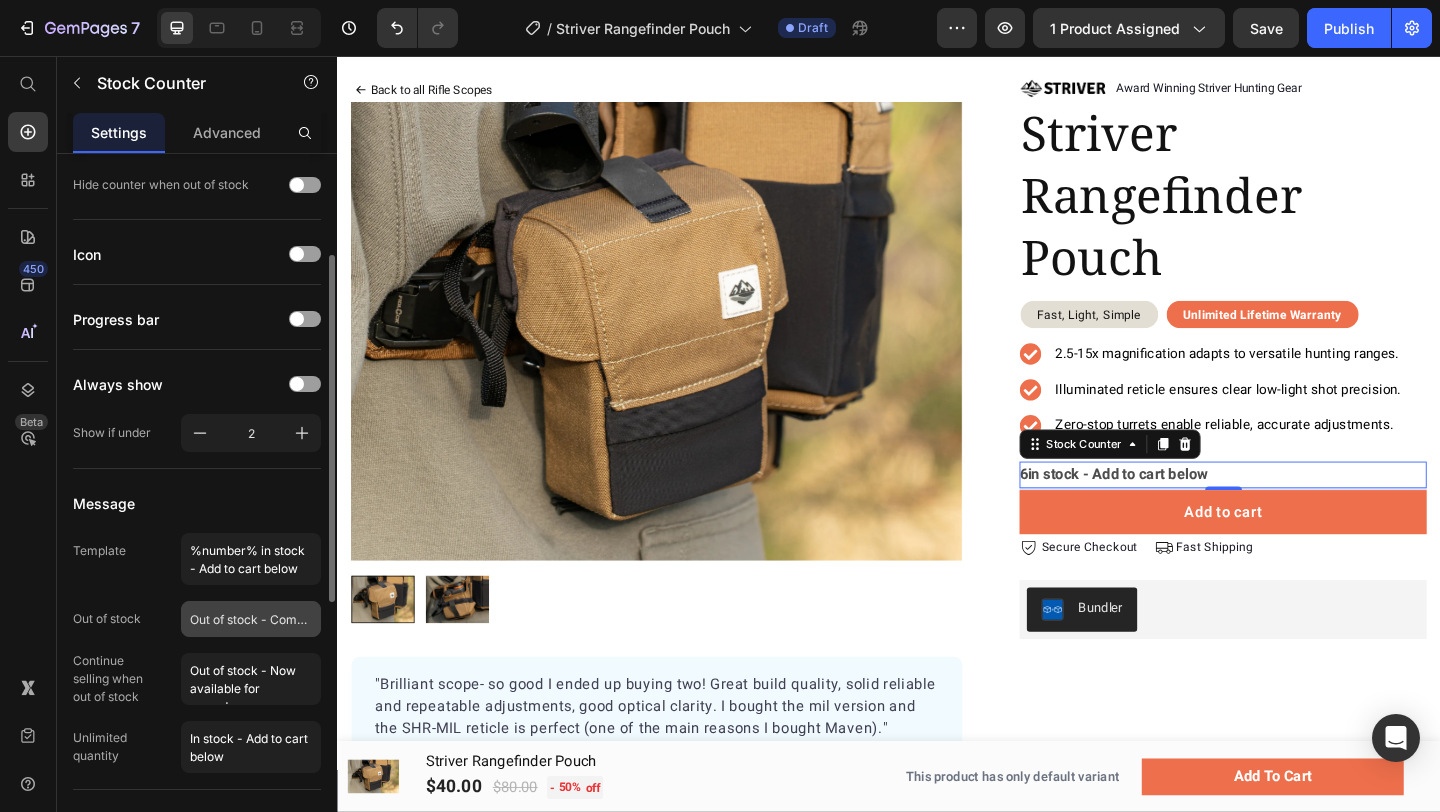 scroll, scrollTop: 211, scrollLeft: 0, axis: vertical 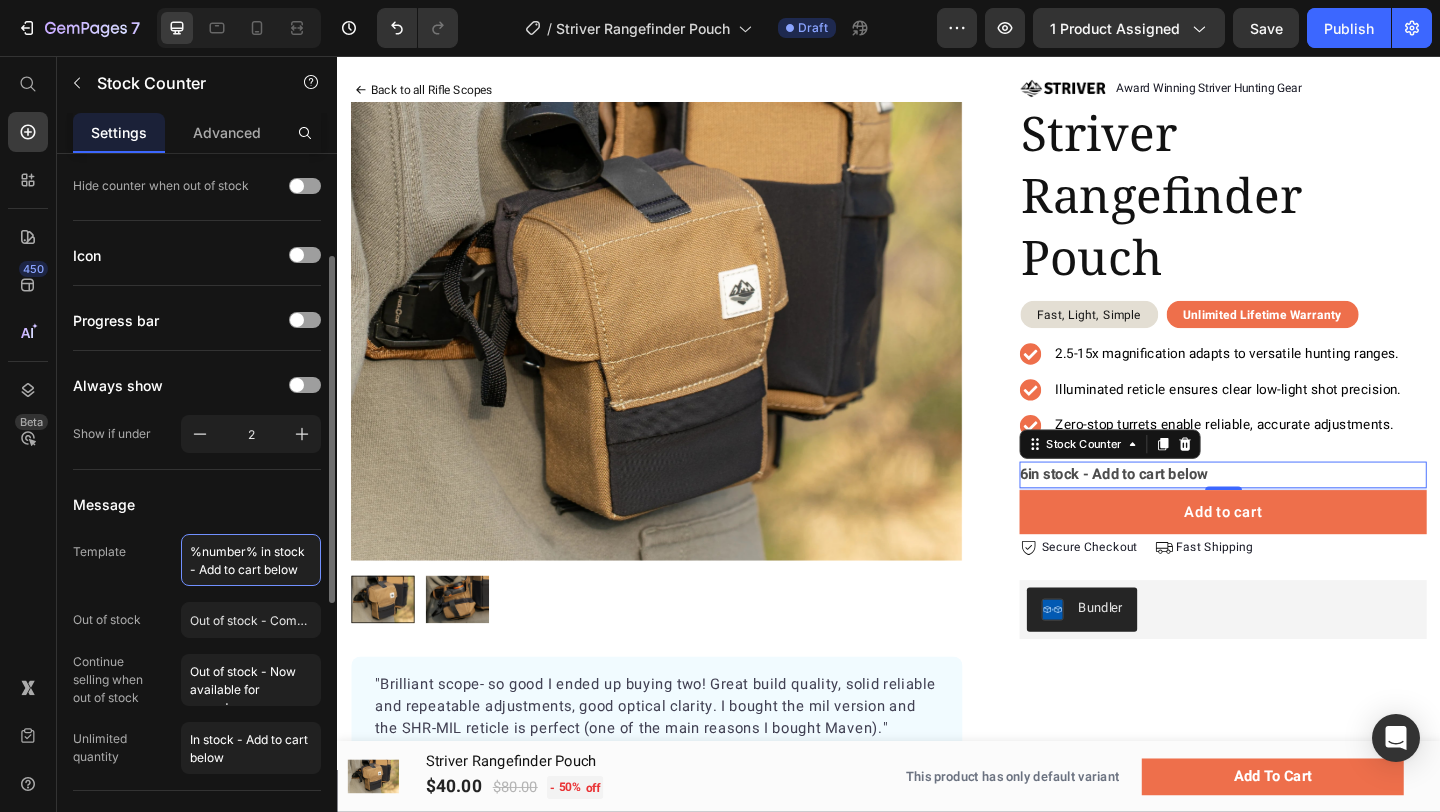 drag, startPoint x: 262, startPoint y: 553, endPoint x: 117, endPoint y: 549, distance: 145.05516 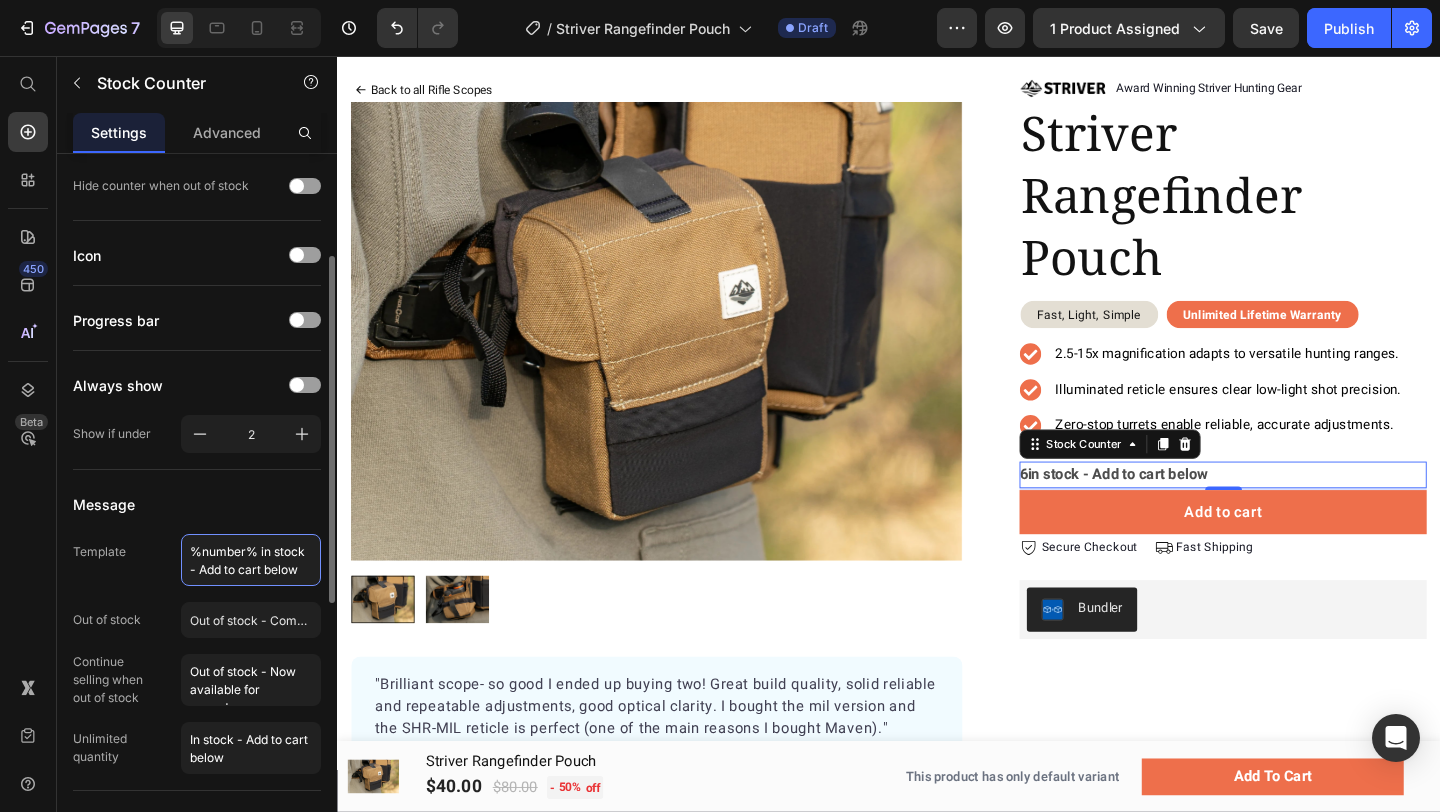 click on "Template %number% in stock - Add to cart below" 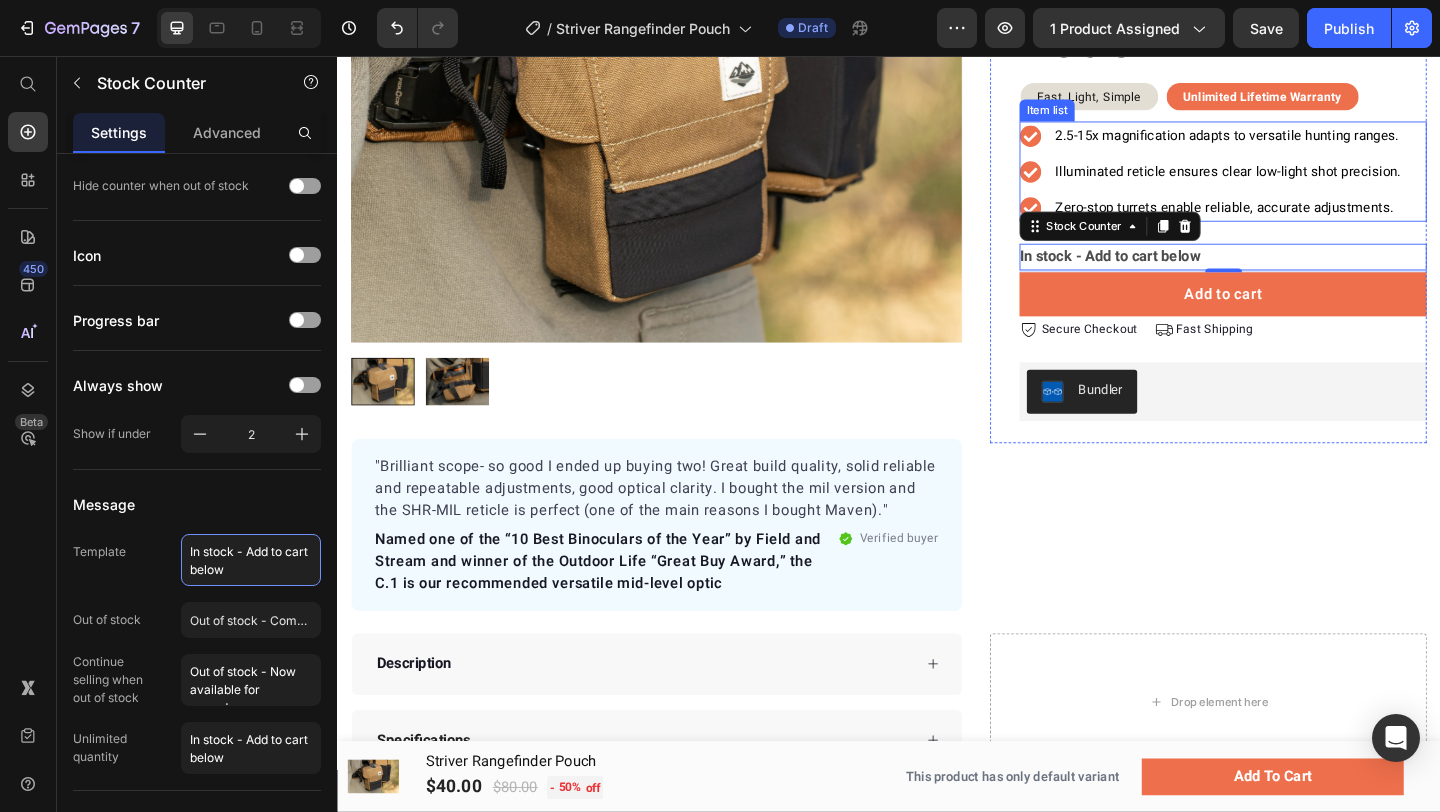 scroll, scrollTop: 288, scrollLeft: 0, axis: vertical 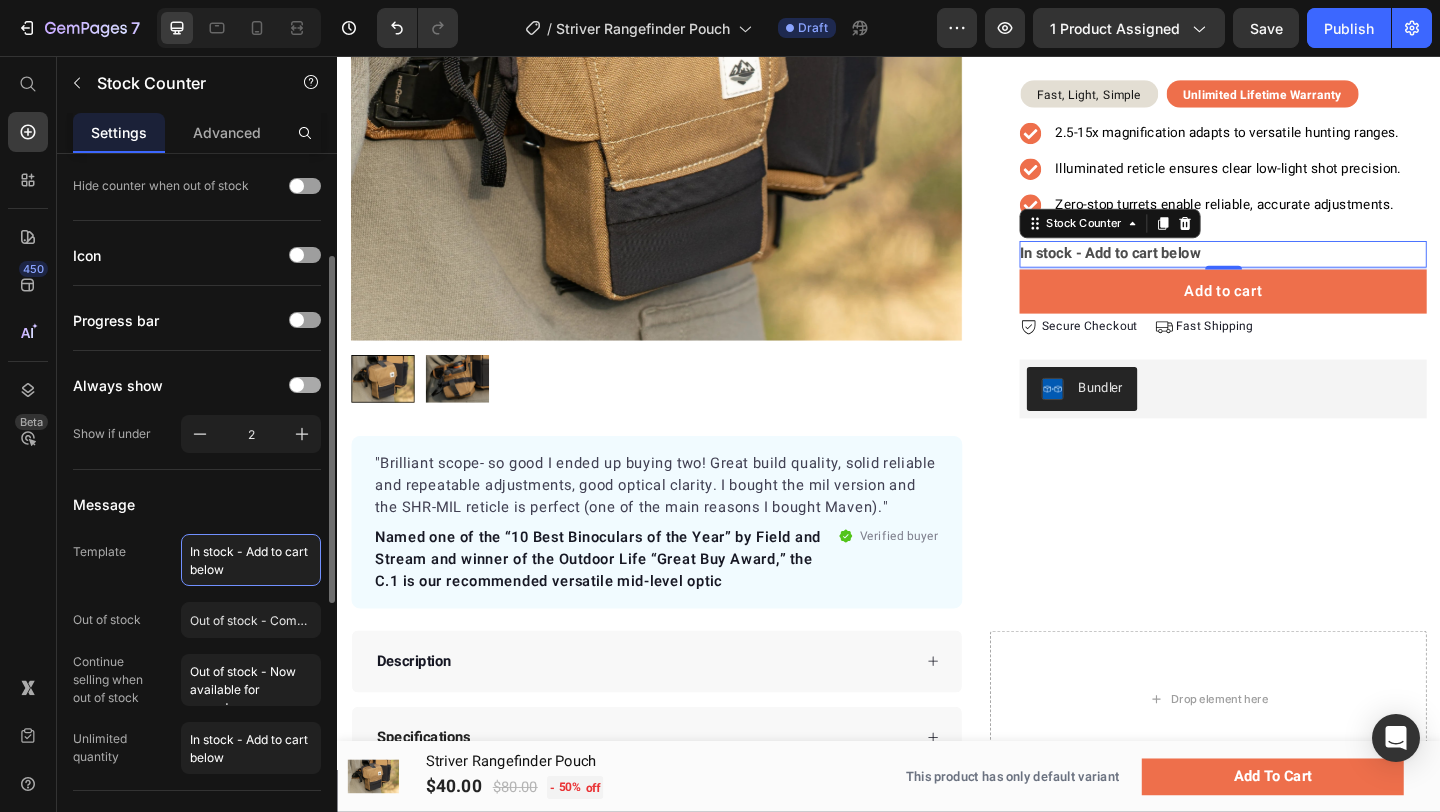 type on "In stock - Add to cart below" 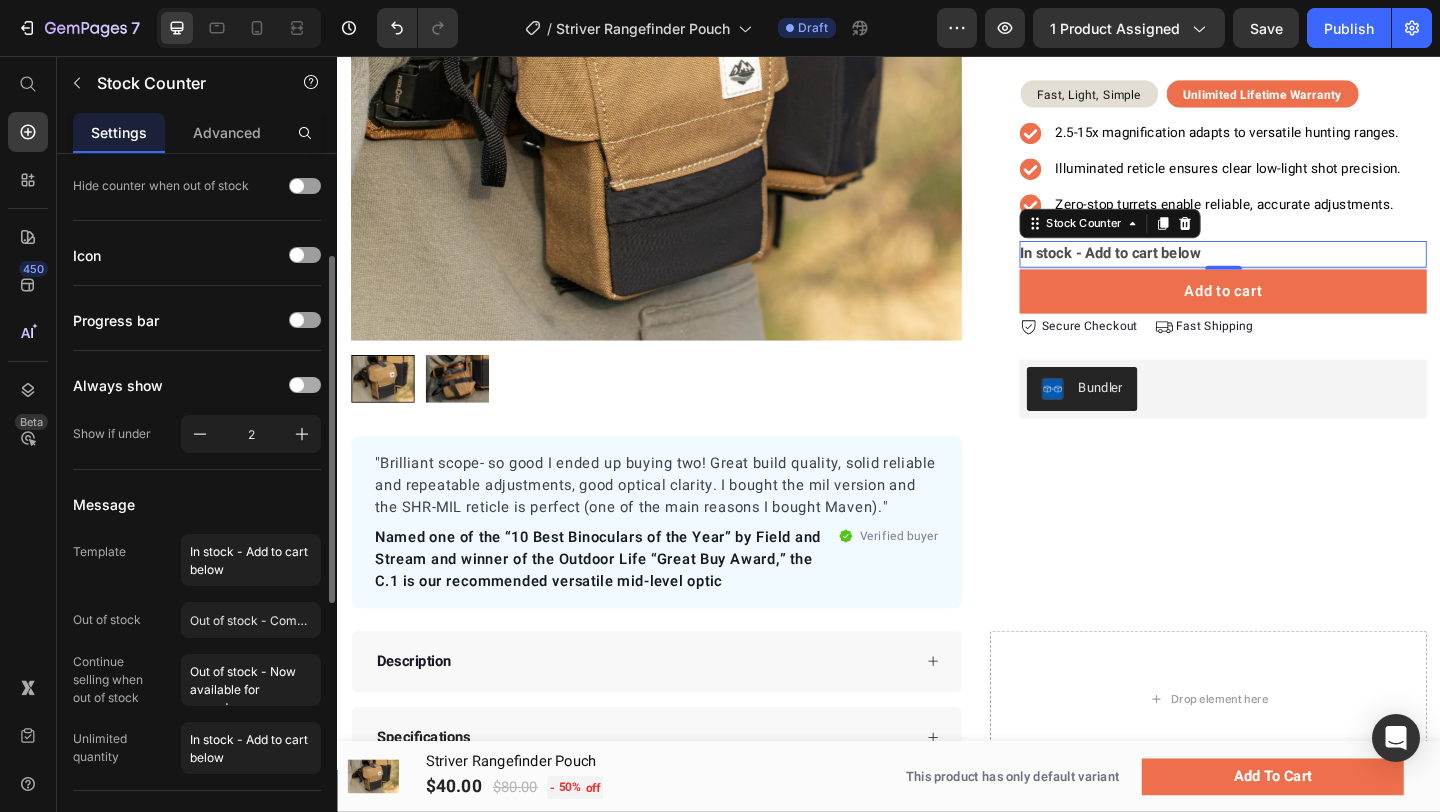 click at bounding box center [305, 385] 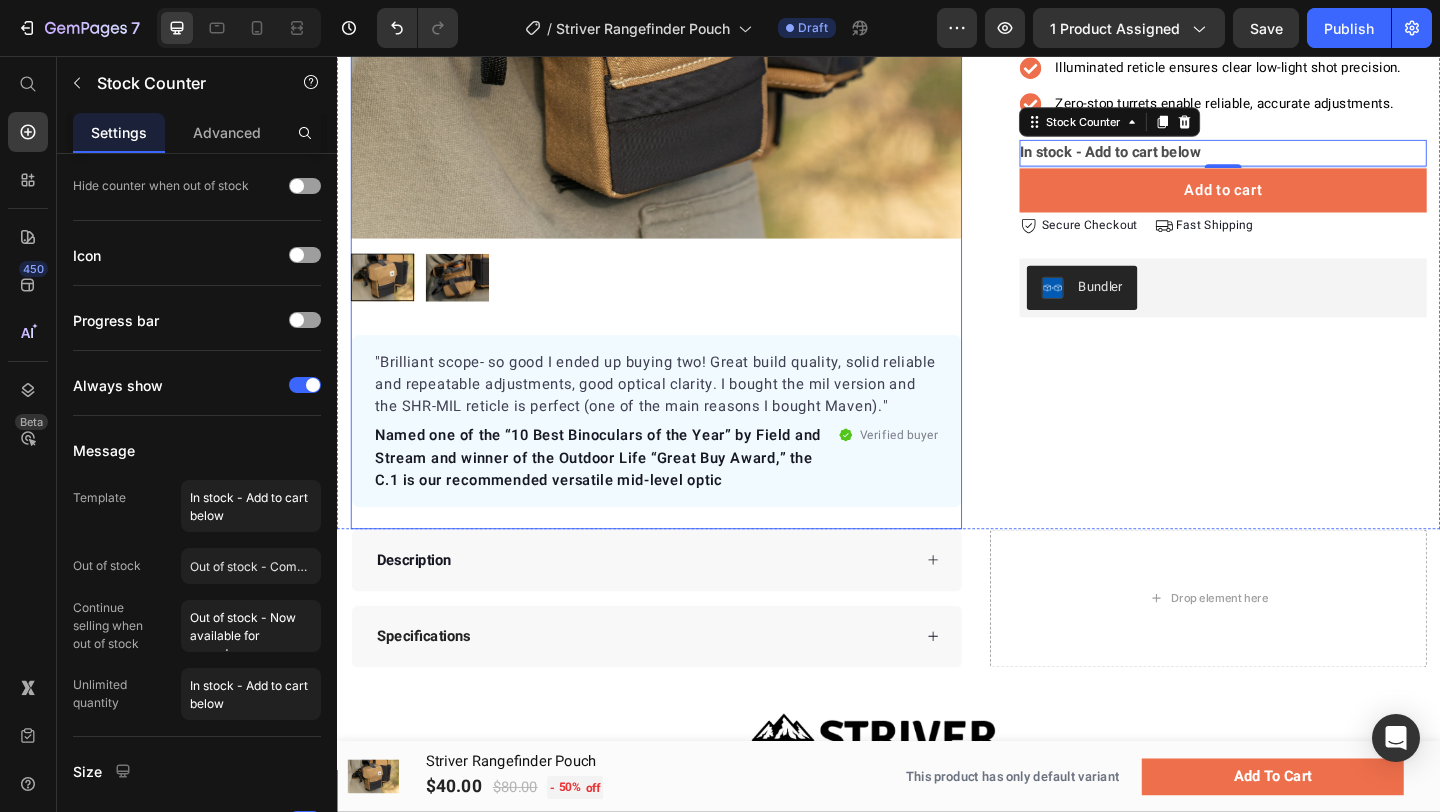 scroll, scrollTop: 424, scrollLeft: 0, axis: vertical 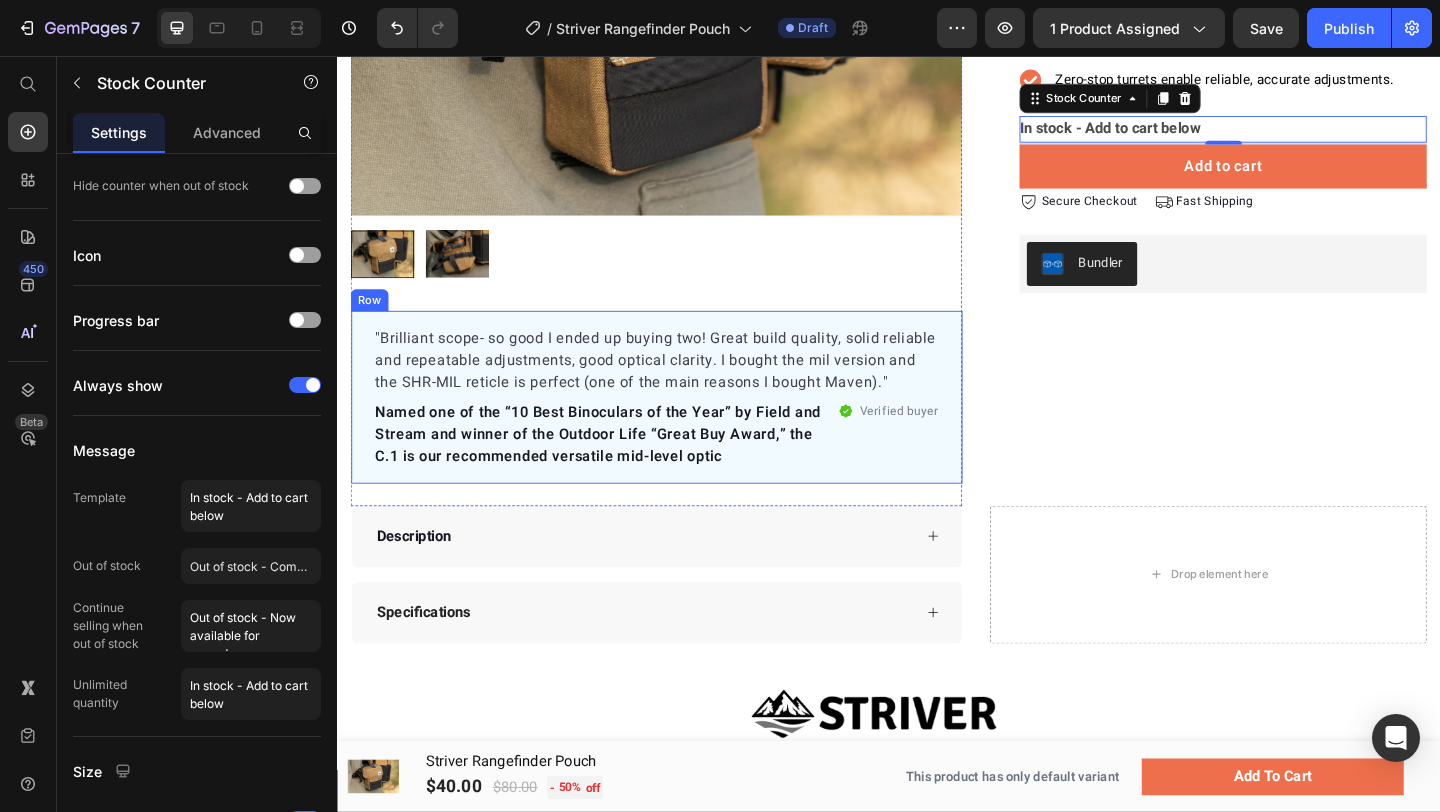 click on "Description" at bounding box center (669, 578) 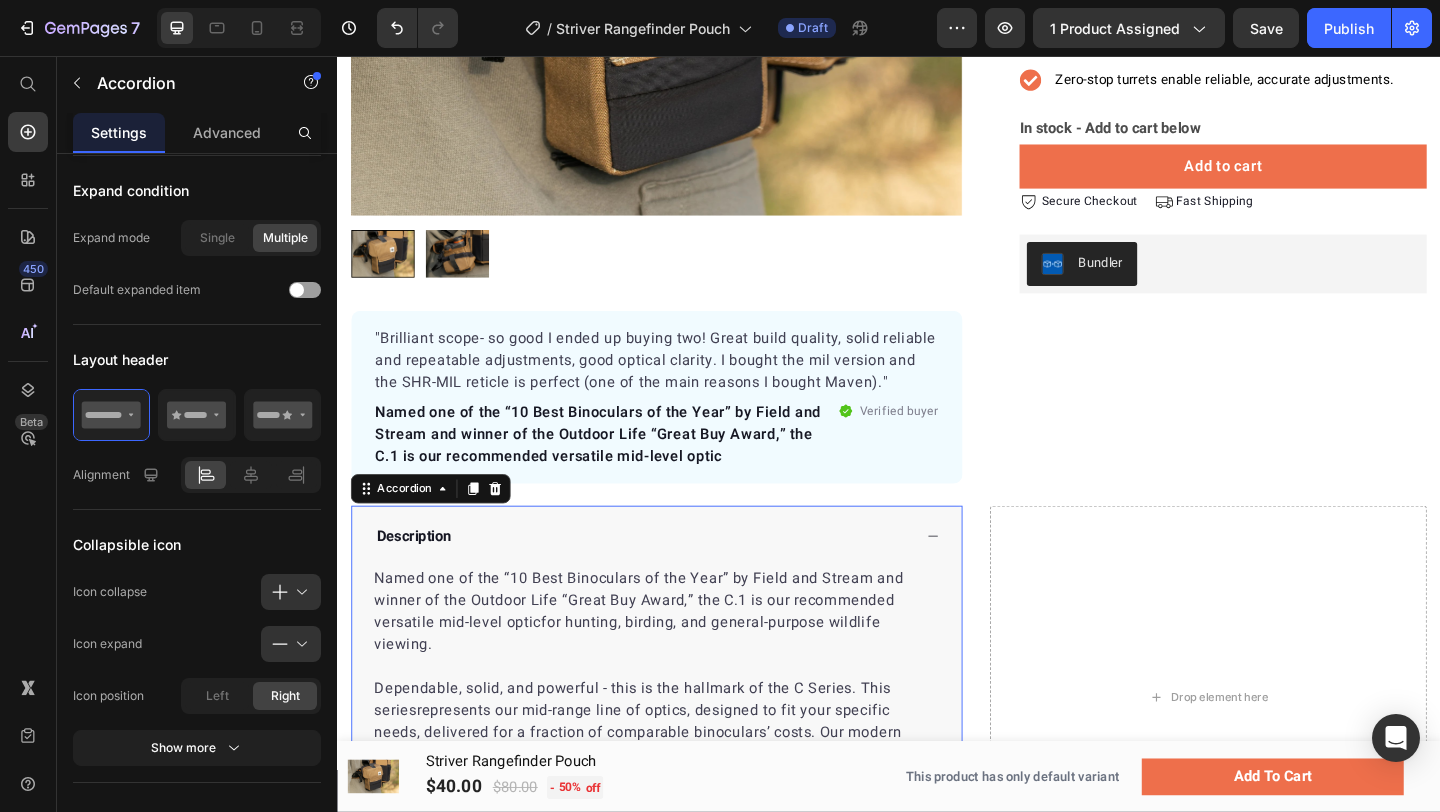 scroll, scrollTop: 0, scrollLeft: 0, axis: both 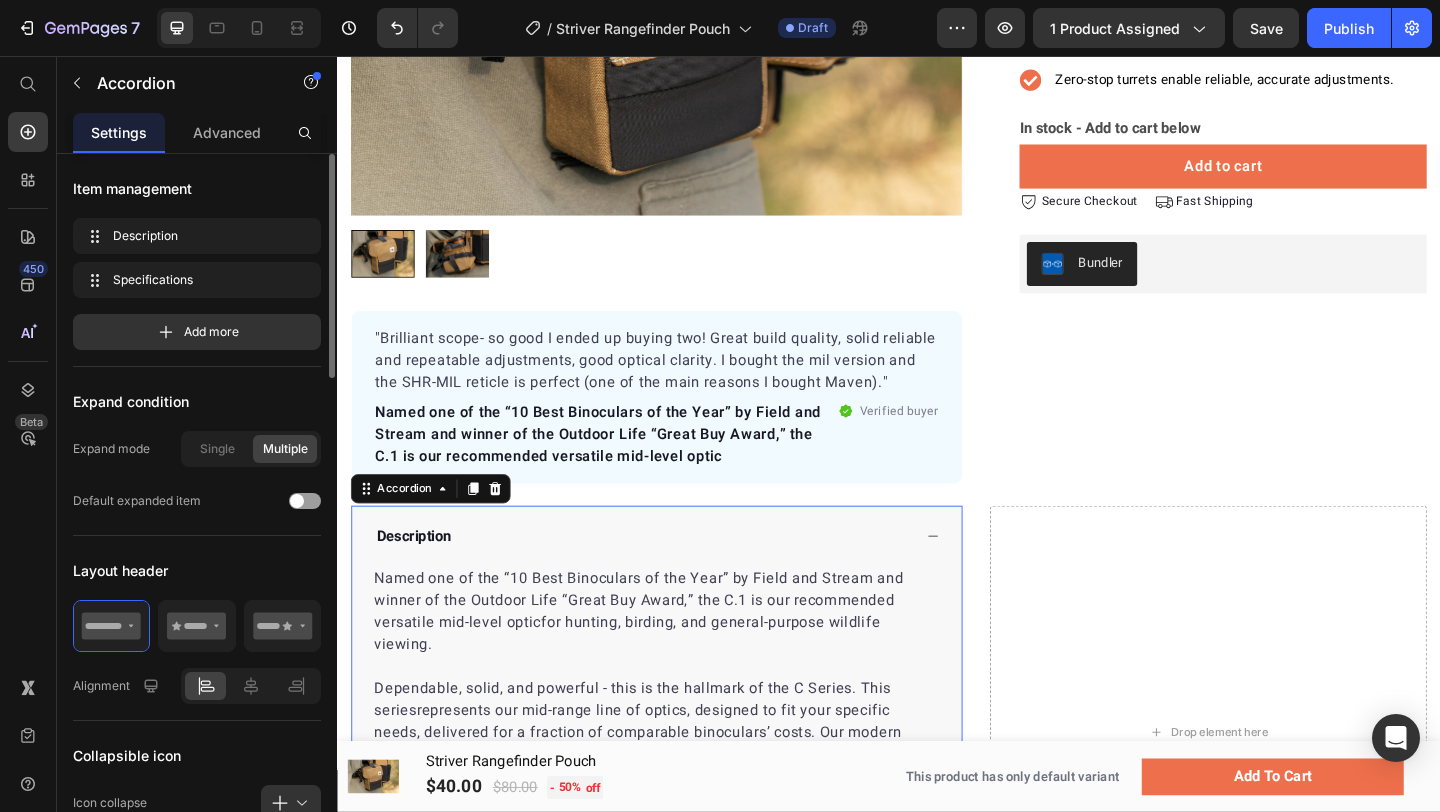 click on "Description" at bounding box center [669, 578] 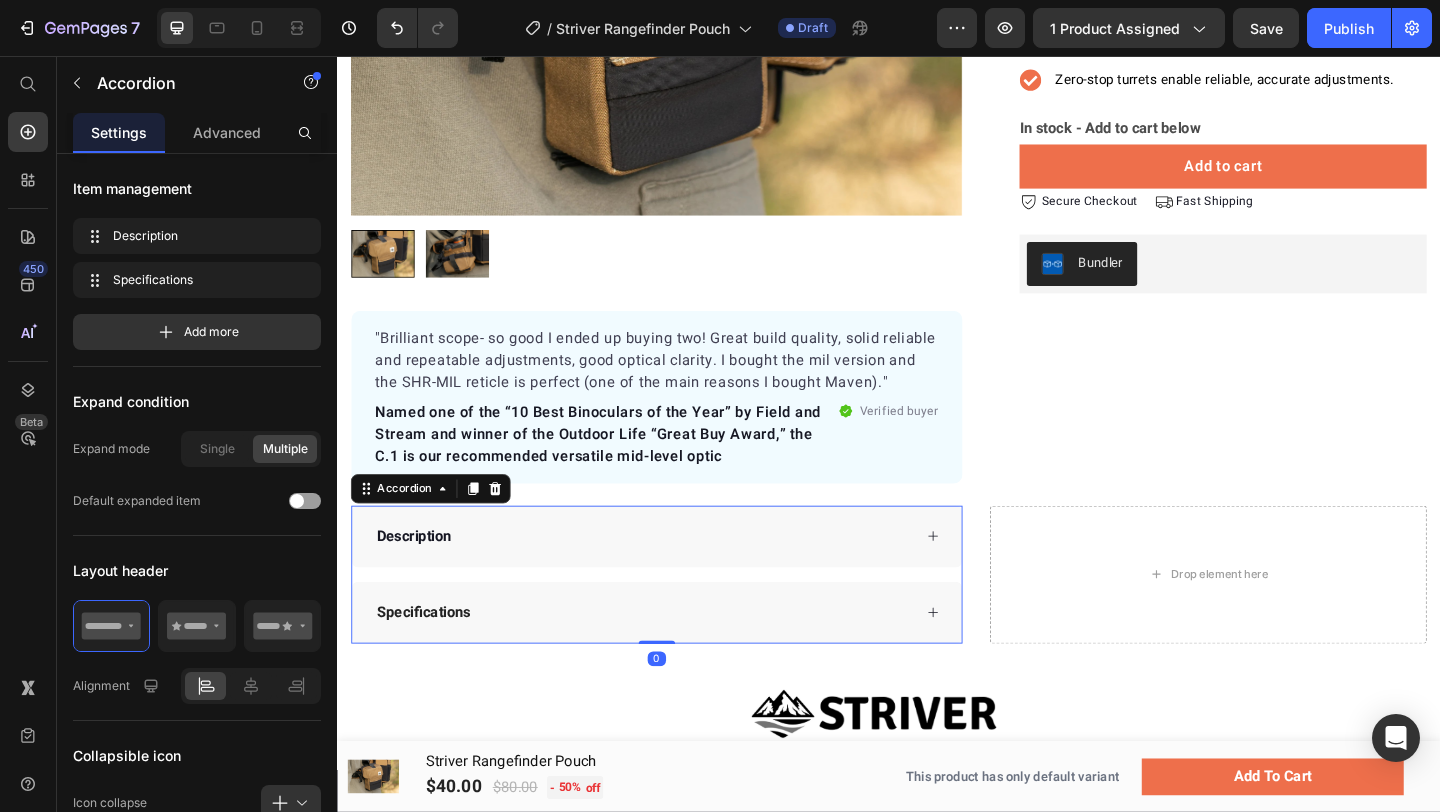click on "Description" at bounding box center (669, 578) 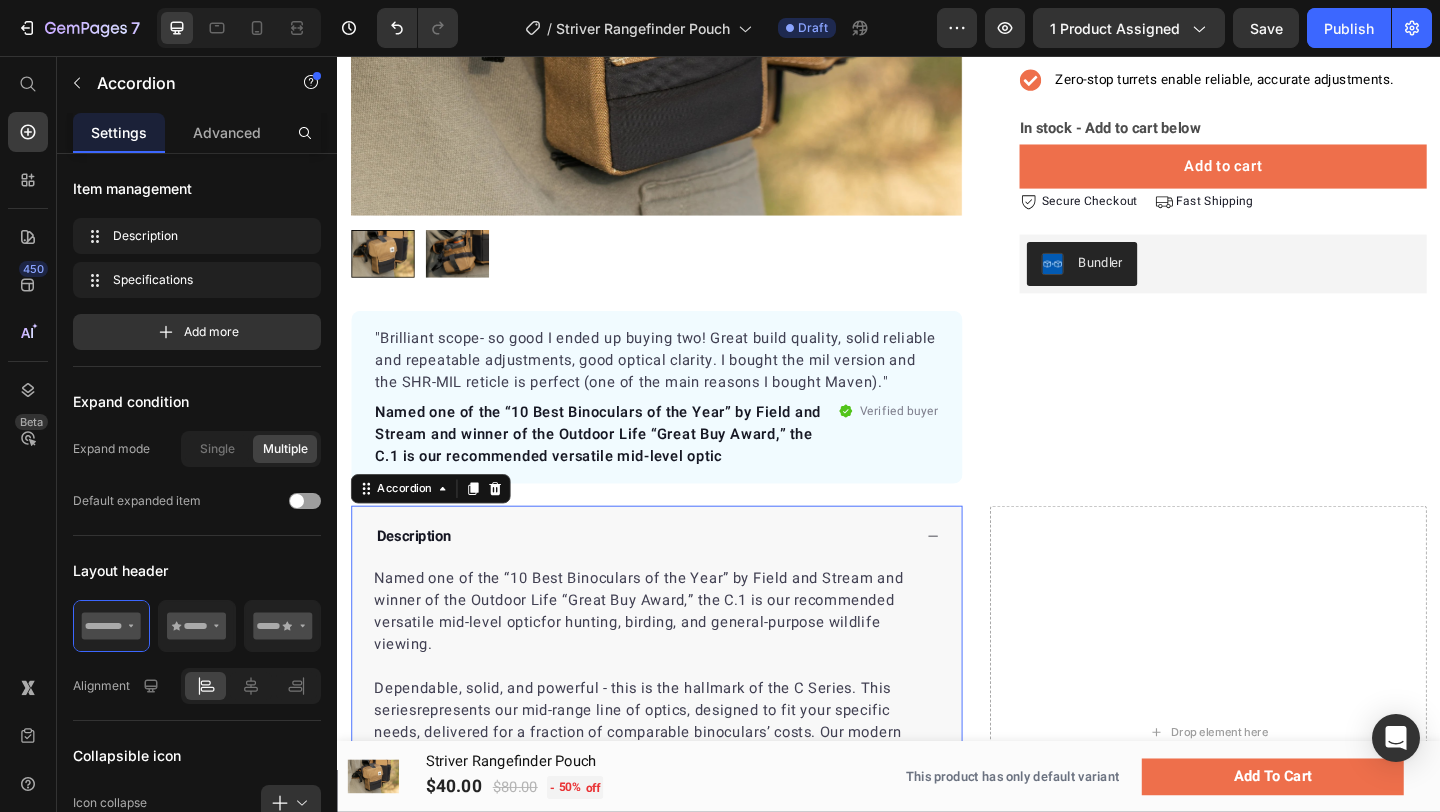 click on "Description" at bounding box center [669, 578] 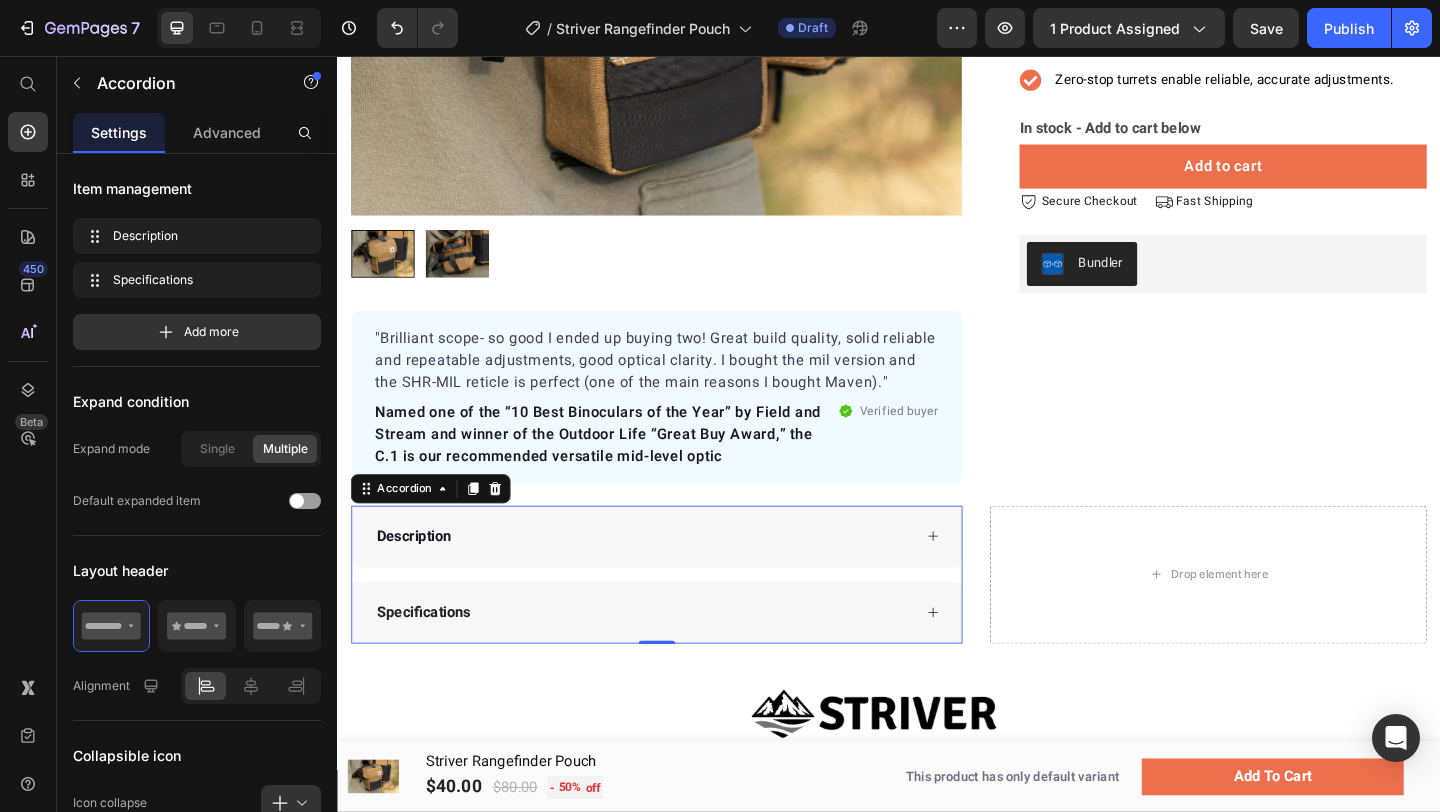 click on "Description" at bounding box center (669, 578) 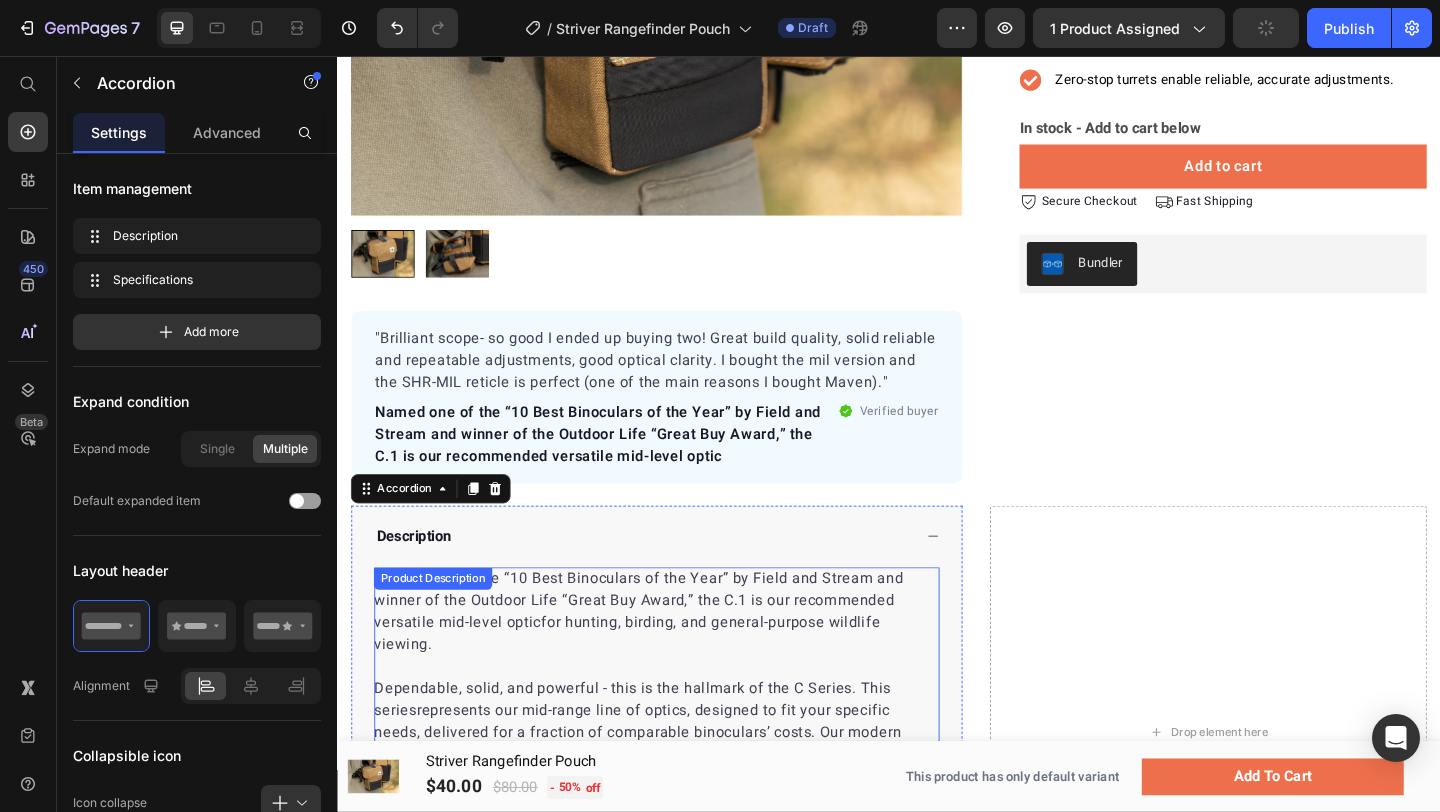 click on "Named one of the “10 Best Binoculars of the Year” by Field and Stream and winner of the Outdoor Life “Great Buy Award,” the C.1 is our recommended versatile mid-level optic  for hunting, birding, and general-purpose wildlife viewing. Dependable, solid, and powerful - this is the hallmark of the C Series. This series  represents our mid-range line of optics, designed to fit your specific needs, delivered for a fraction of comparable binoculars’ costs. Our modern sportsman inspired designs paired with the best available materials and state of the art technology create an uncompromising optic. Includes neoprene neck strap, lens caps and double-layered microfiber storage bag." at bounding box center (684, 756) 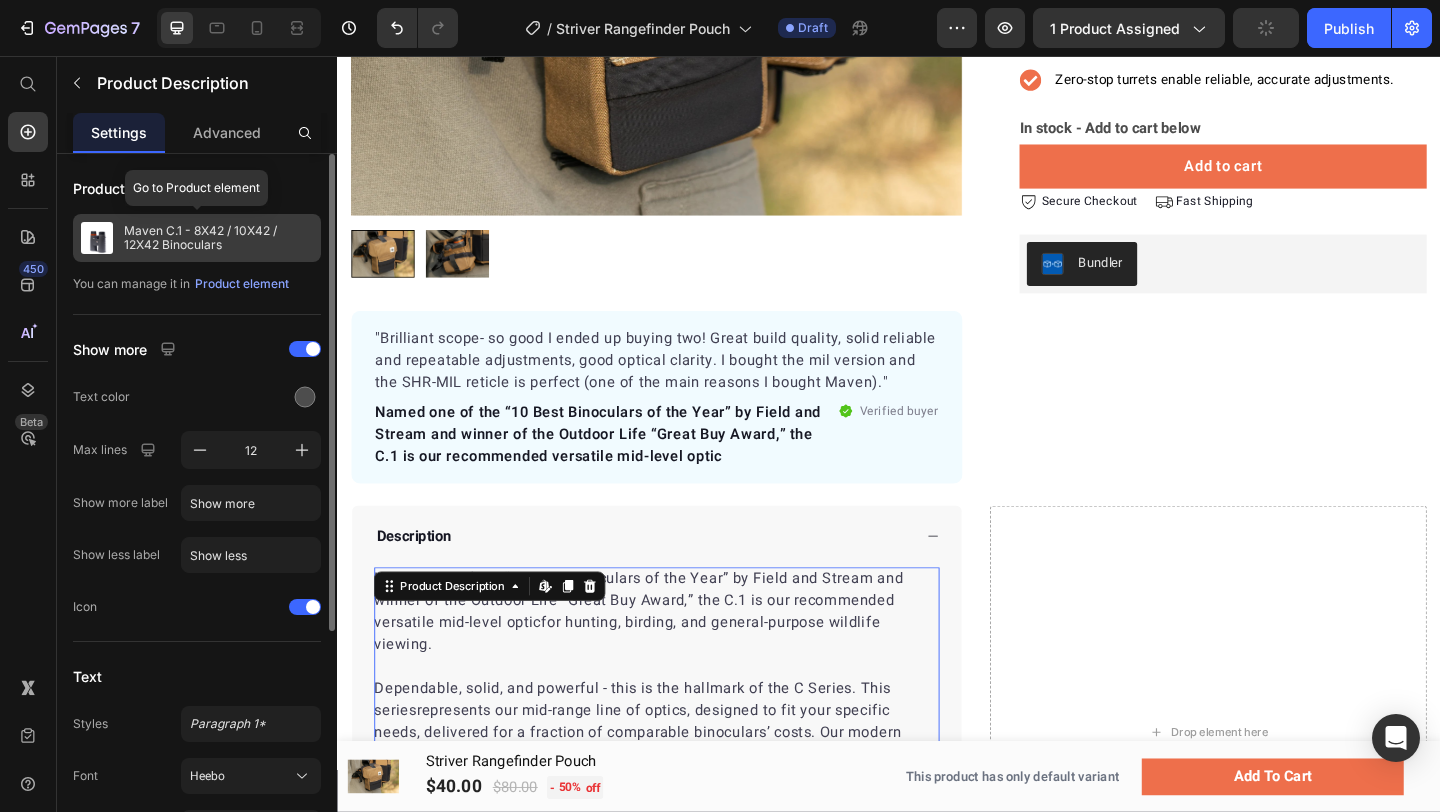 click on "Maven C.1 - 8X42 / 10X42 / 12X42 Binoculars" at bounding box center (218, 238) 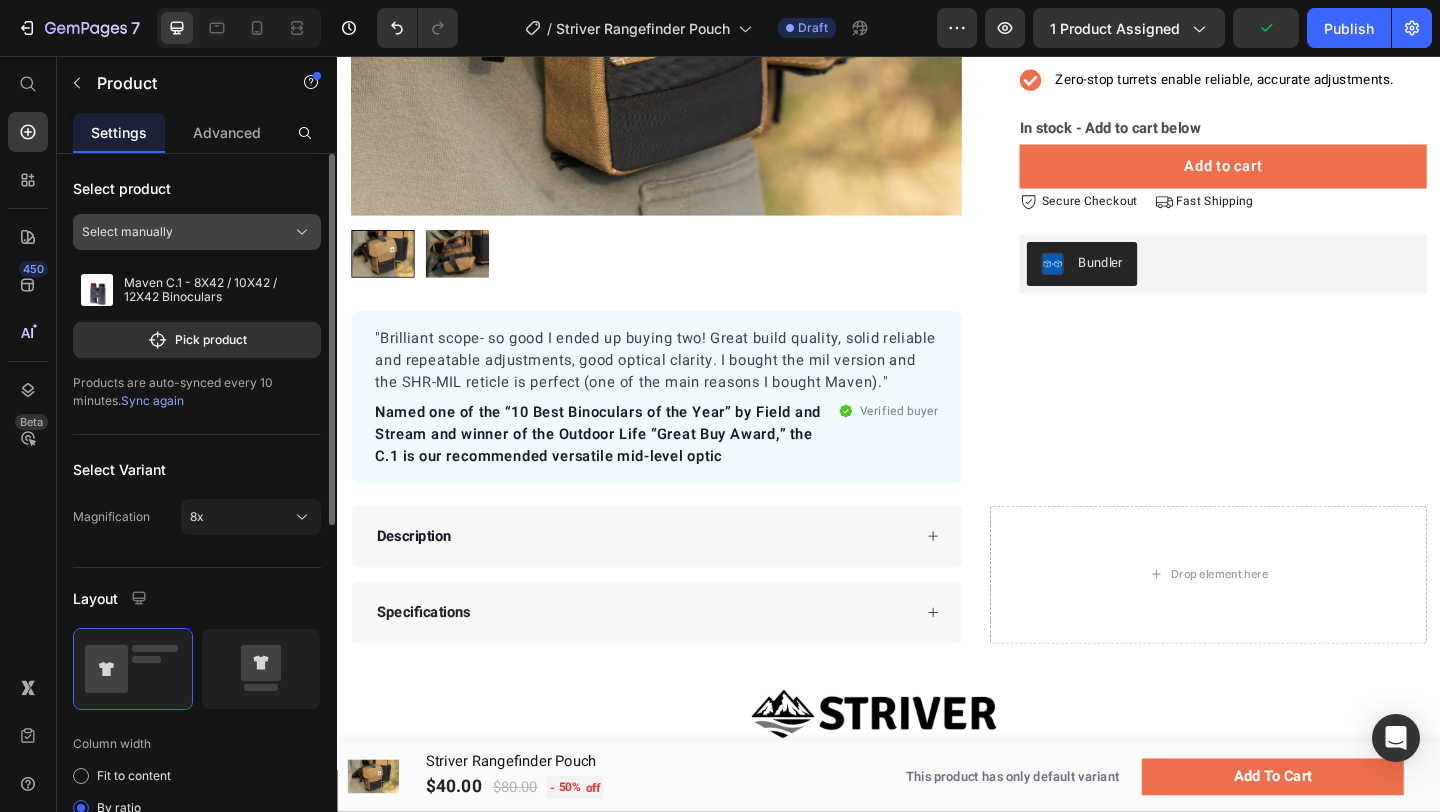 click on "Select manually" at bounding box center [197, 232] 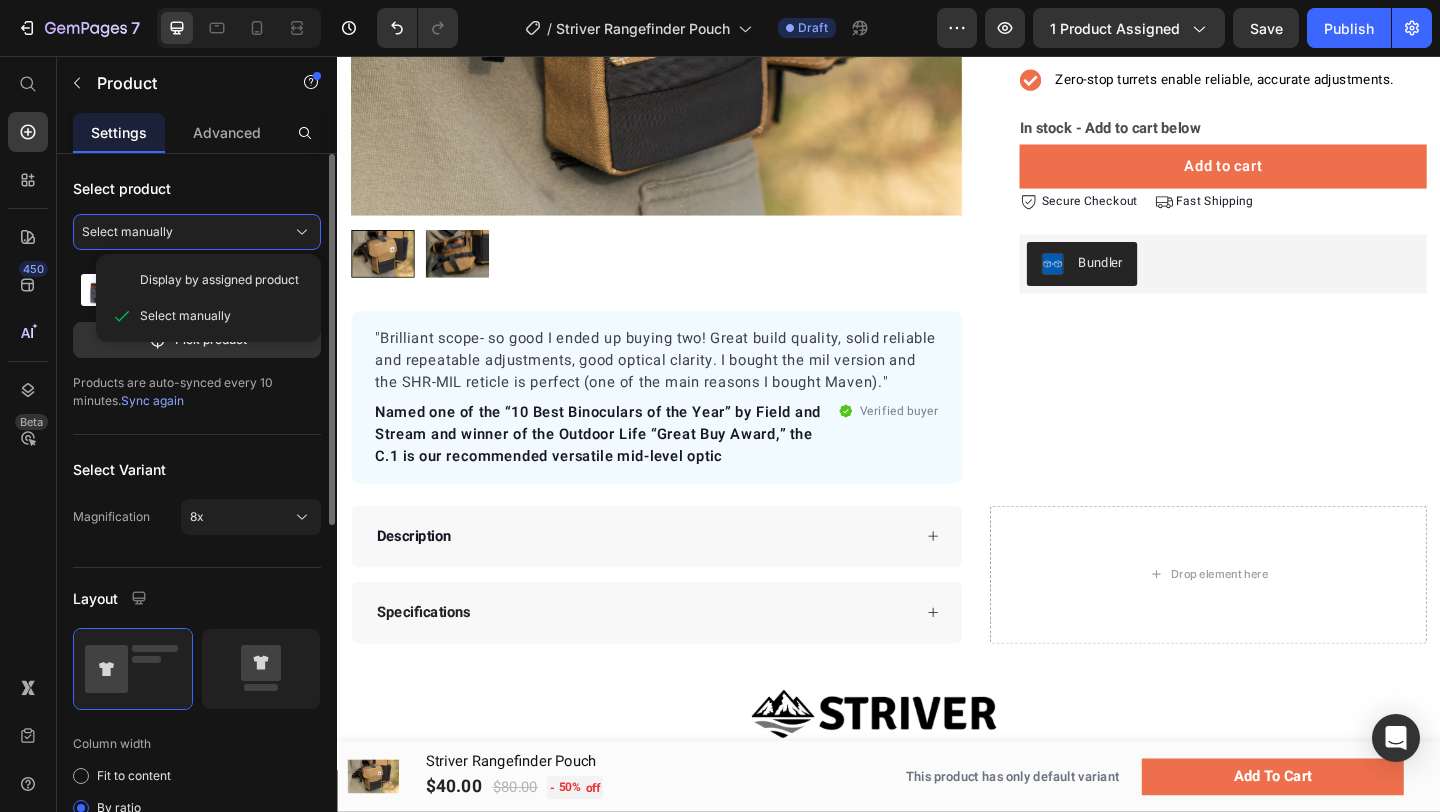 click on "Sync again" at bounding box center (152, 400) 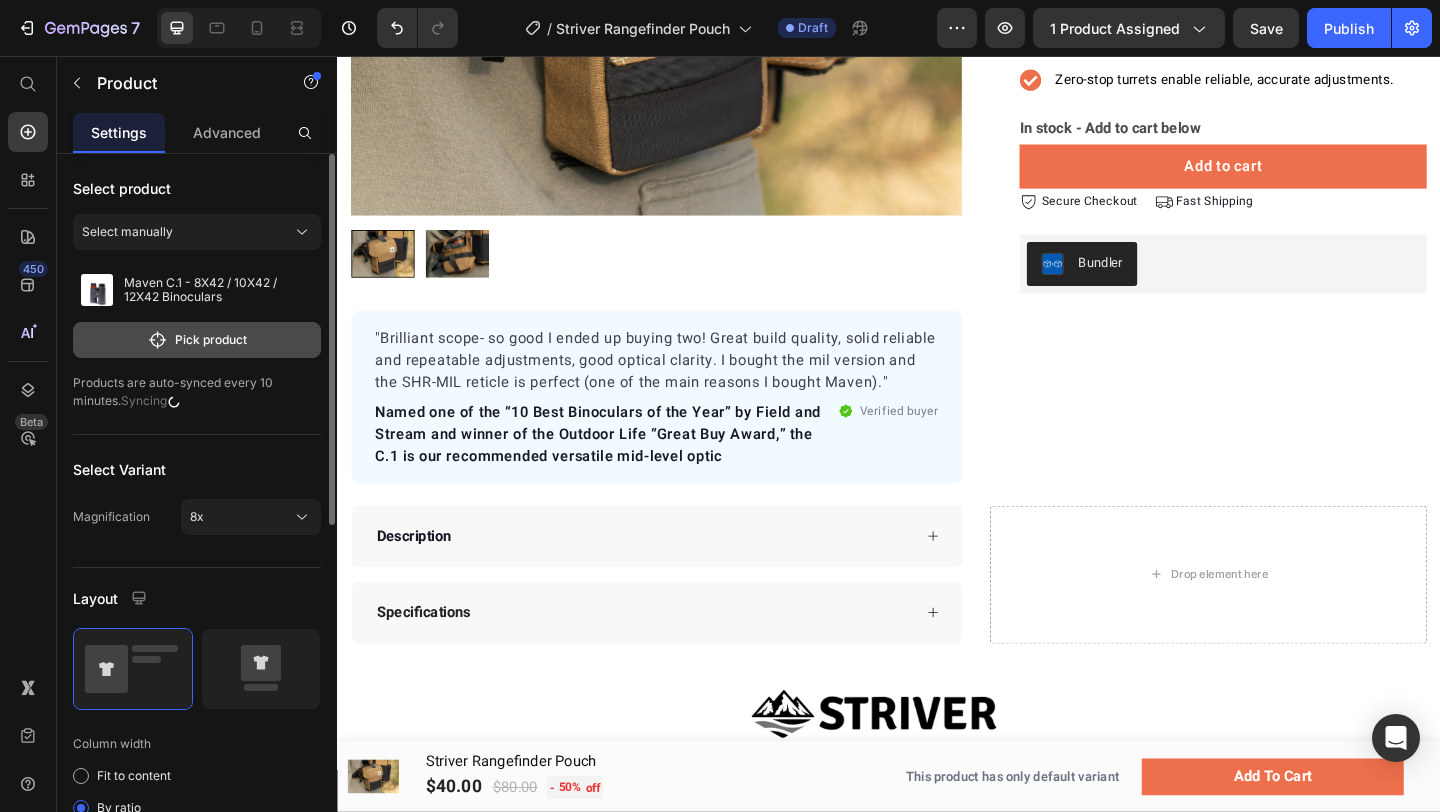 click on "Pick product" at bounding box center [197, 340] 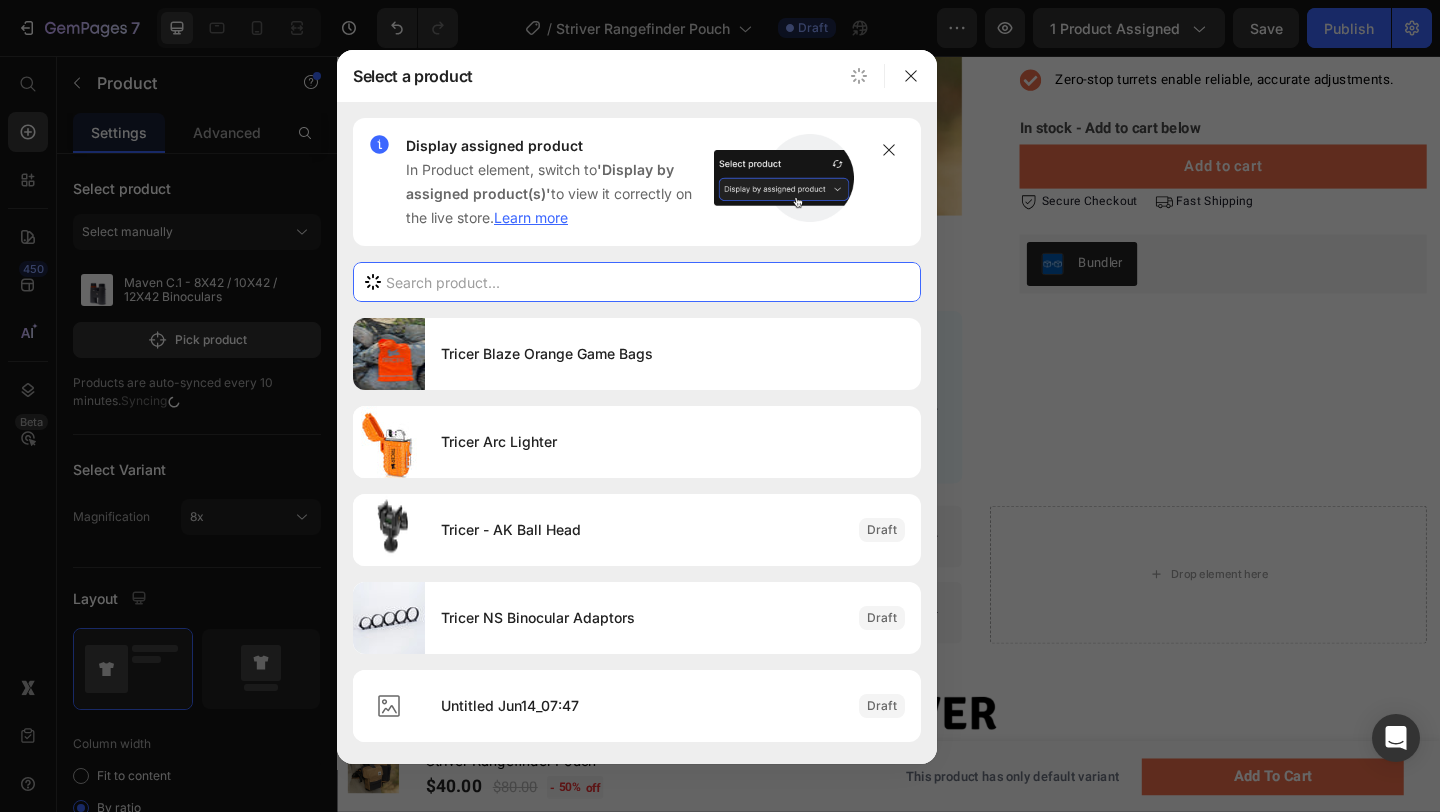 click at bounding box center [637, 282] 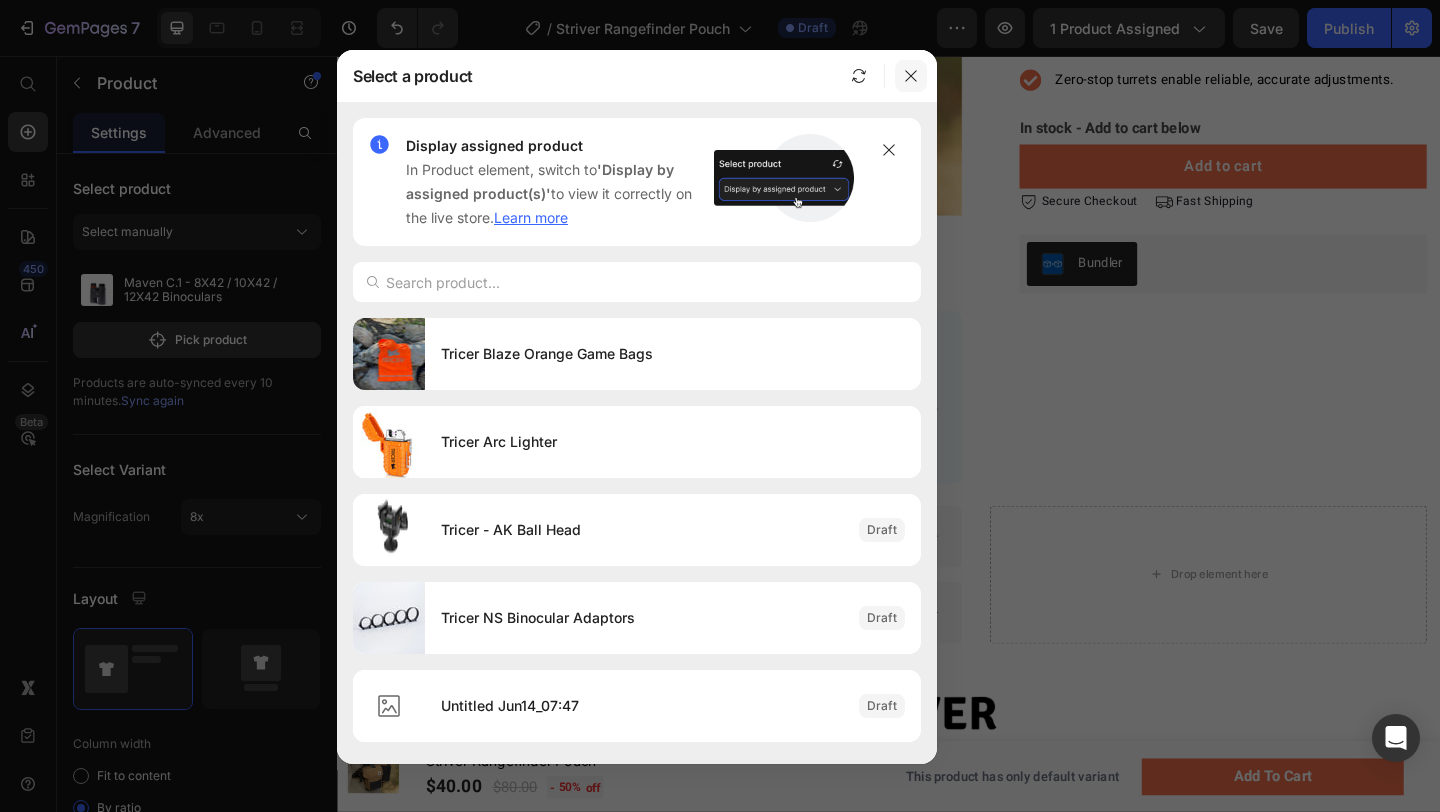 click 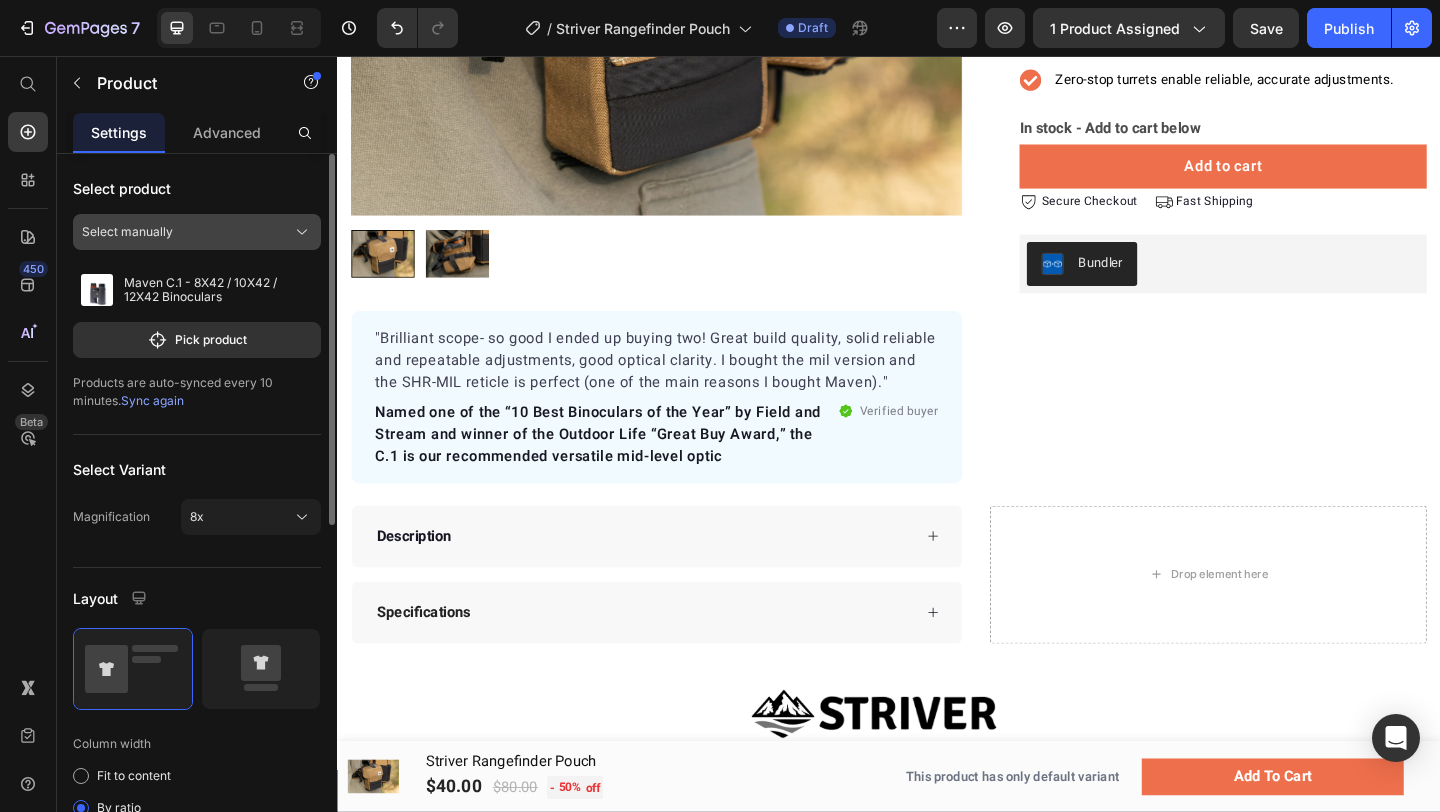 click on "Select manually" 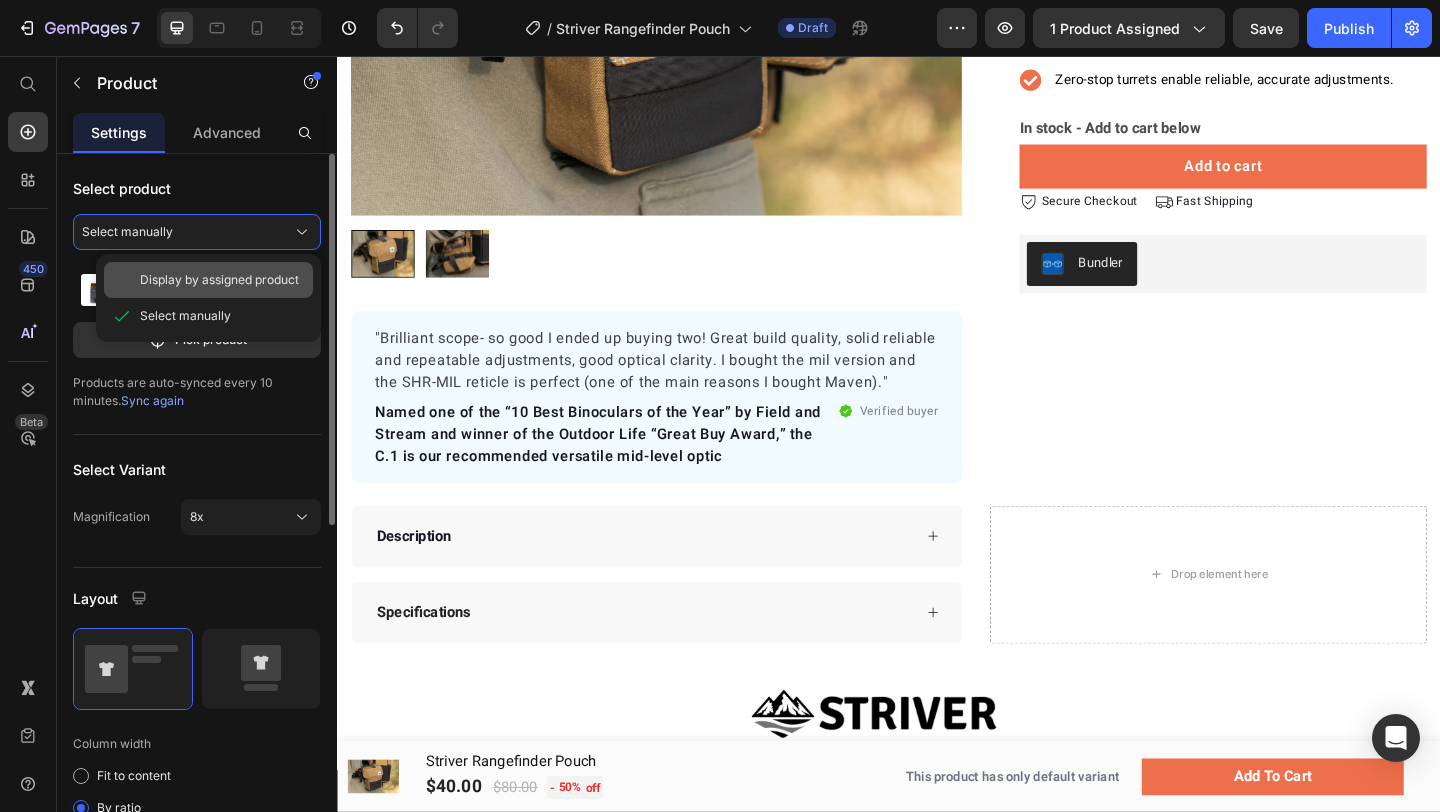 click on "Display by assigned product" at bounding box center [219, 280] 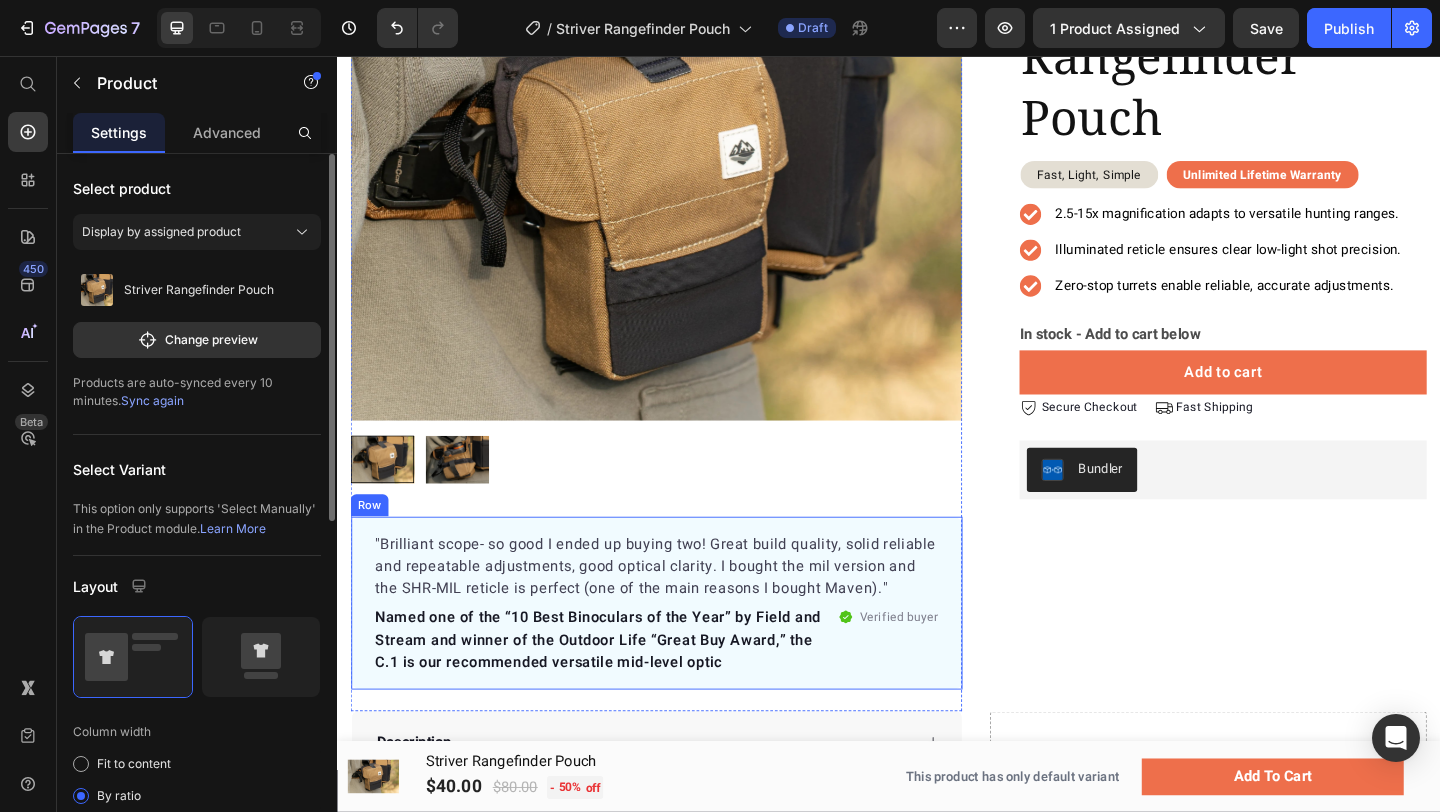 scroll, scrollTop: 196, scrollLeft: 0, axis: vertical 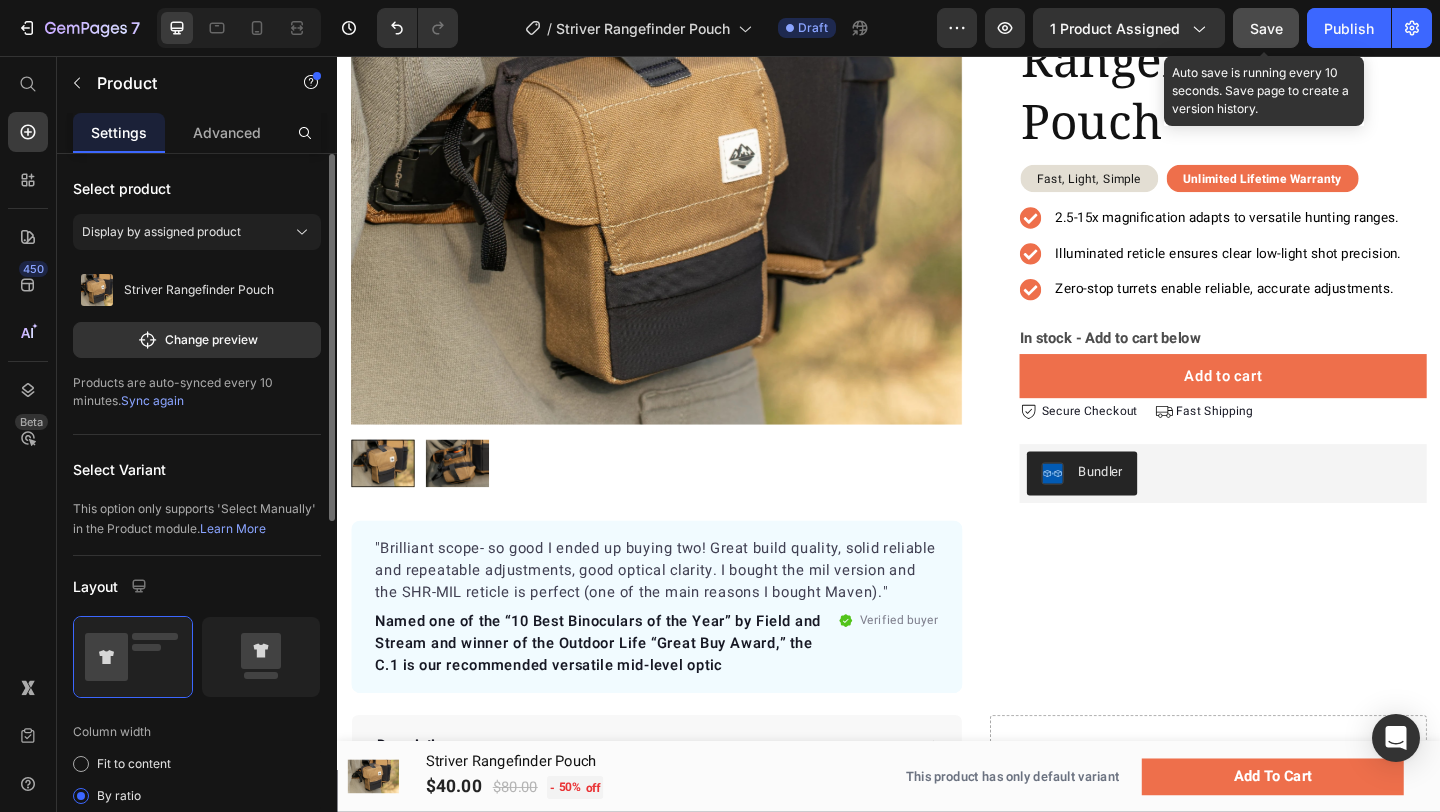 click on "Save" 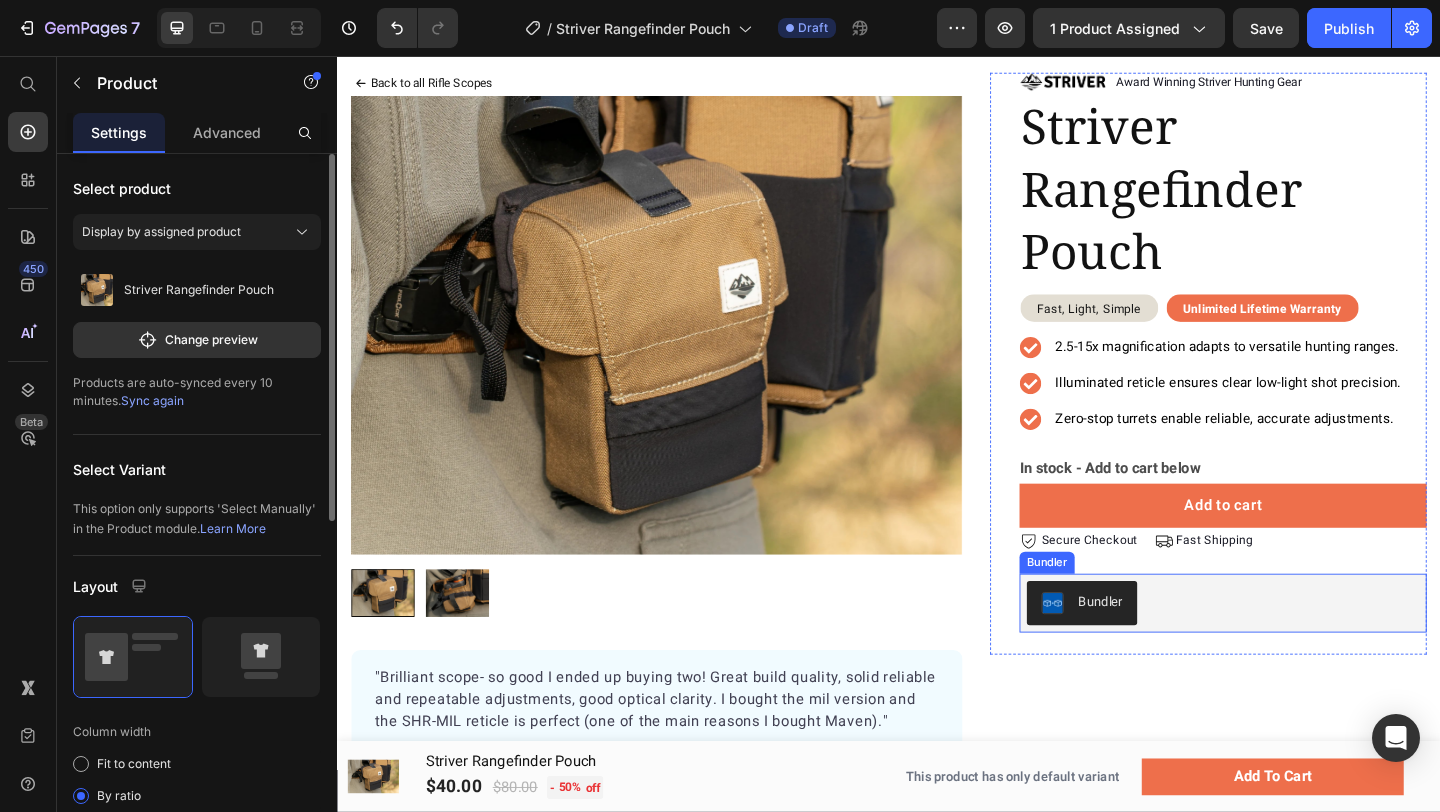 scroll, scrollTop: 0, scrollLeft: 0, axis: both 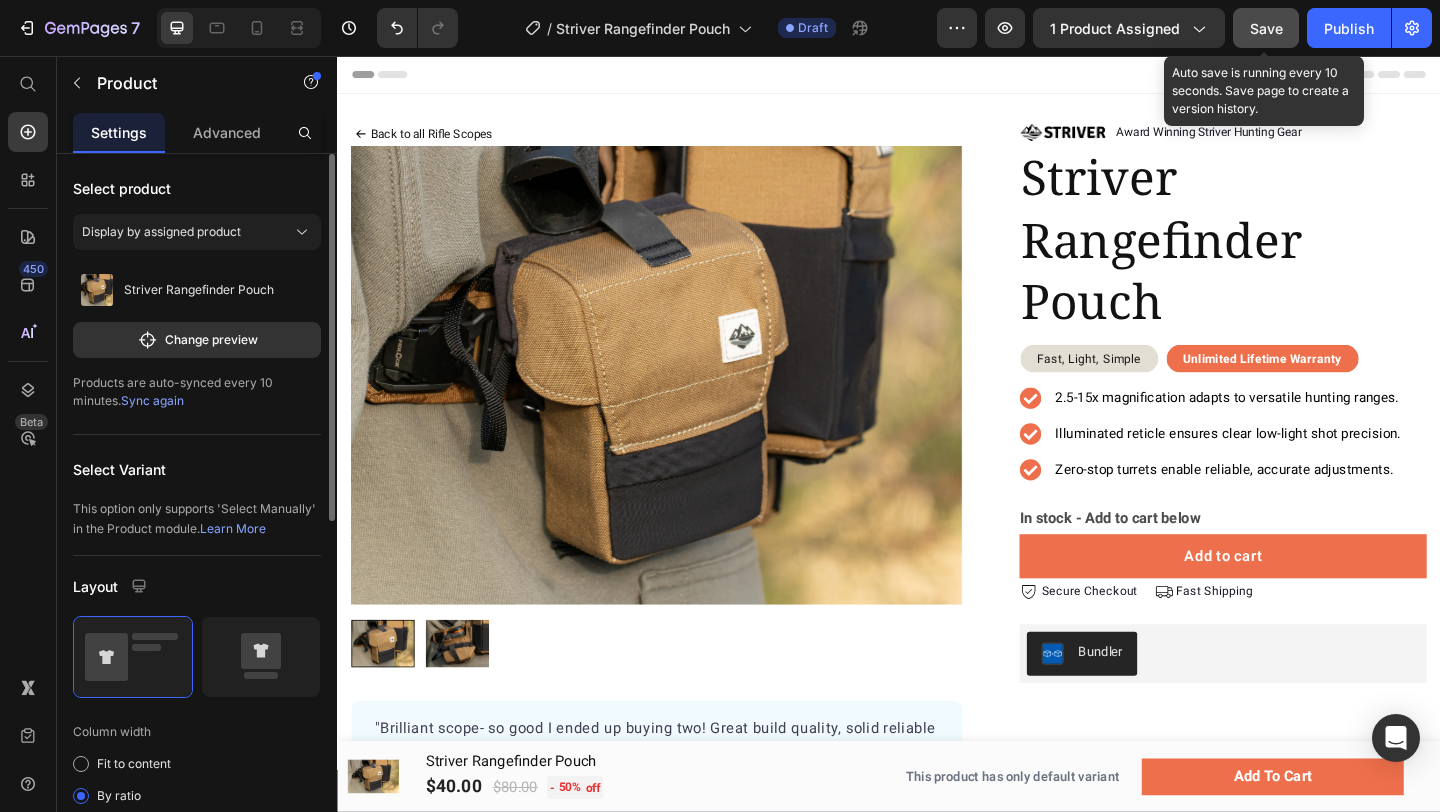 click on "Save" 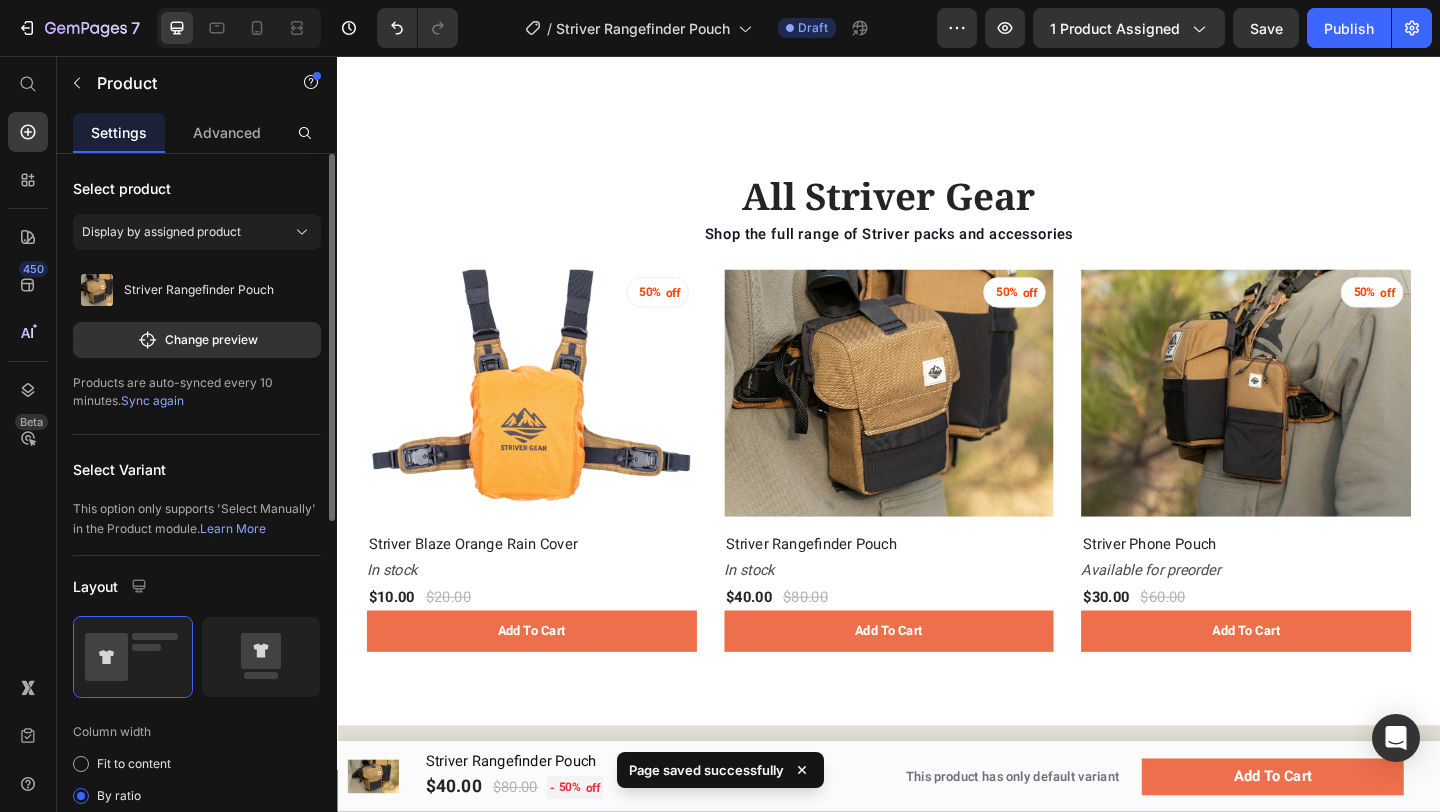 scroll, scrollTop: 2315, scrollLeft: 0, axis: vertical 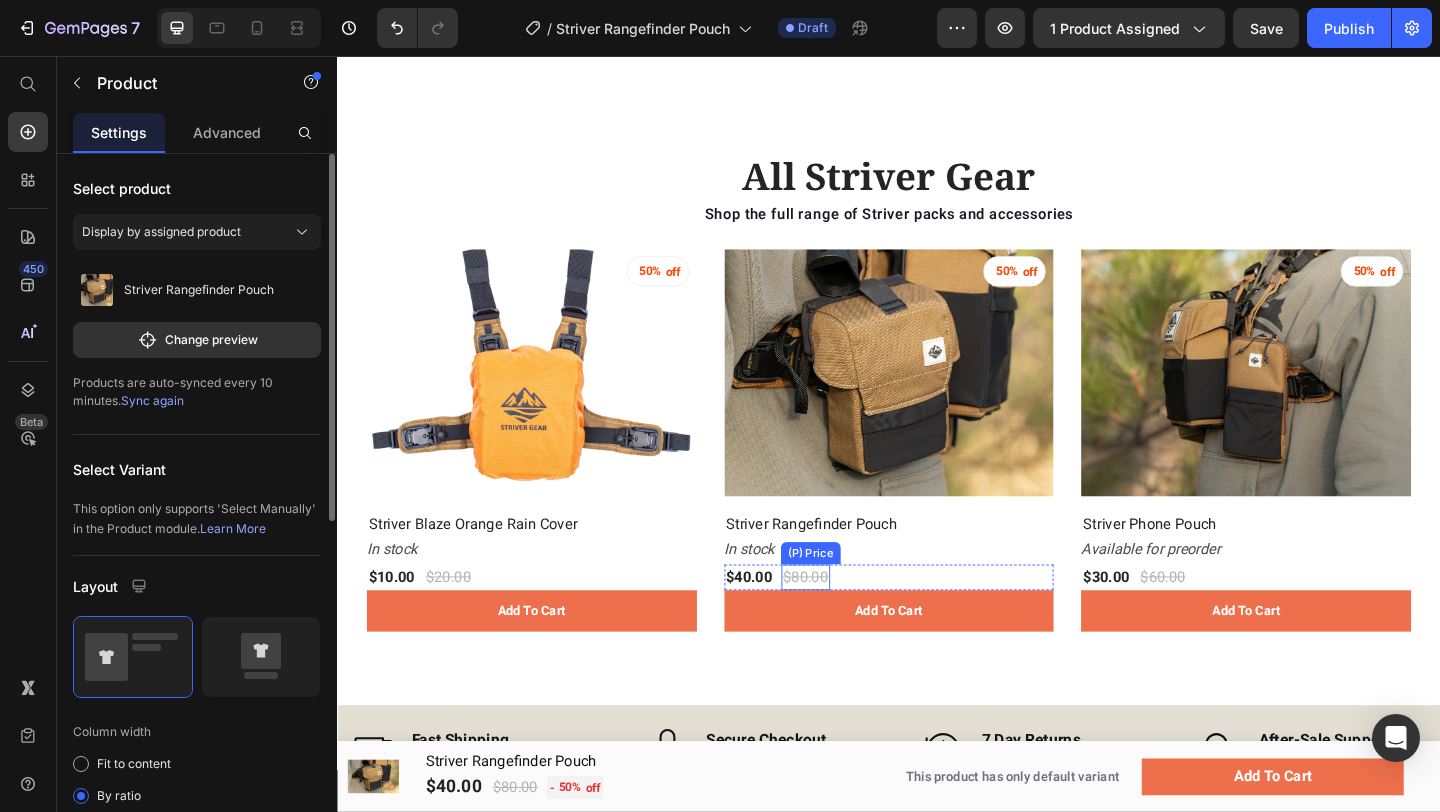 click on "$80.00" at bounding box center [457, 623] 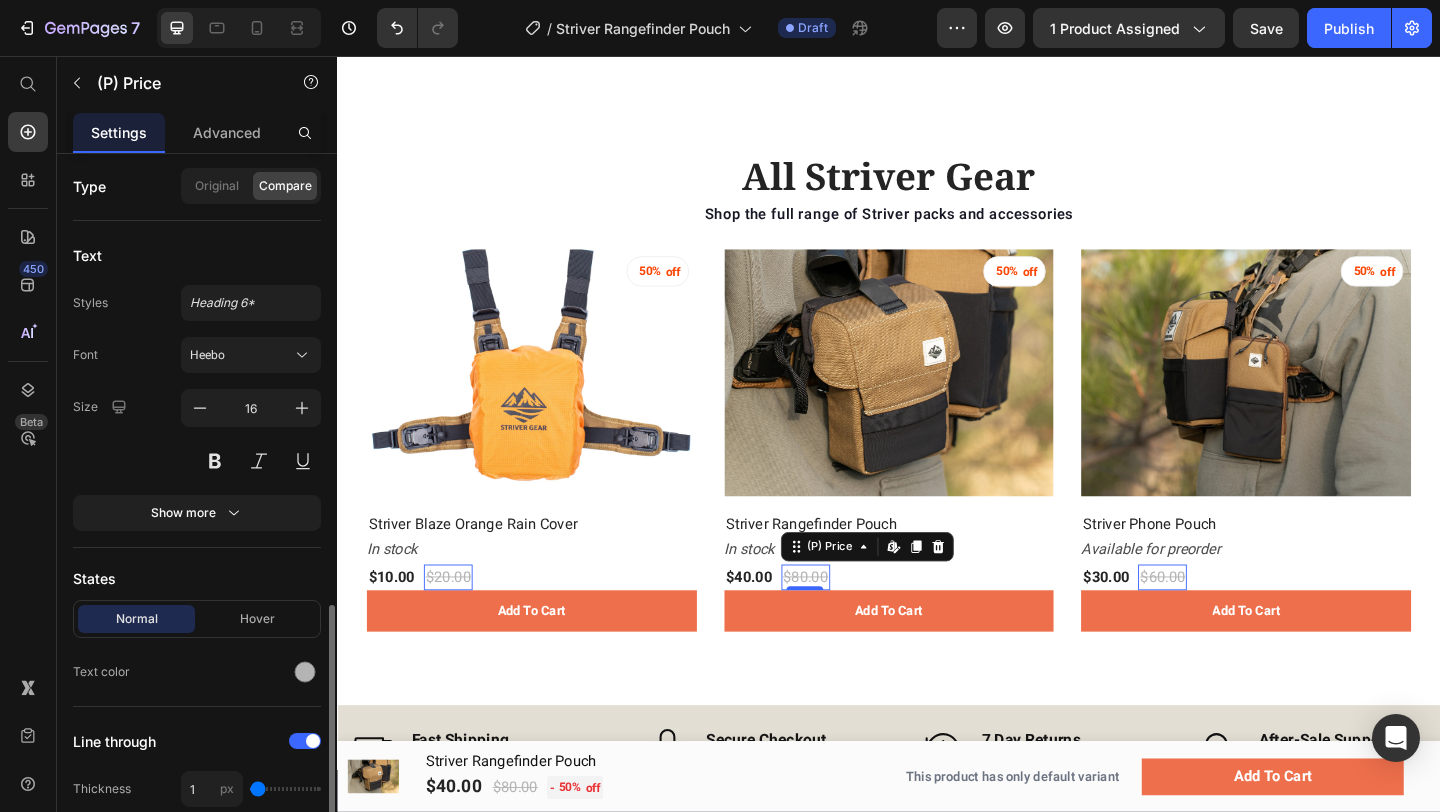 scroll, scrollTop: 370, scrollLeft: 0, axis: vertical 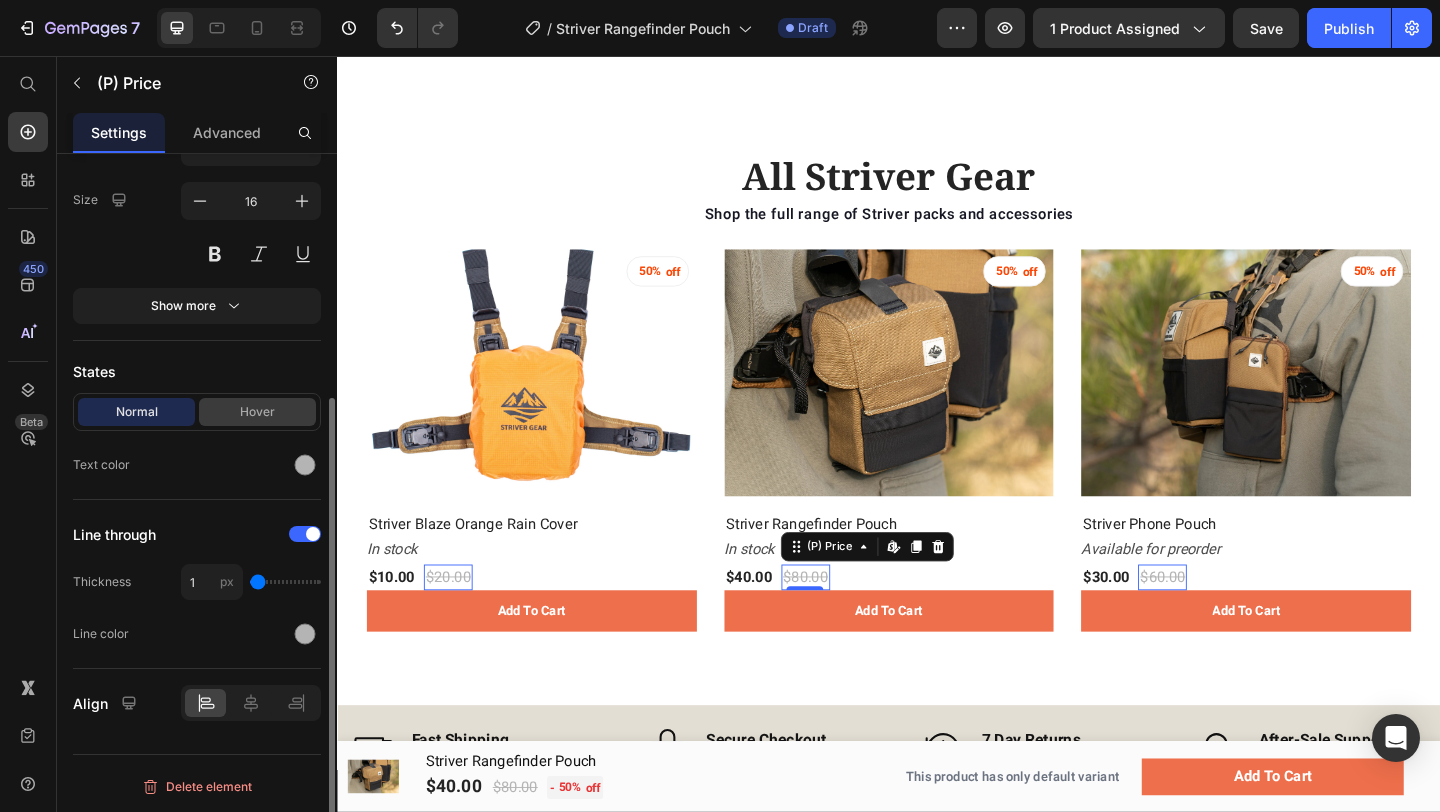 click on "Hover" at bounding box center (257, 412) 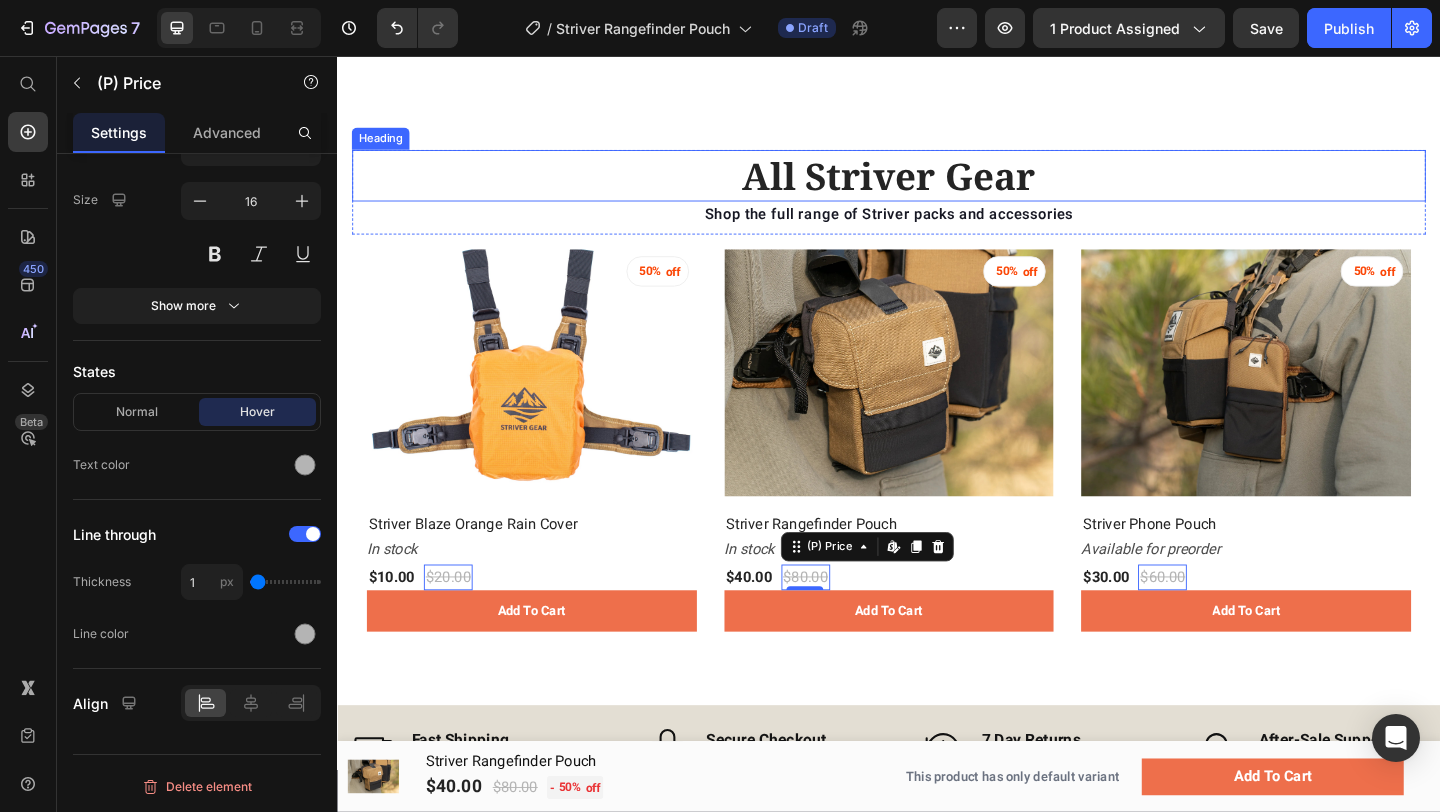 type 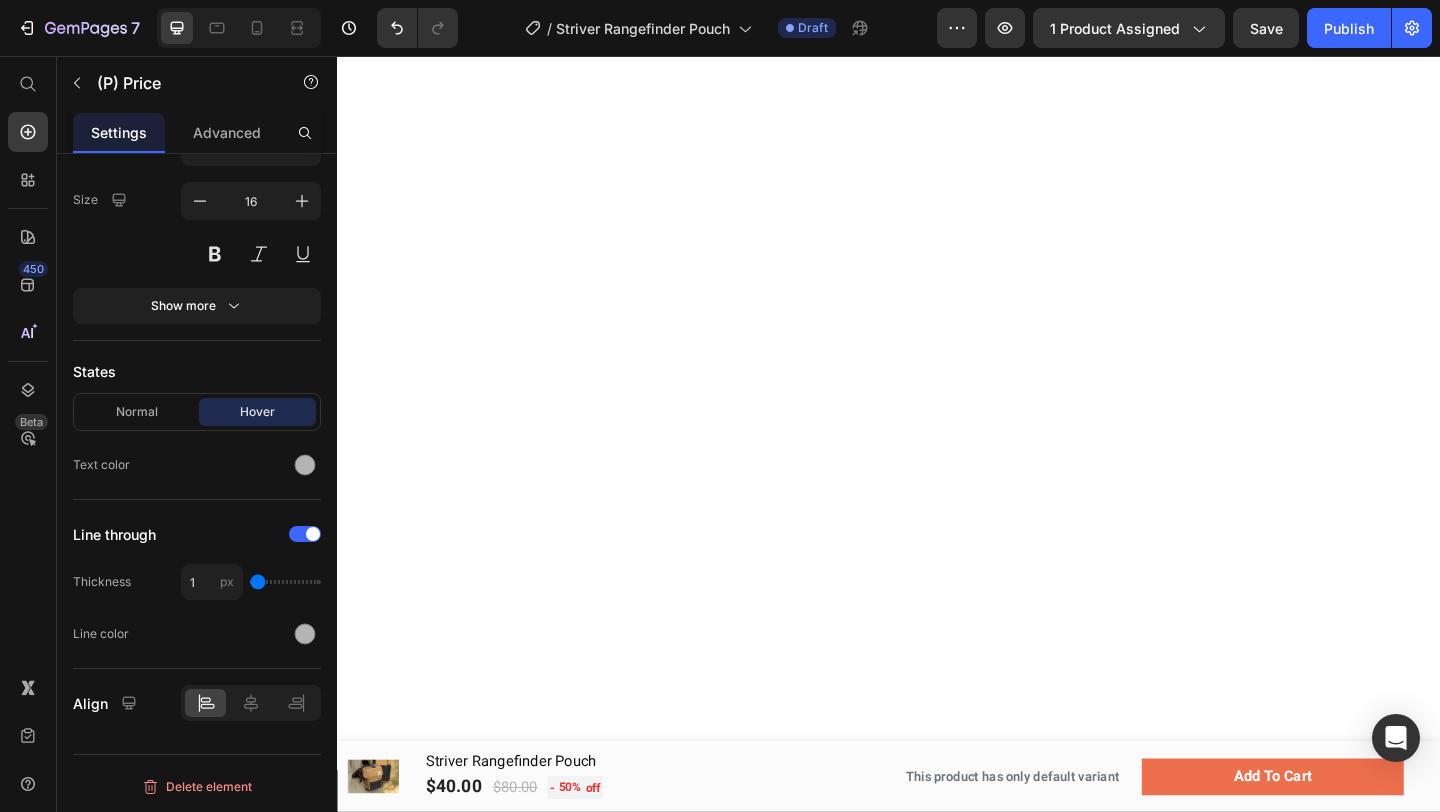 scroll, scrollTop: 0, scrollLeft: 0, axis: both 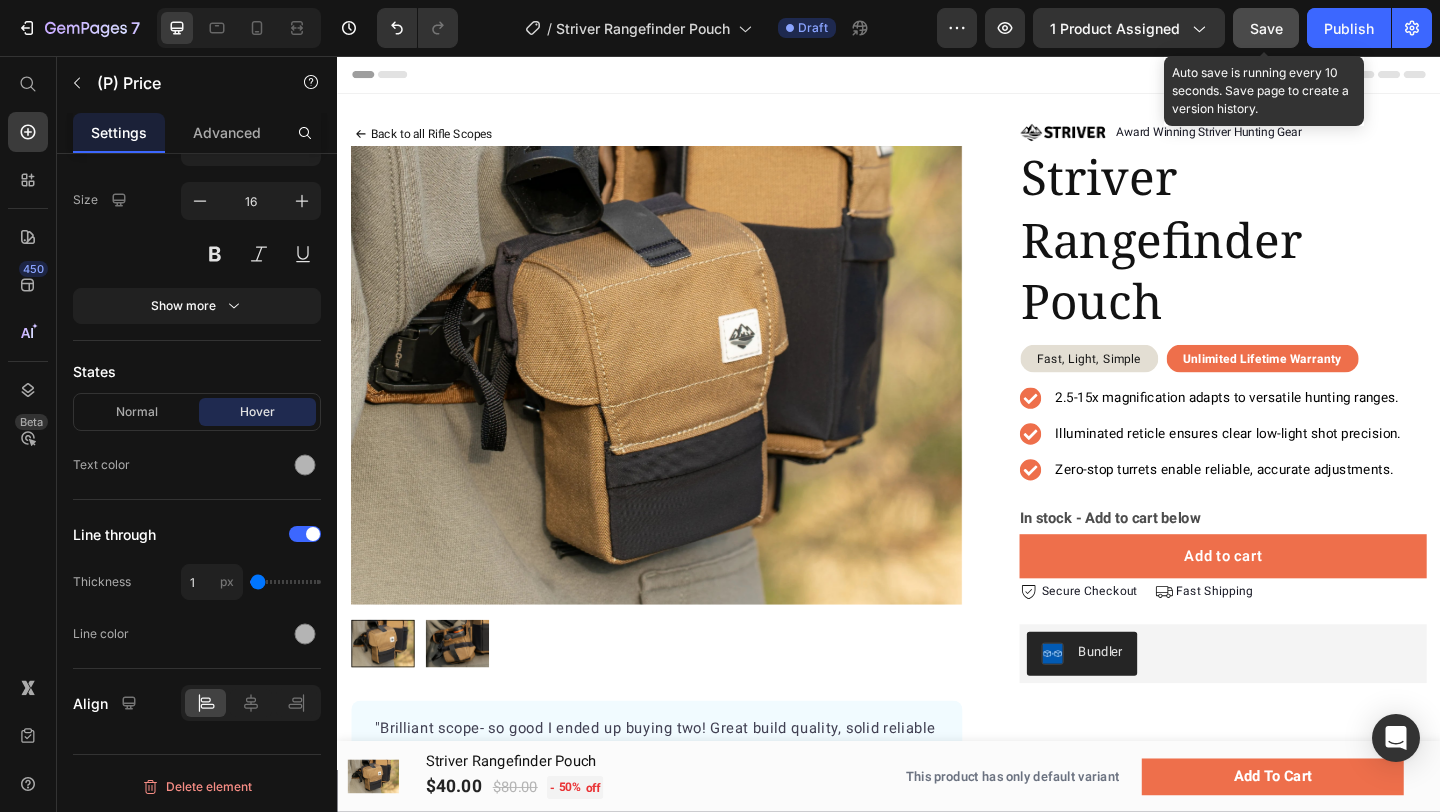 click on "Save" 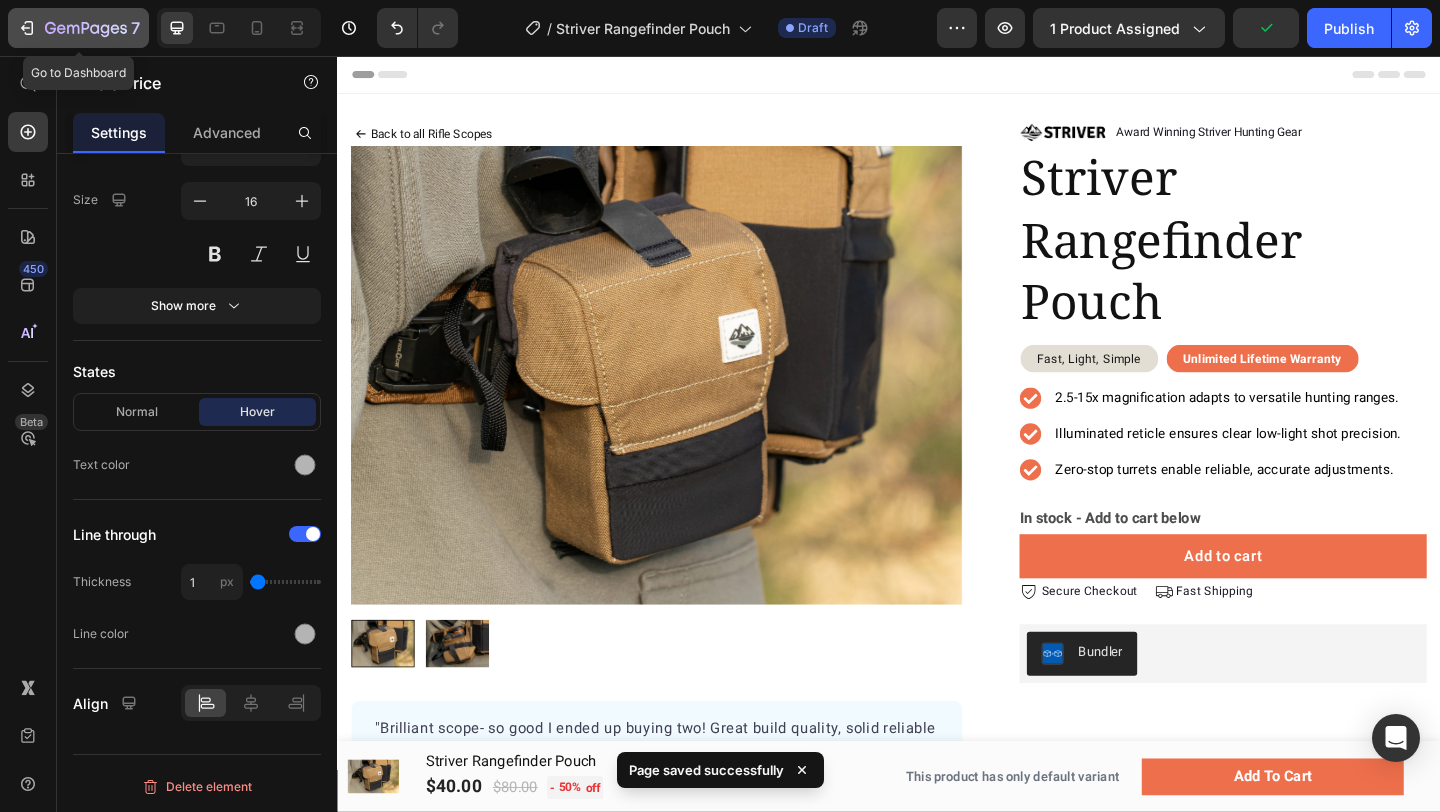 click 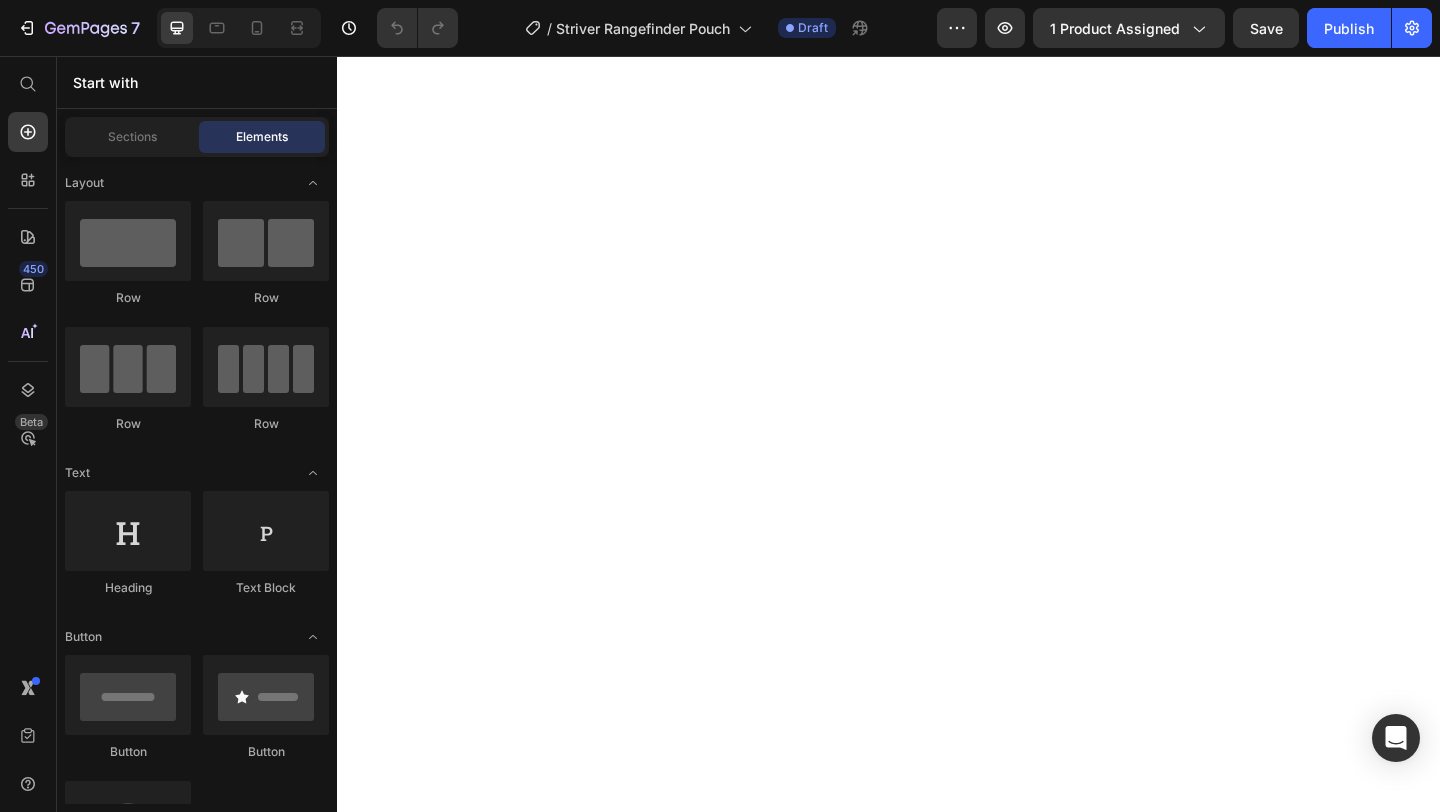 scroll, scrollTop: 0, scrollLeft: 0, axis: both 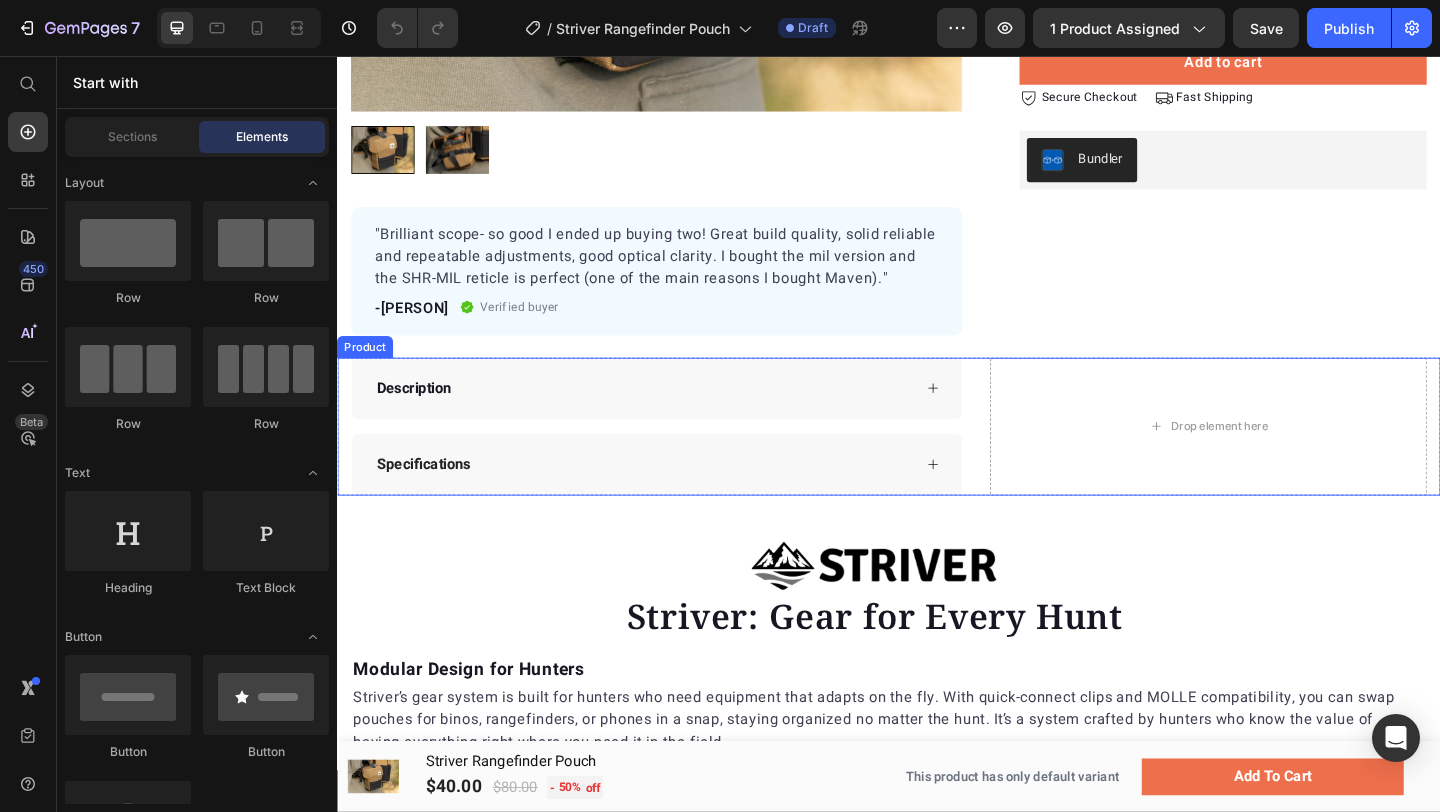 click on "Description" at bounding box center (684, 417) 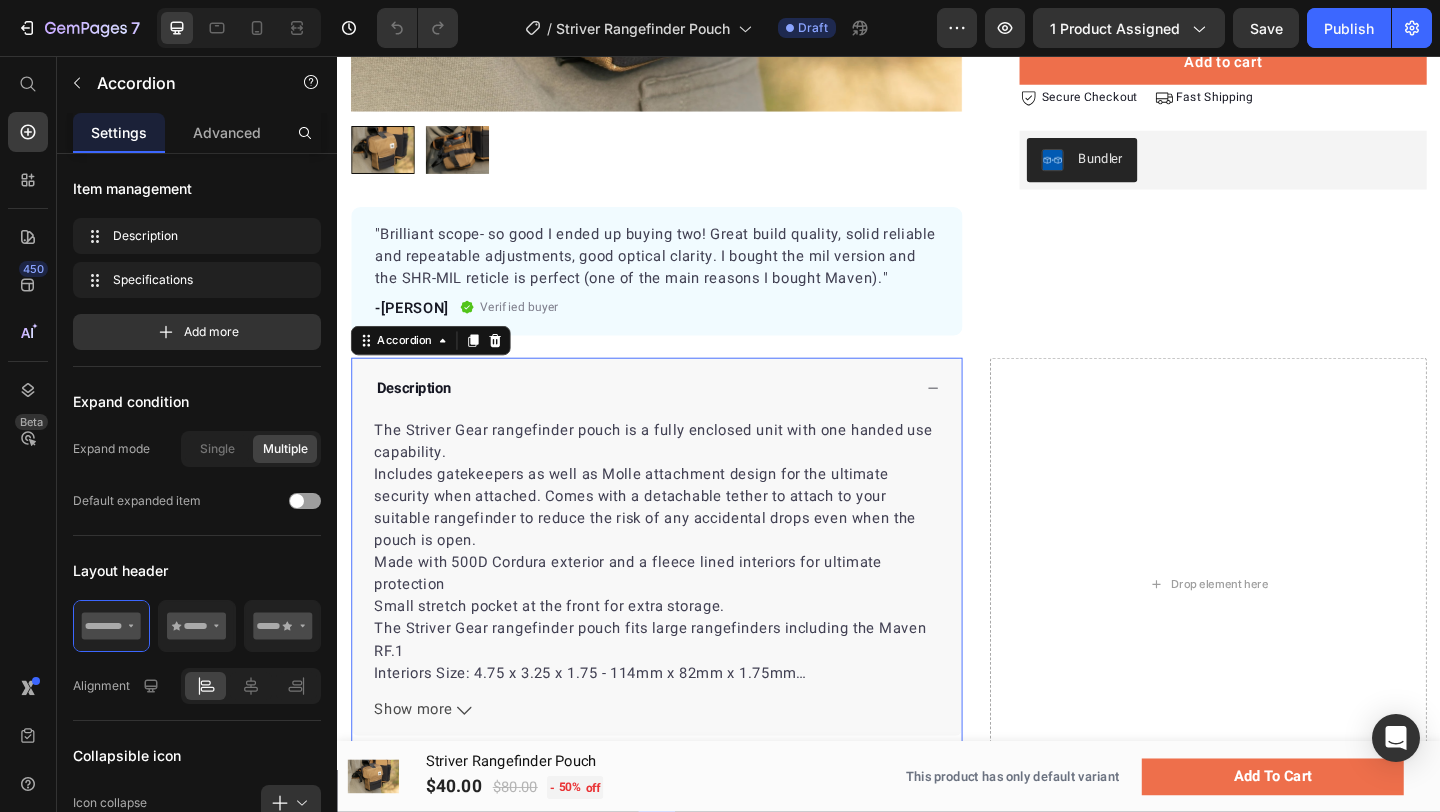 click on "Description" at bounding box center (684, 417) 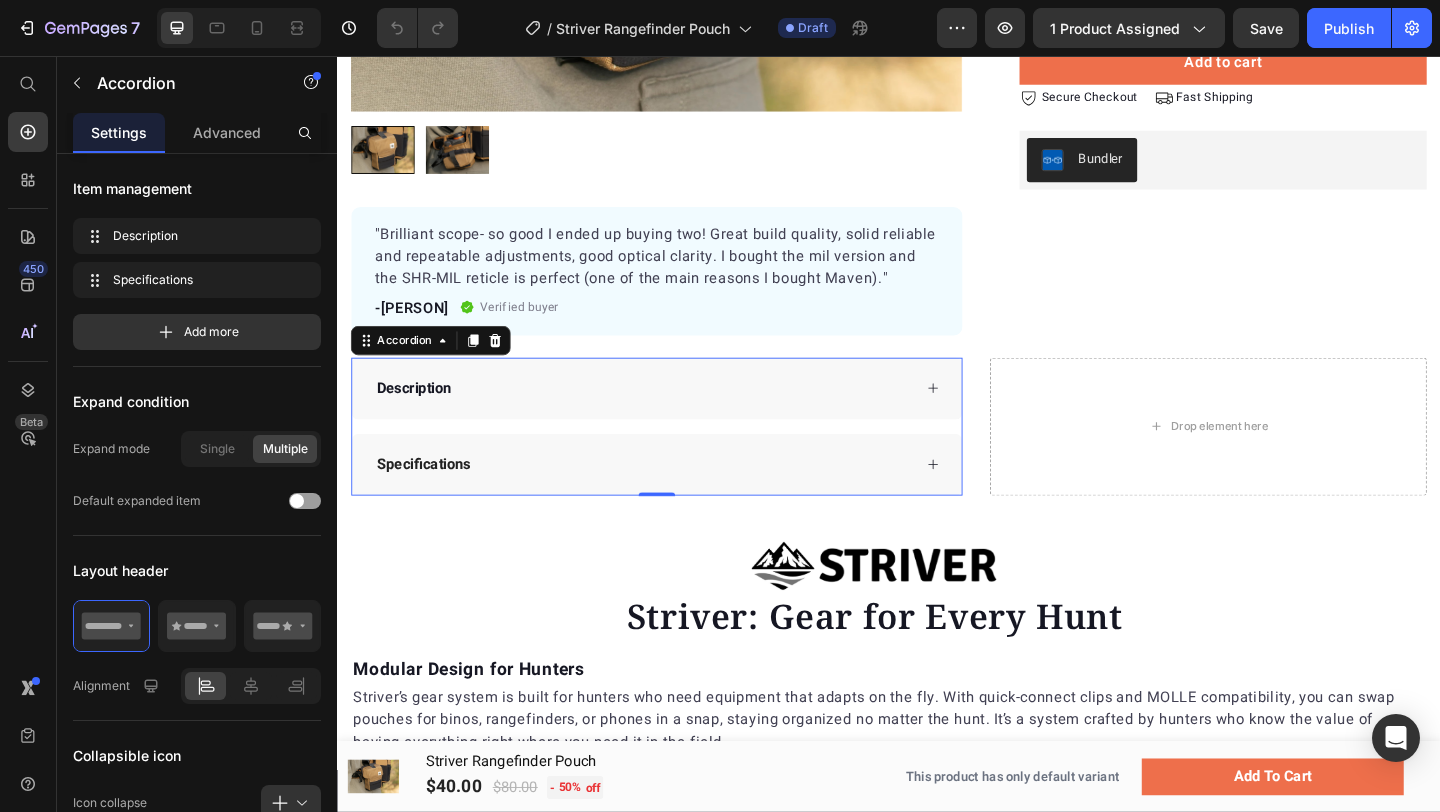 click 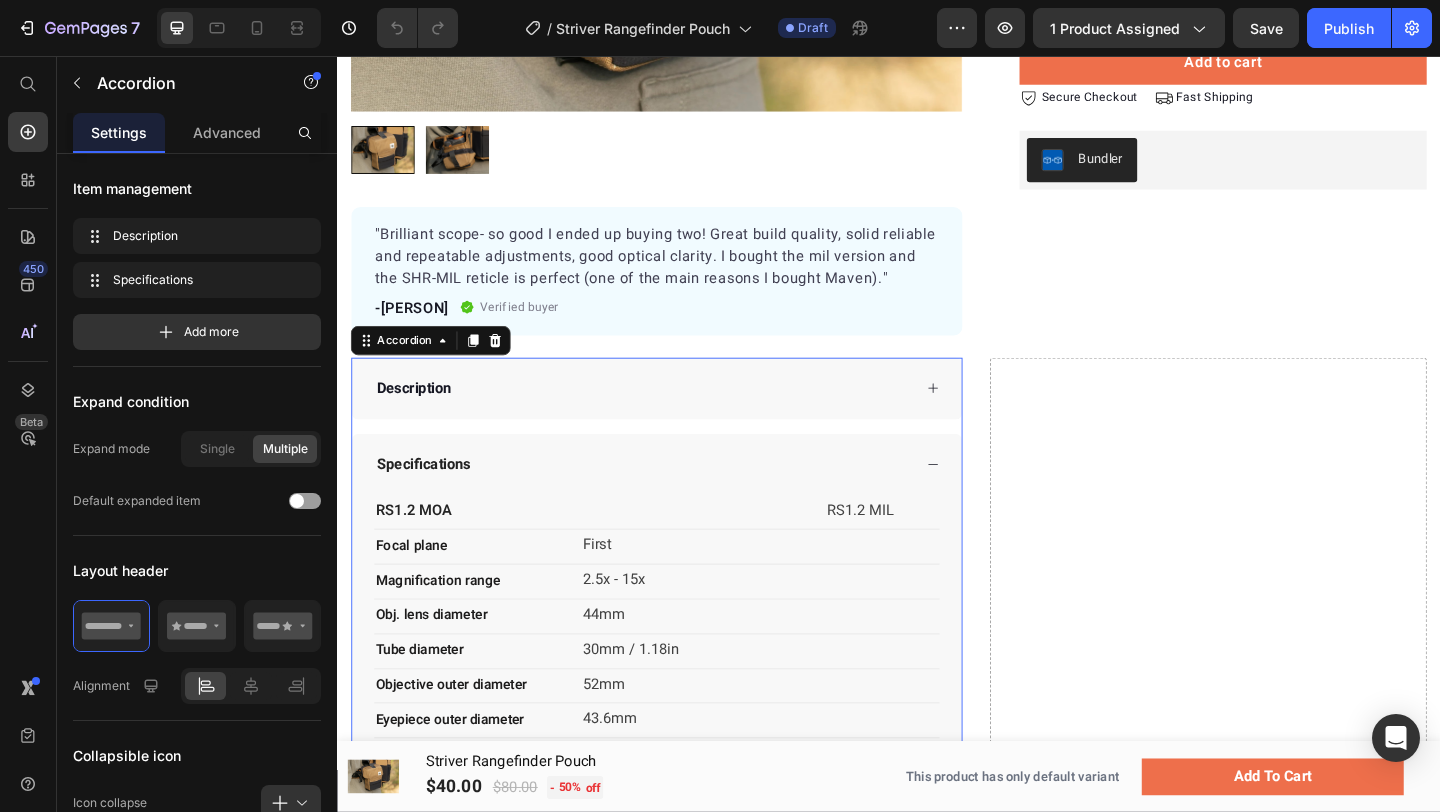 click 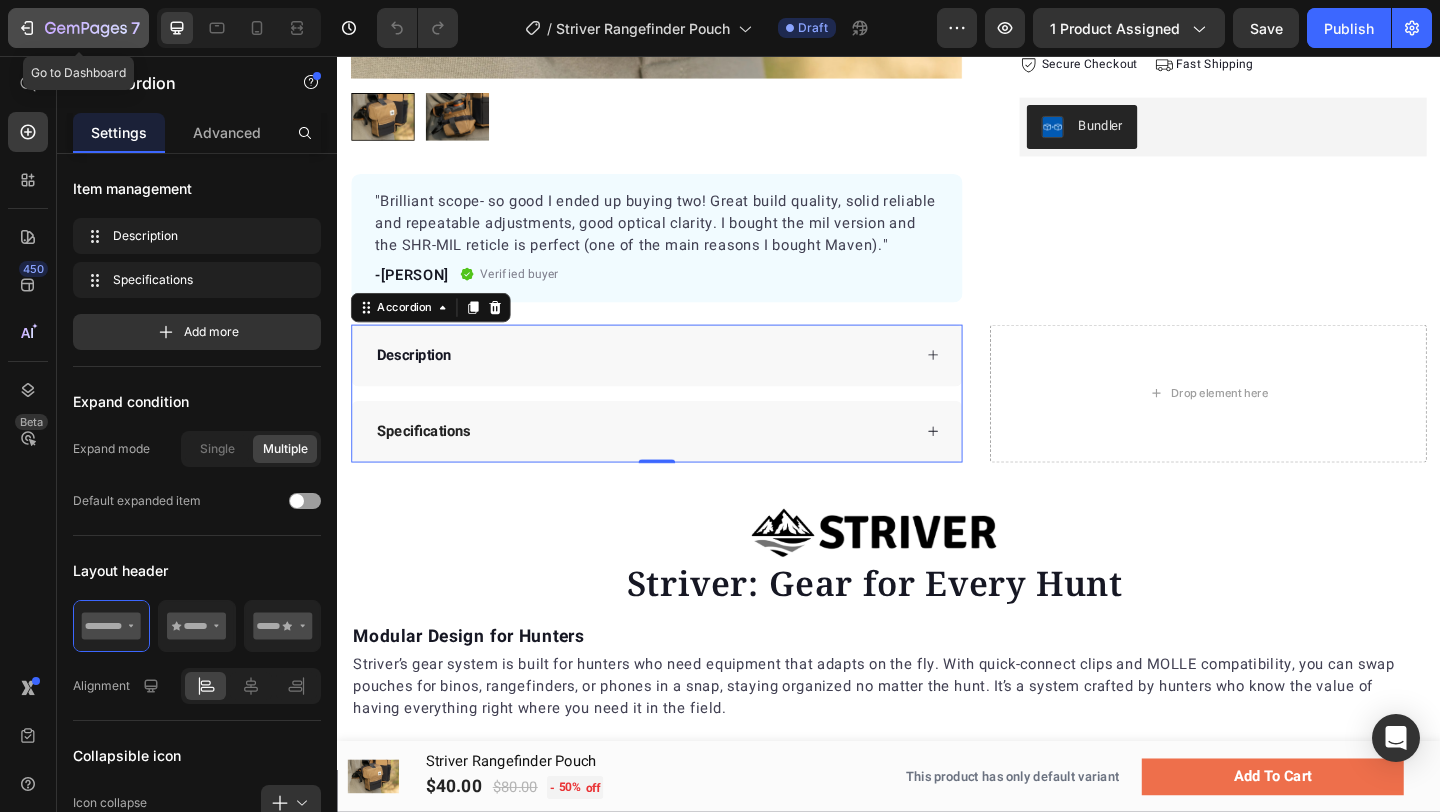 scroll, scrollTop: 170, scrollLeft: 0, axis: vertical 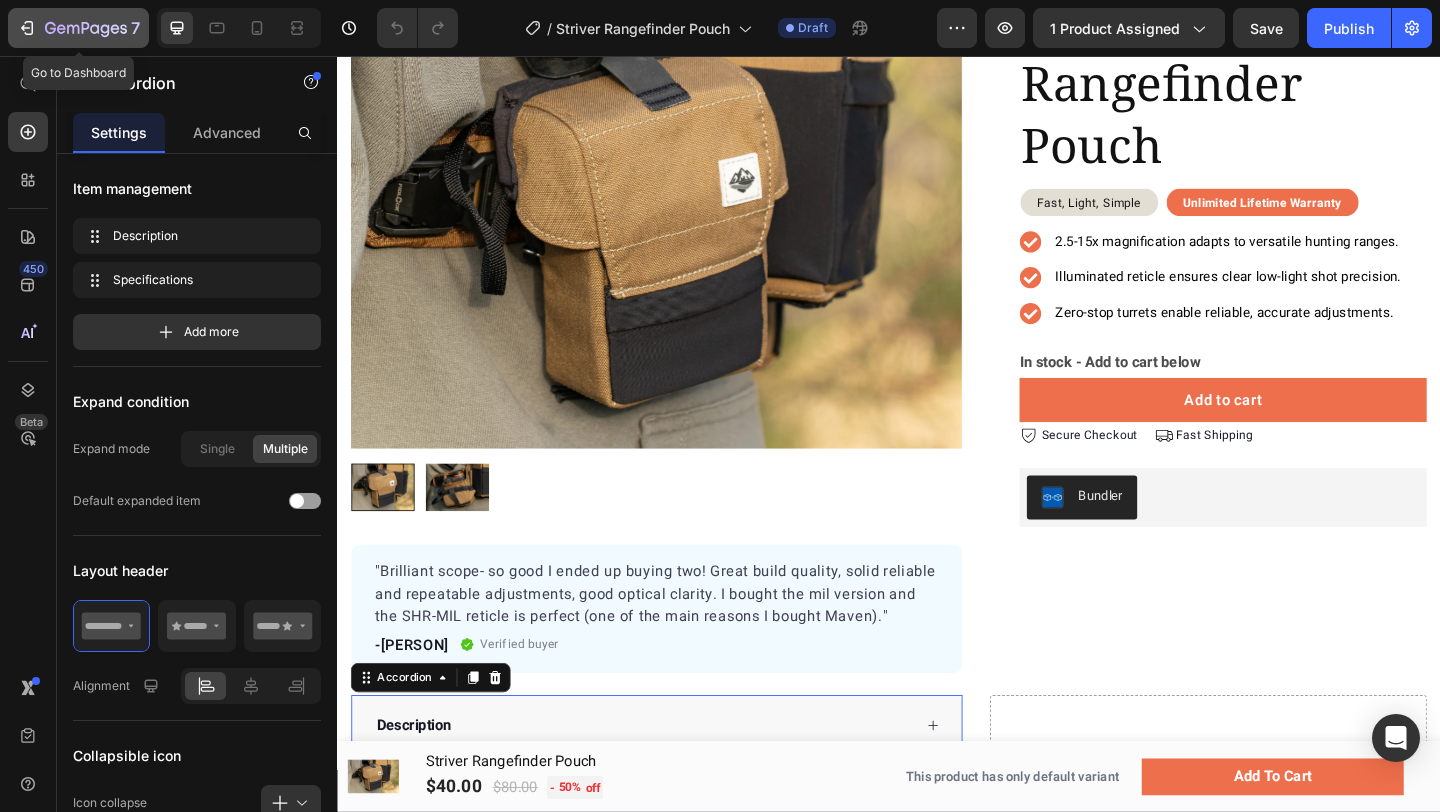 click 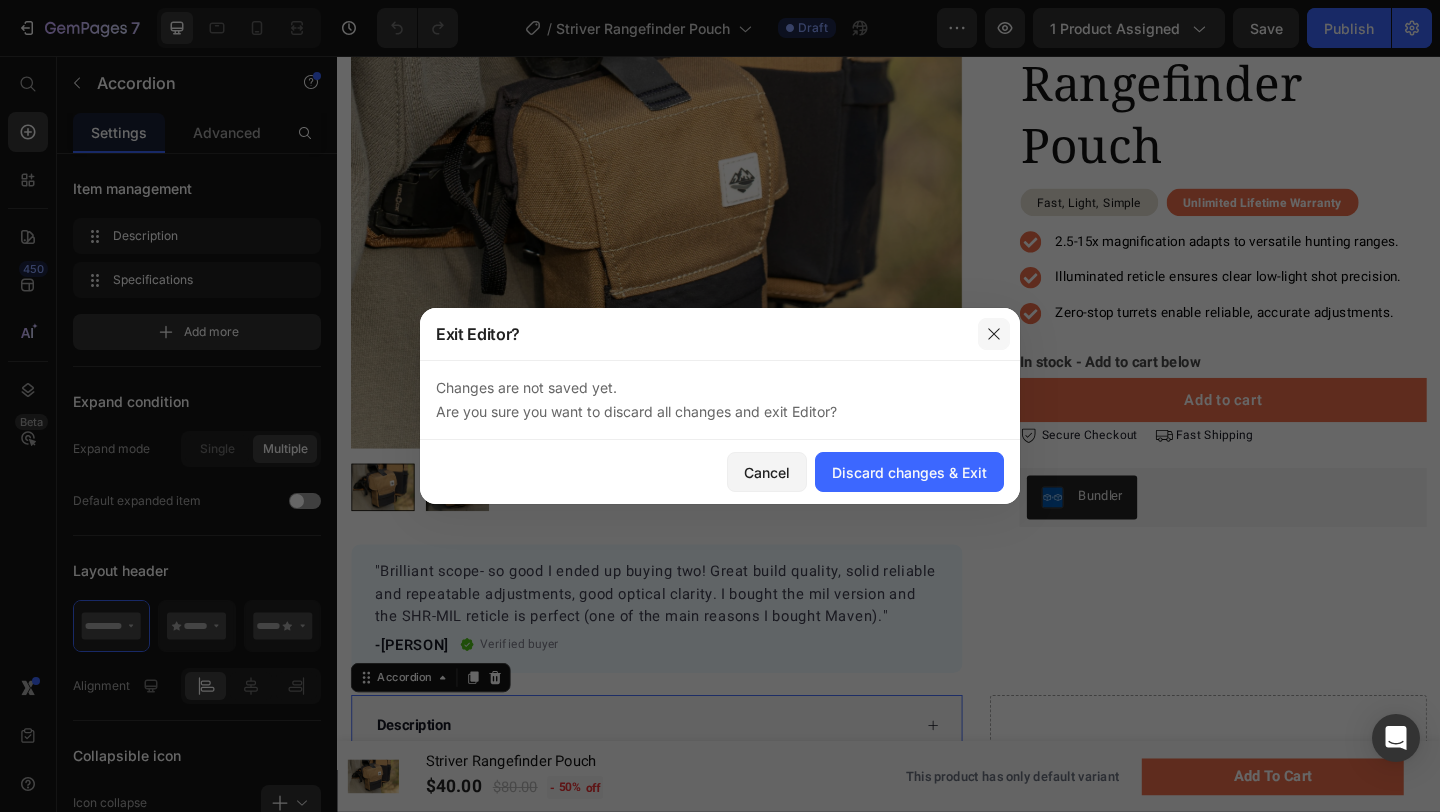 click 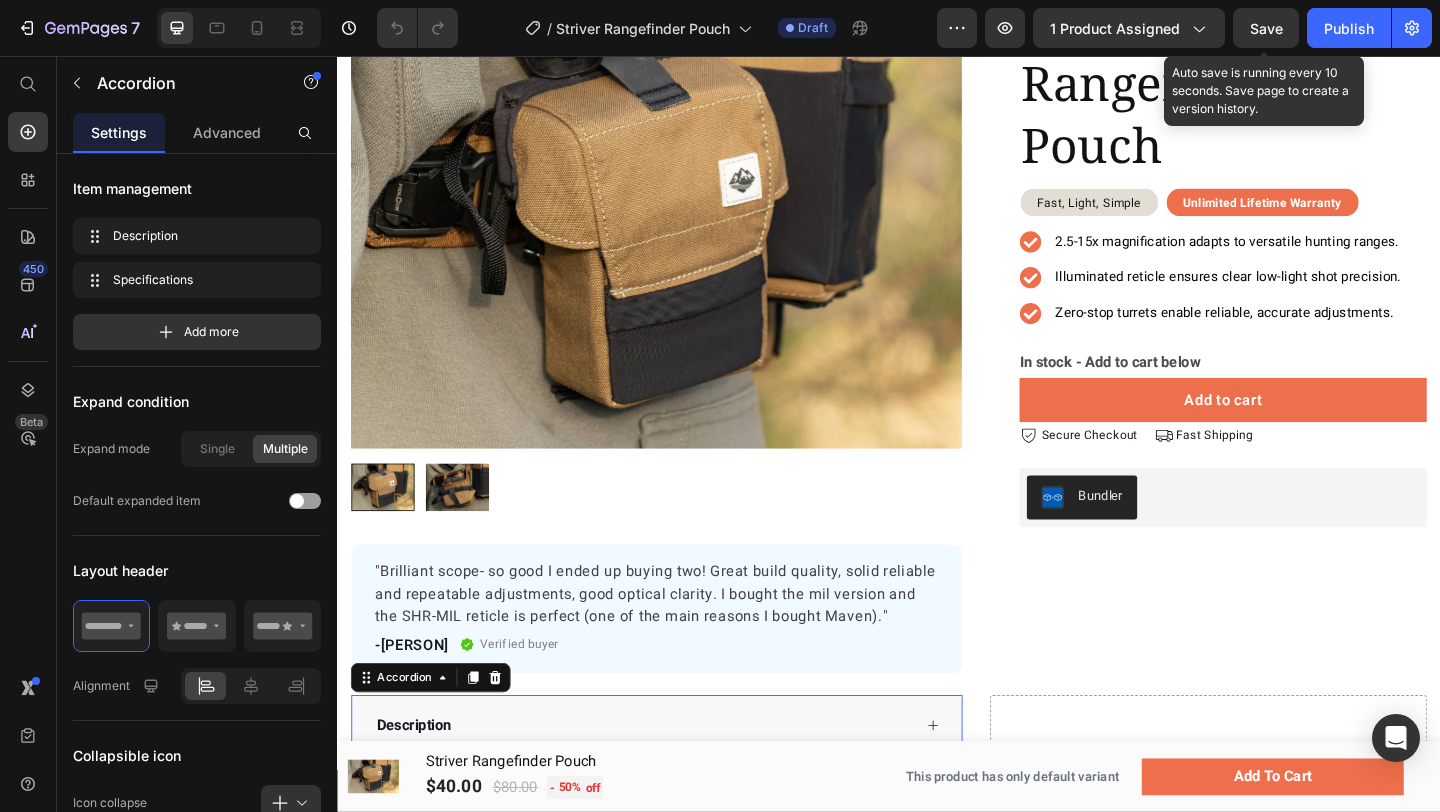 click on "Save" 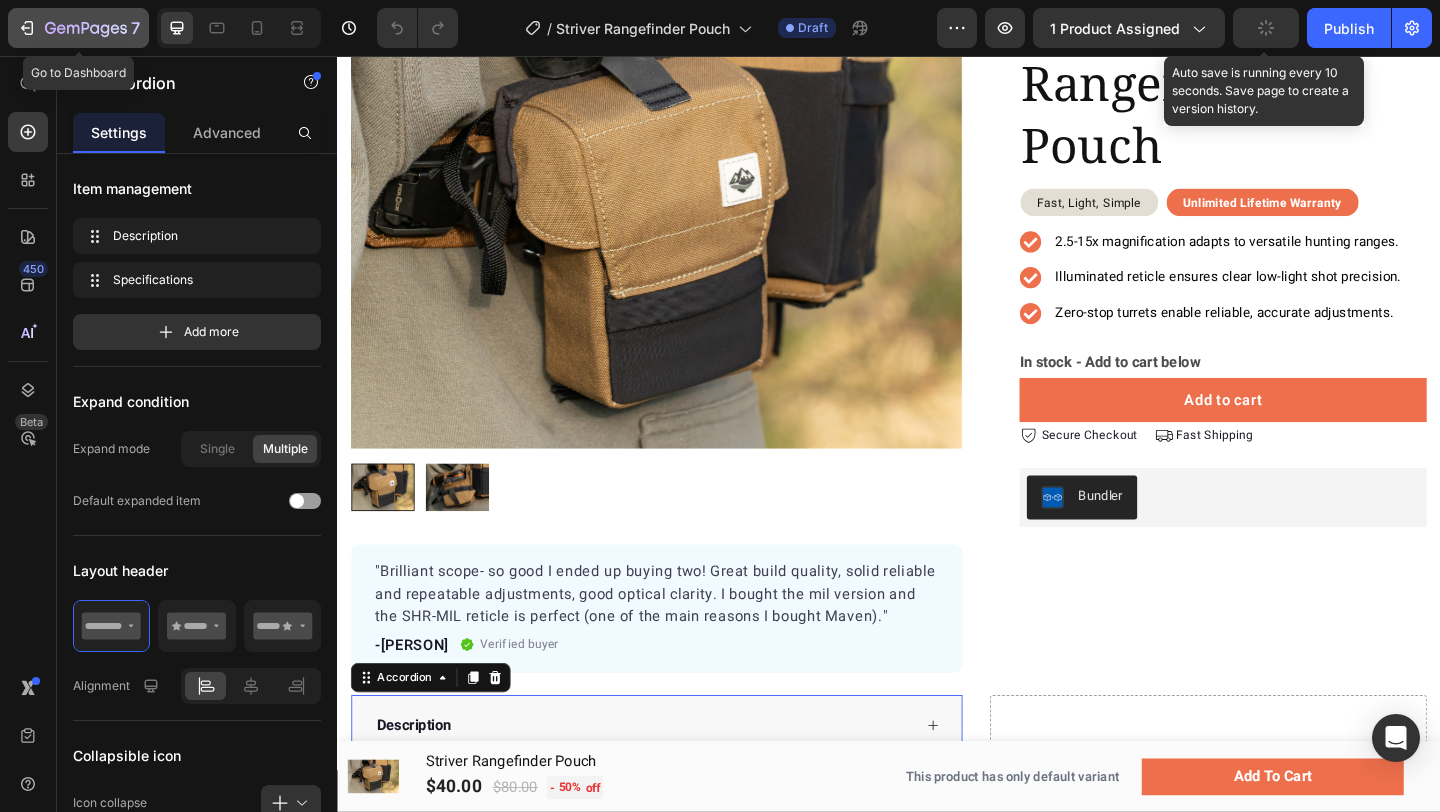 click 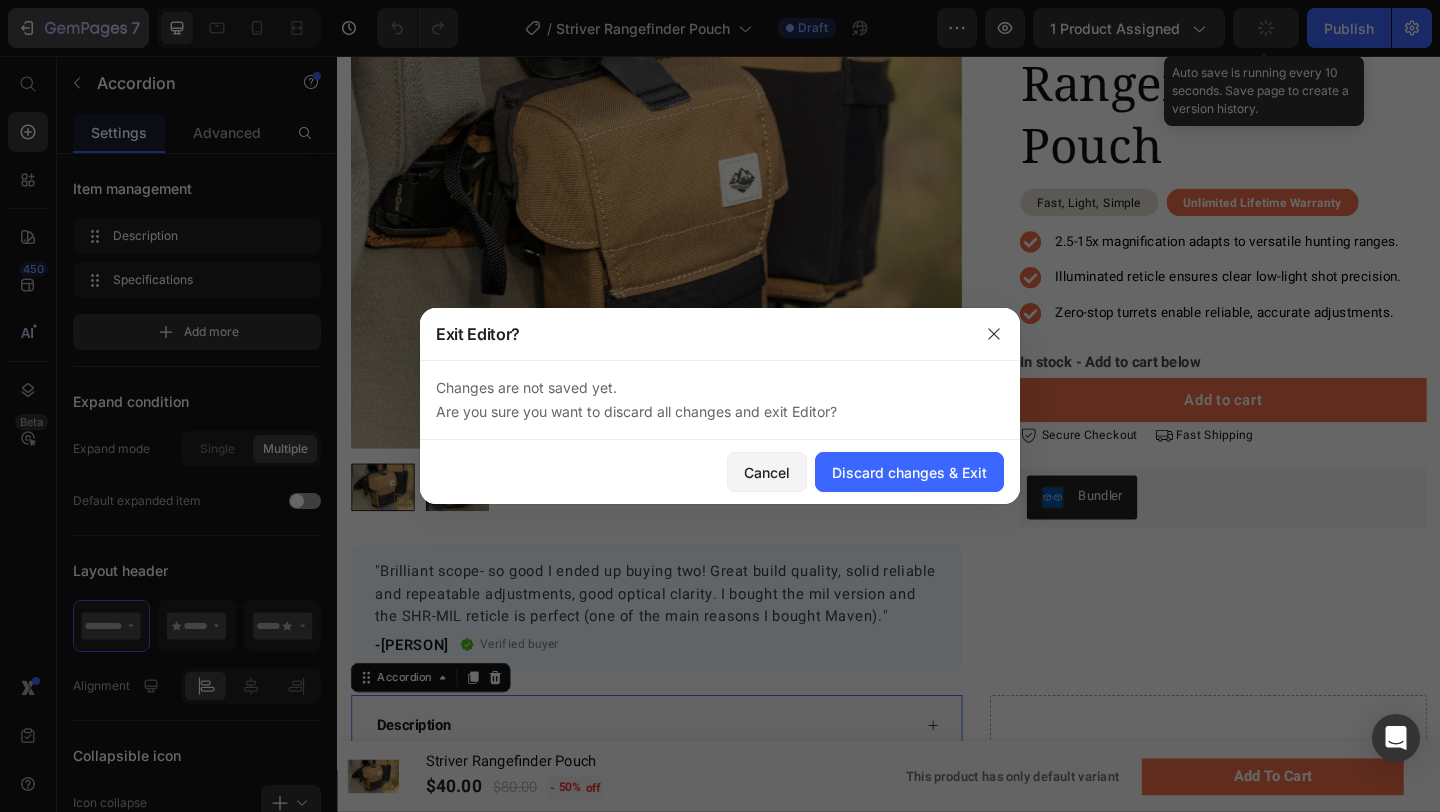 click at bounding box center [720, 406] 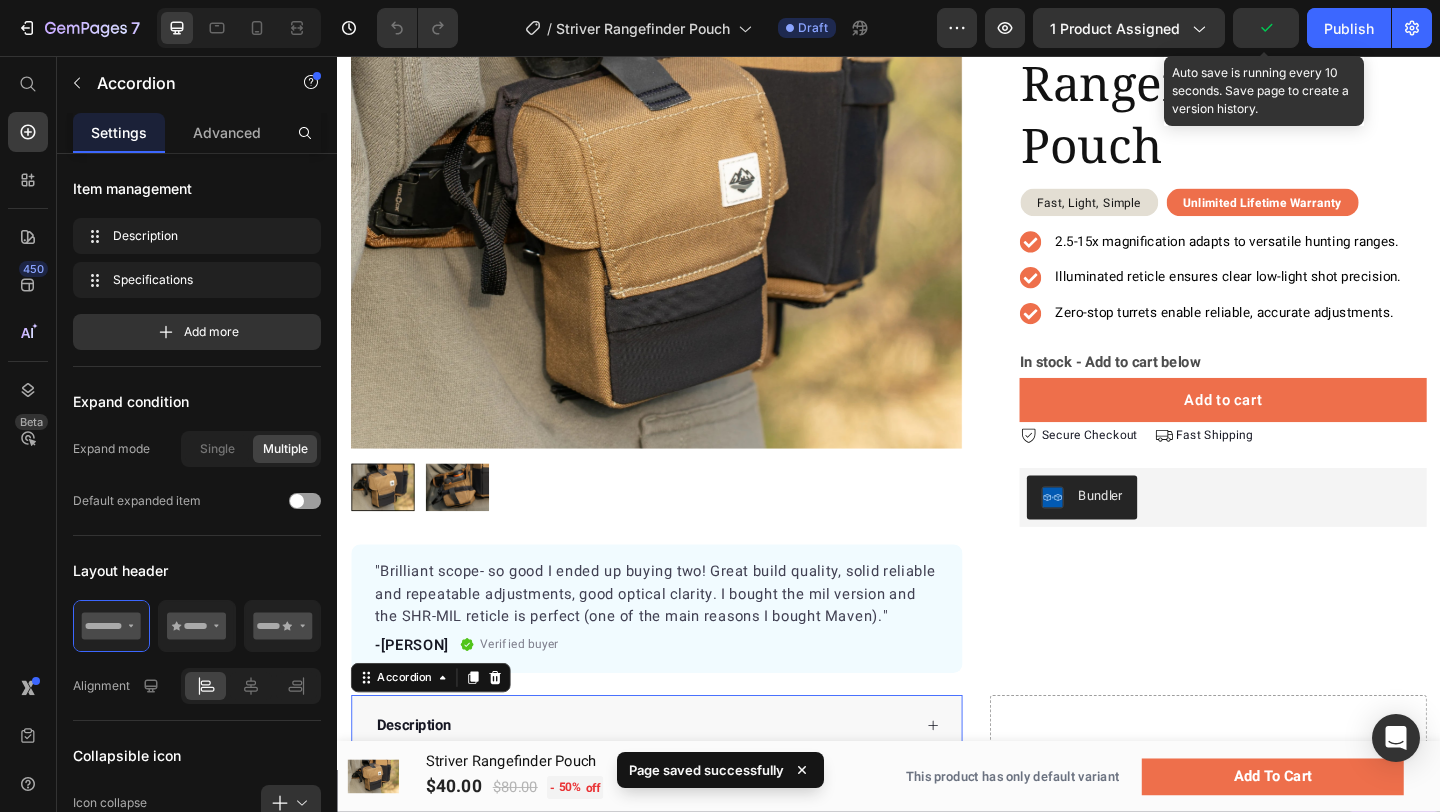 scroll, scrollTop: 724, scrollLeft: 0, axis: vertical 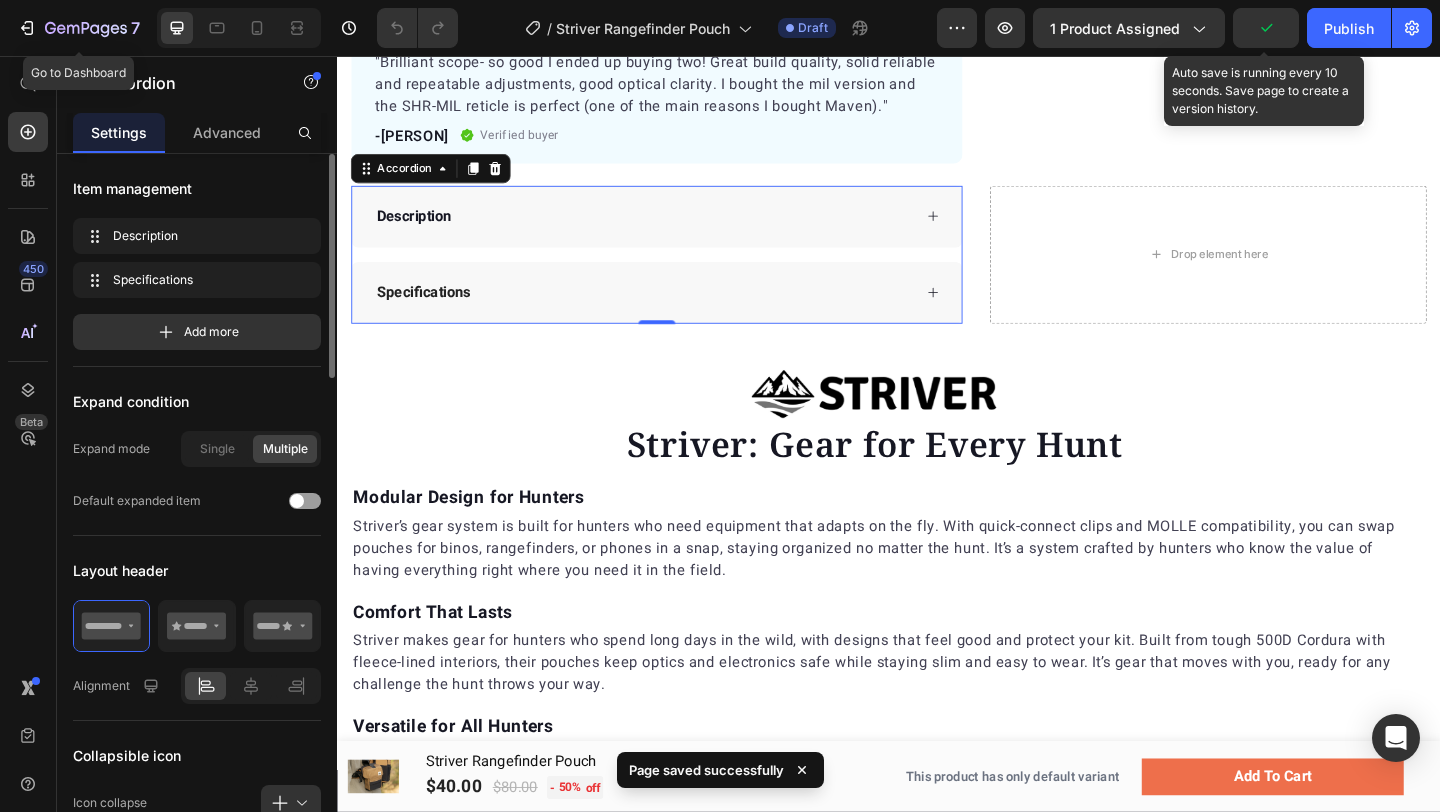 click 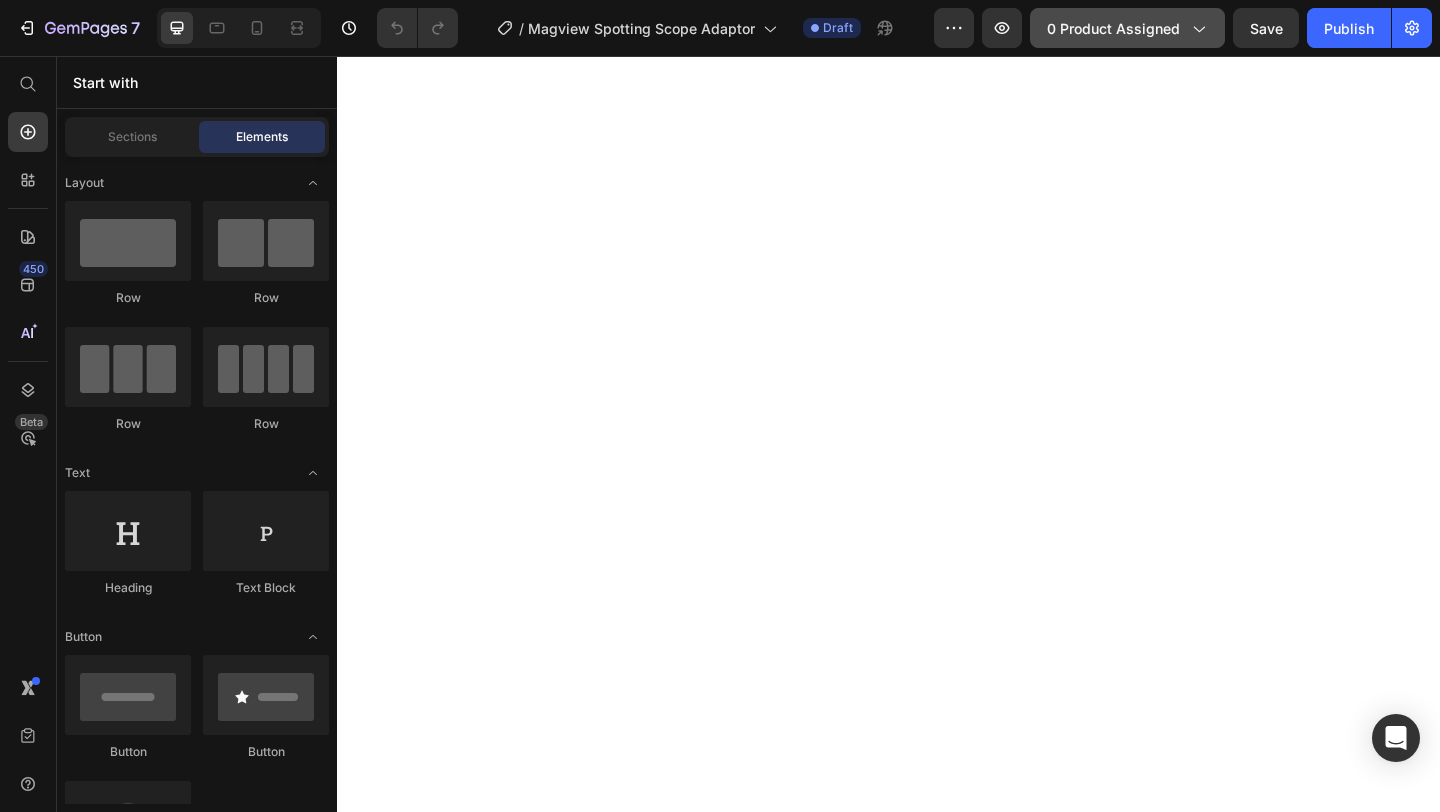 scroll, scrollTop: 0, scrollLeft: 0, axis: both 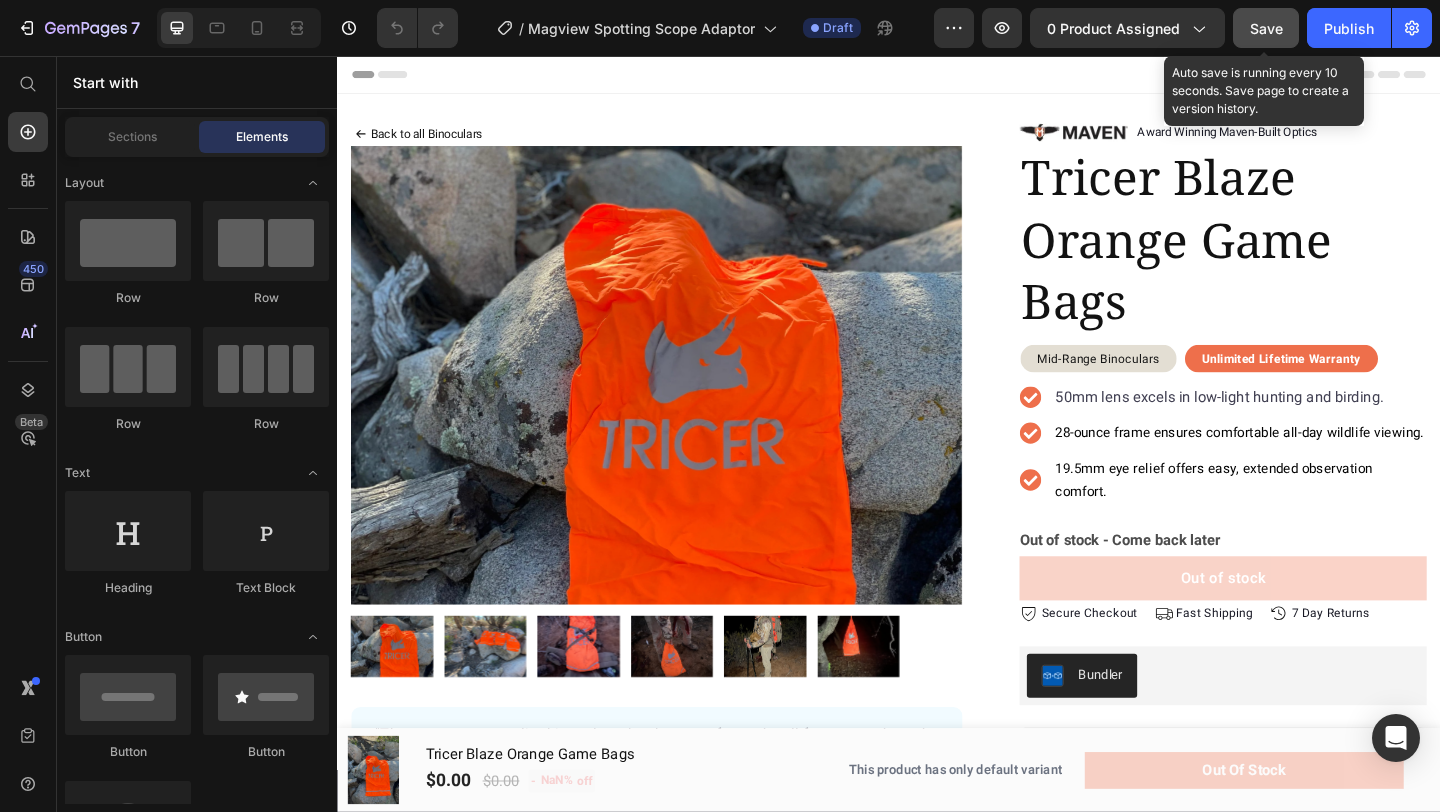 click on "Save" at bounding box center (1266, 28) 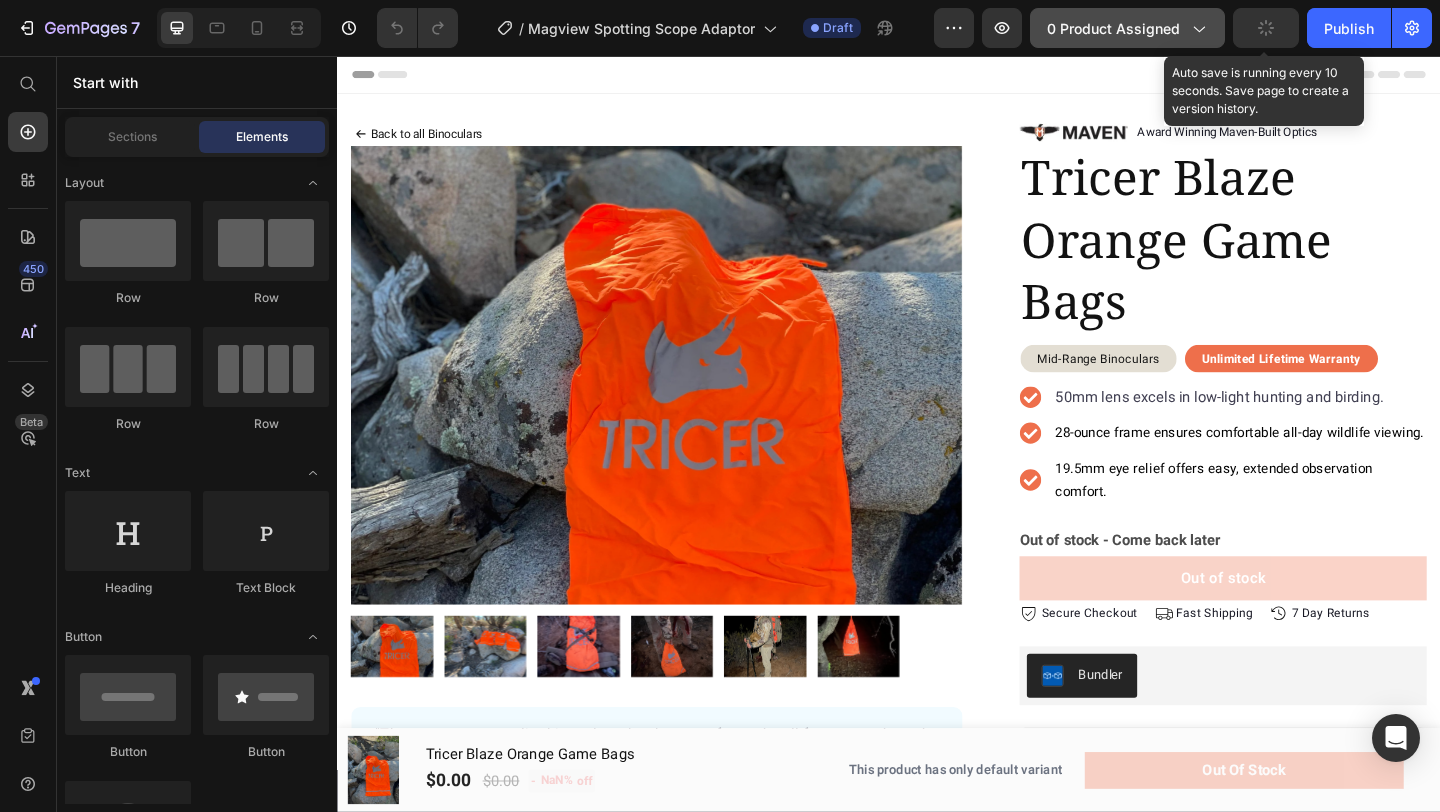 click on "0 product assigned" 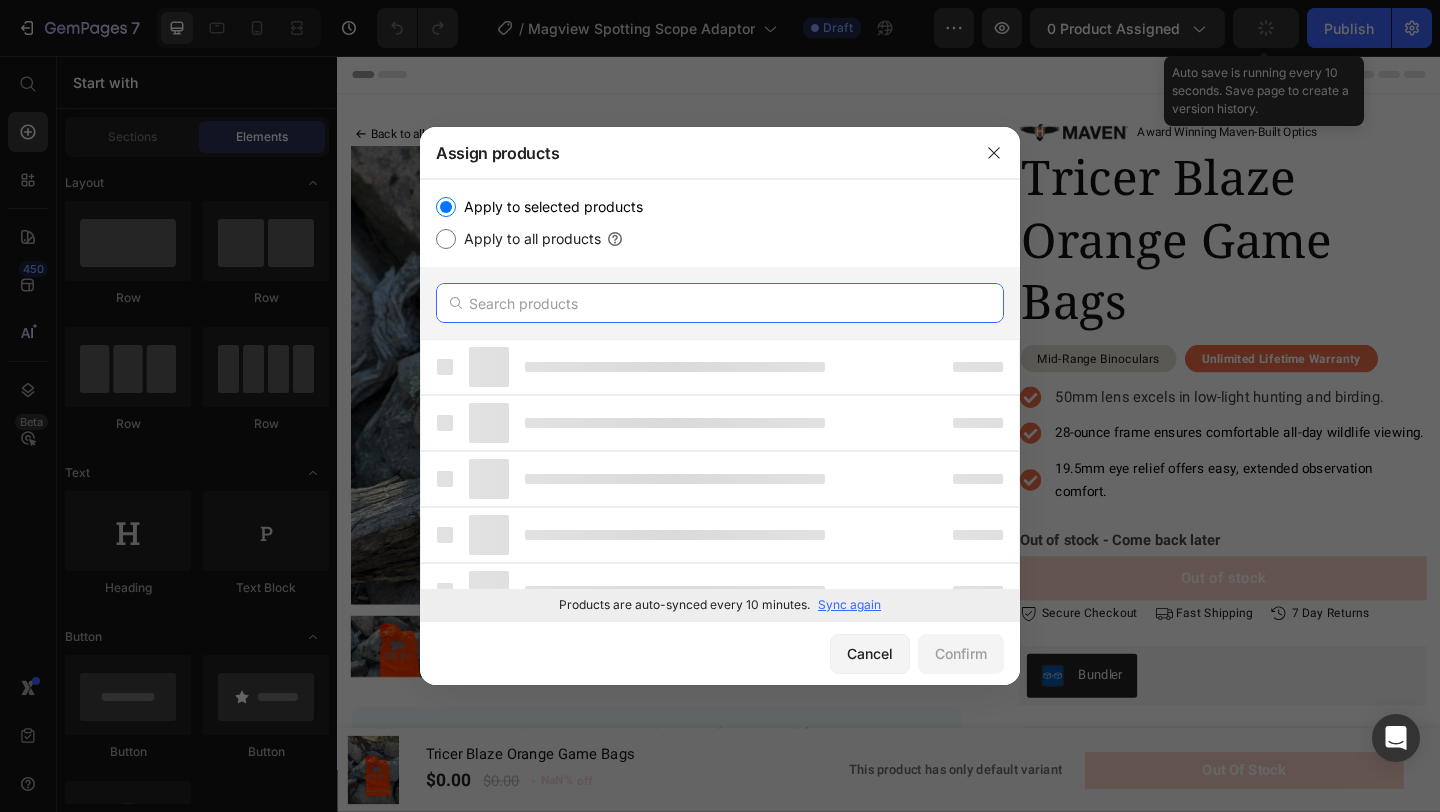 click at bounding box center (720, 303) 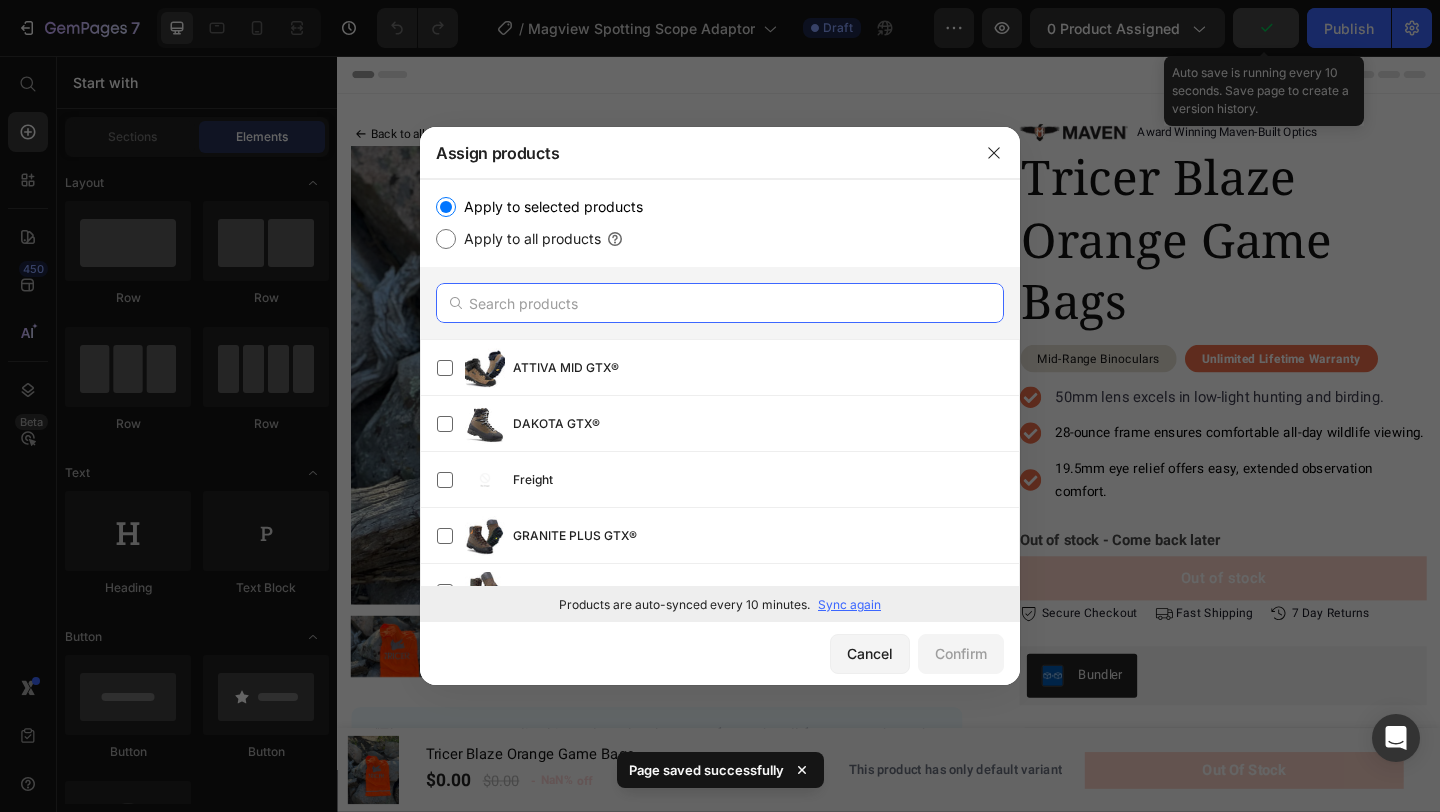 paste on "Magview Spotting Scope Adaptor" 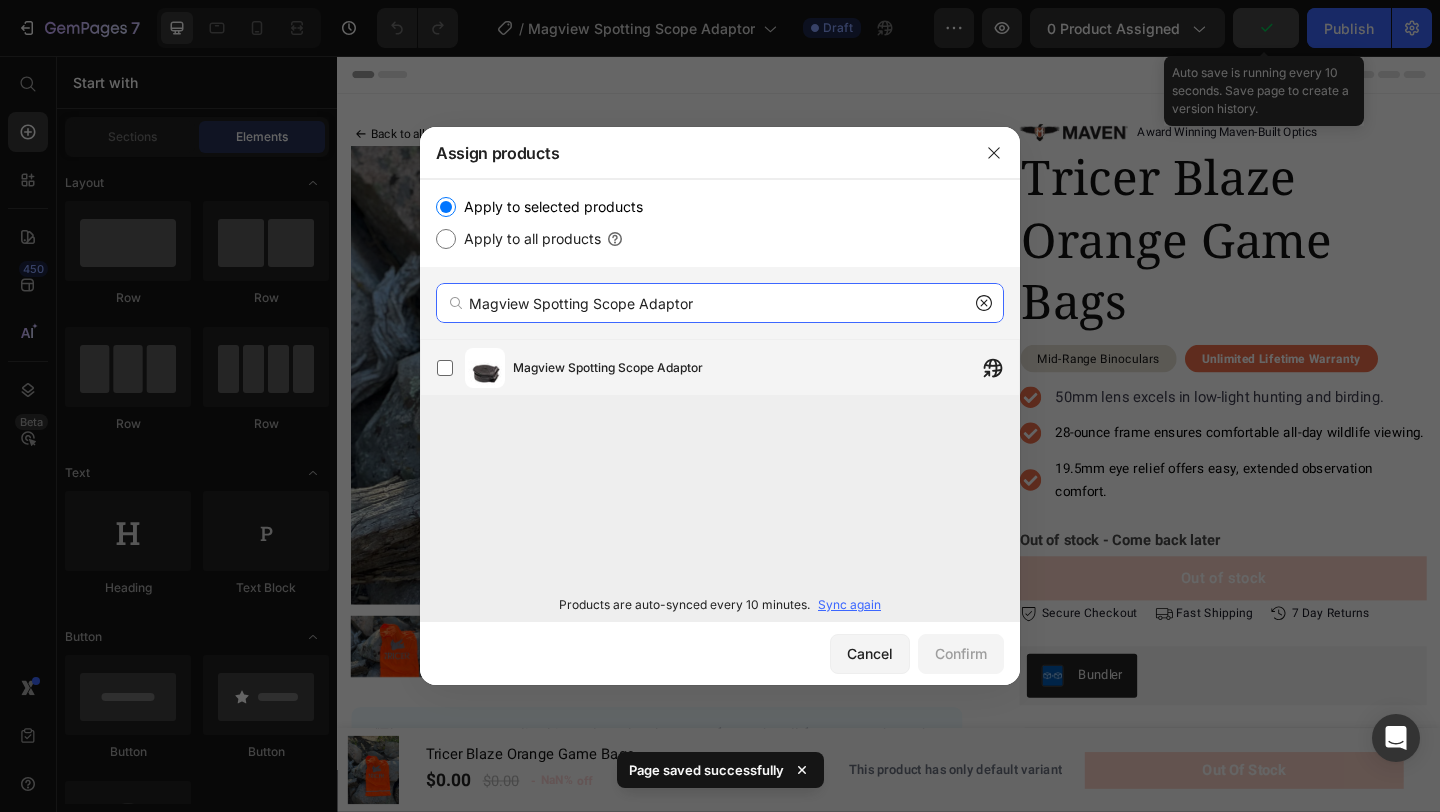 type on "Magview Spotting Scope Adaptor" 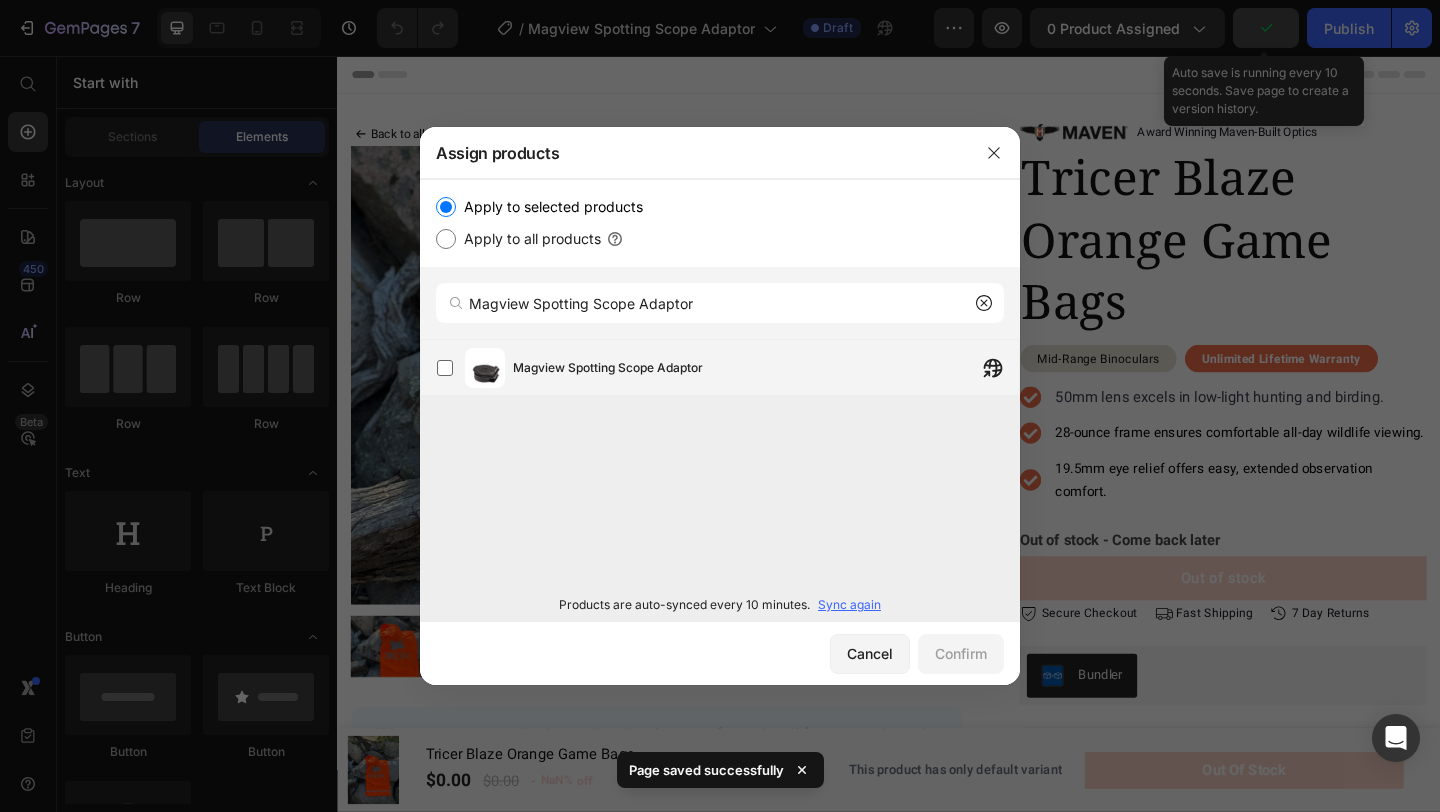 click on "Magview Spotting Scope Adaptor" 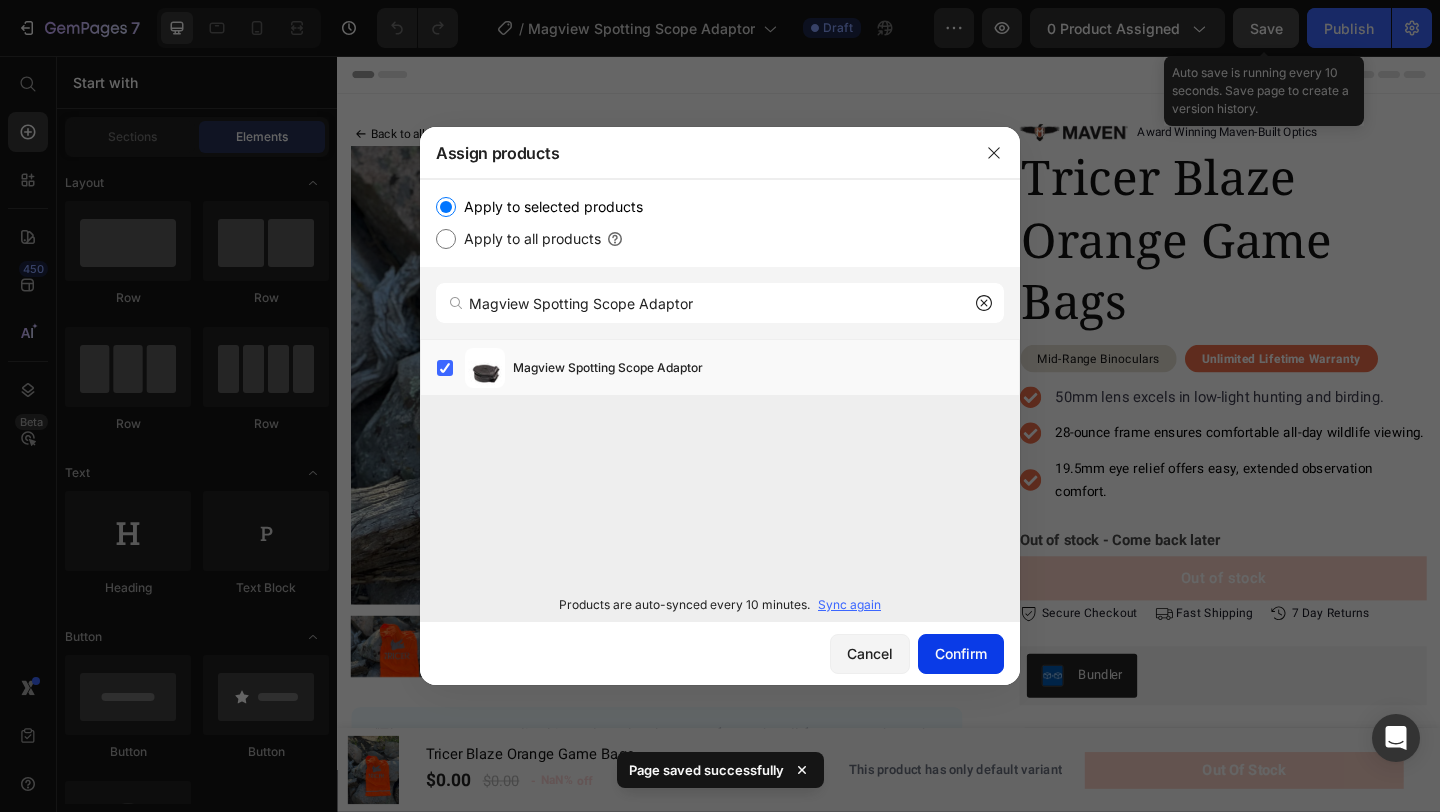 click on "Confirm" at bounding box center (961, 653) 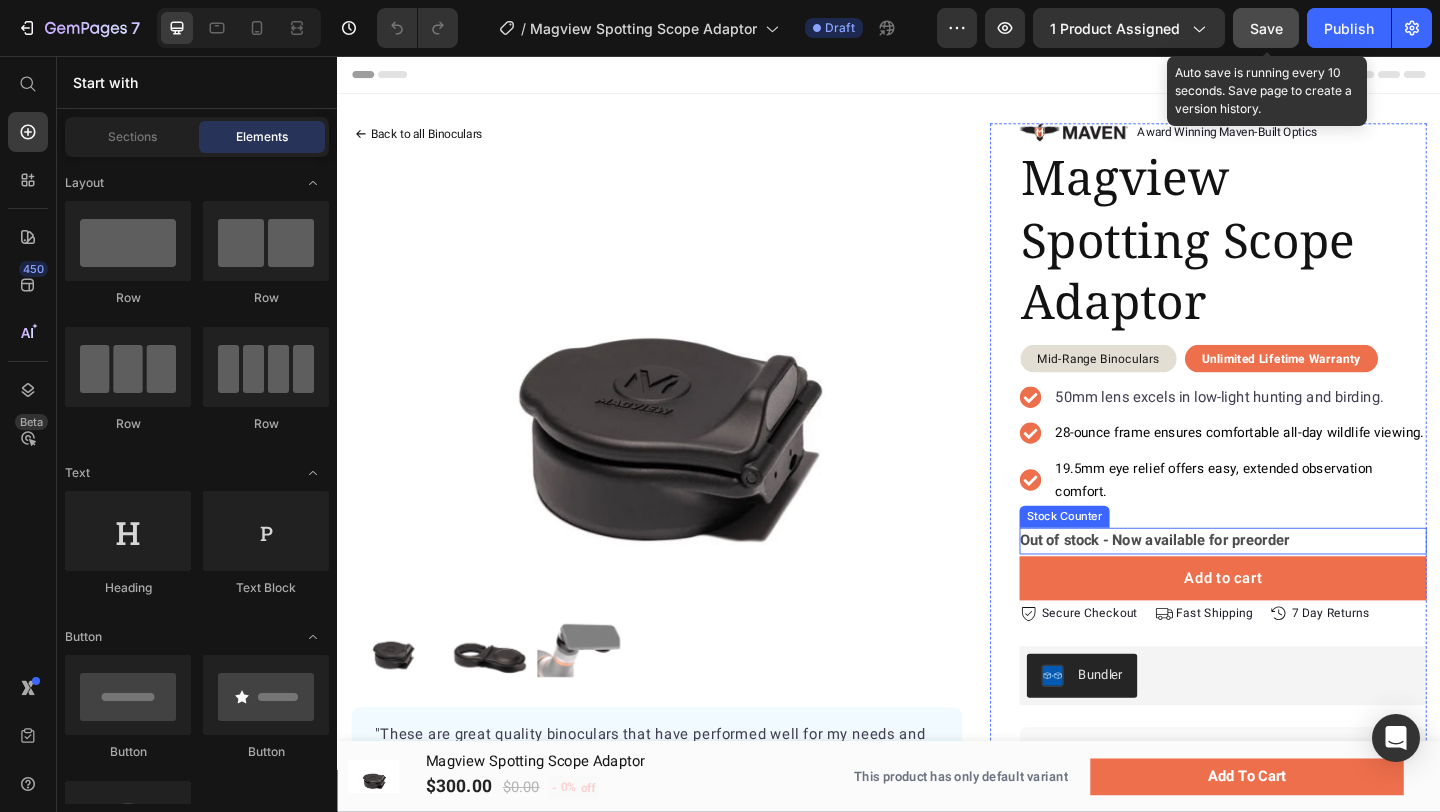 click on "Out of stock - Now available for preorder" at bounding box center [1226, 583] 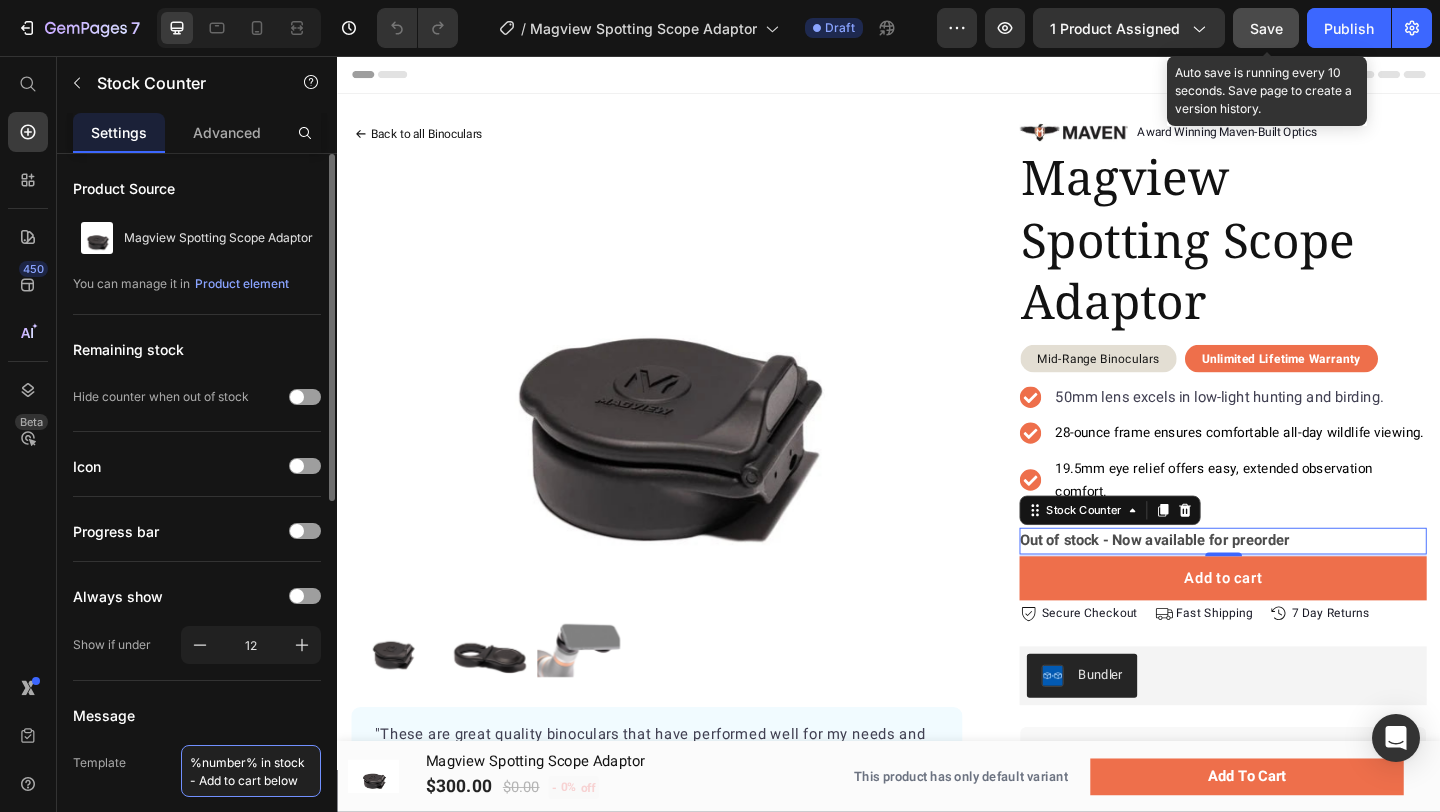 drag, startPoint x: 261, startPoint y: 760, endPoint x: 124, endPoint y: 760, distance: 137 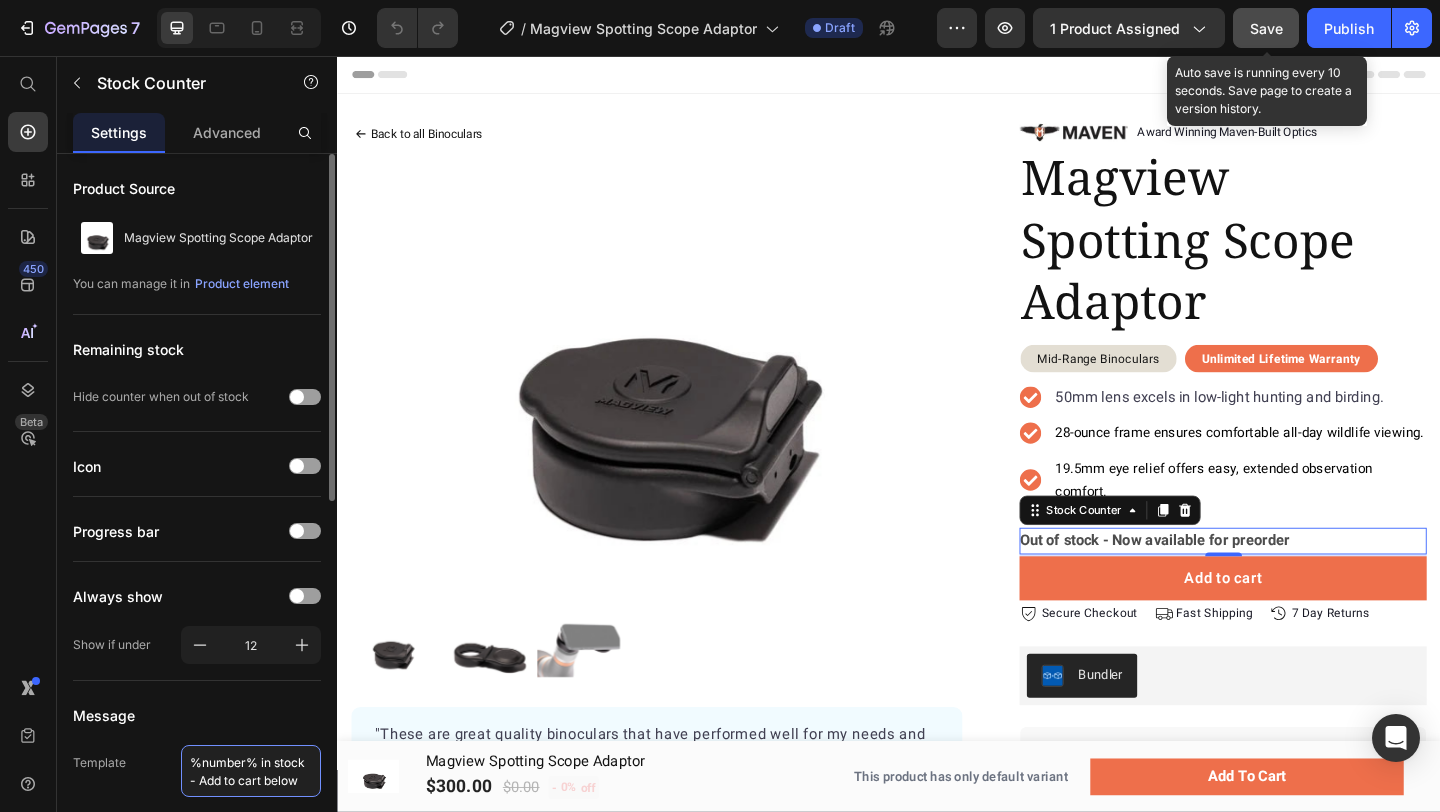 click on "Template %number% in stock - Add to cart below" 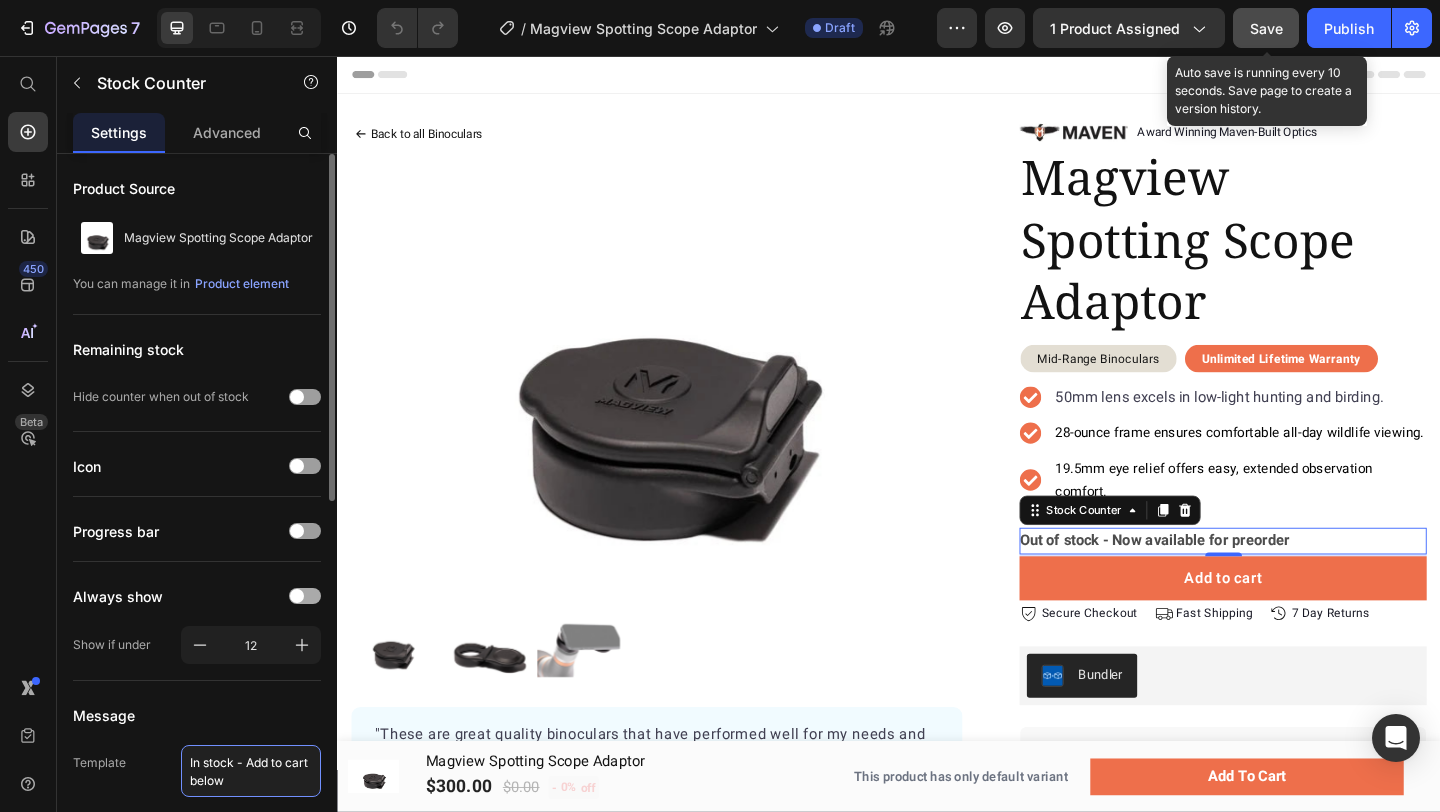 type on "In stock - Add to cart below" 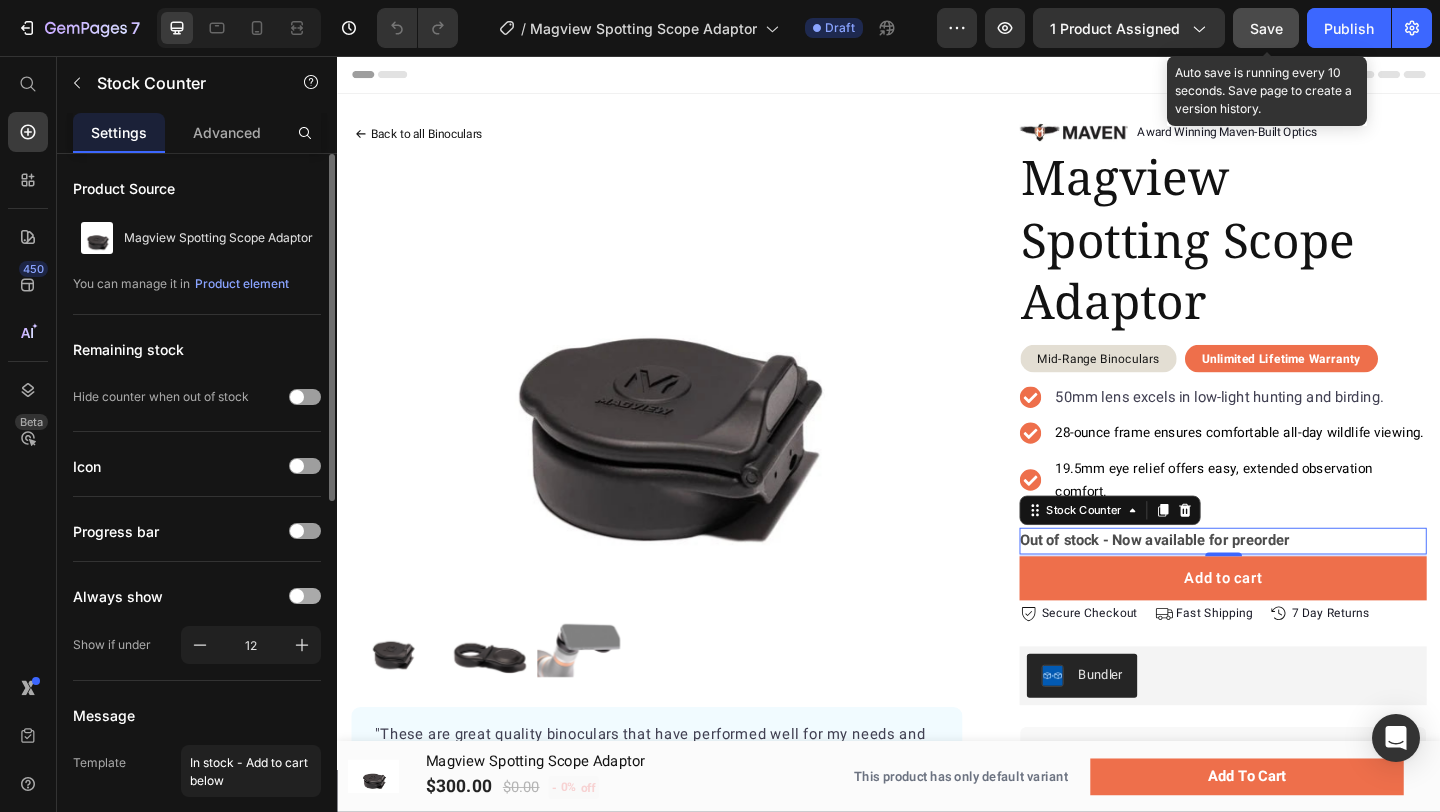 click at bounding box center (297, 596) 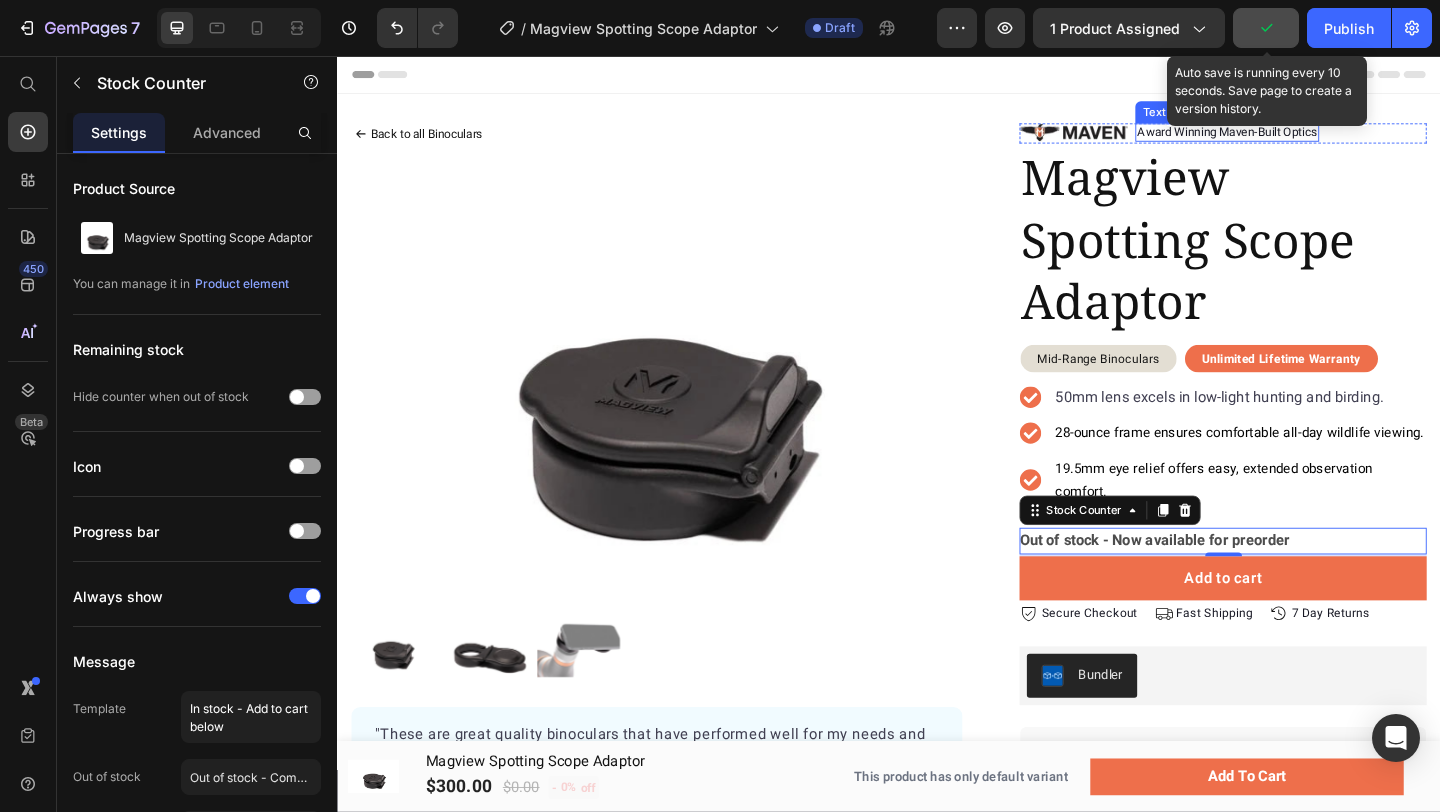 click on "Award Winning Maven-Built Optics" at bounding box center [1305, 139] 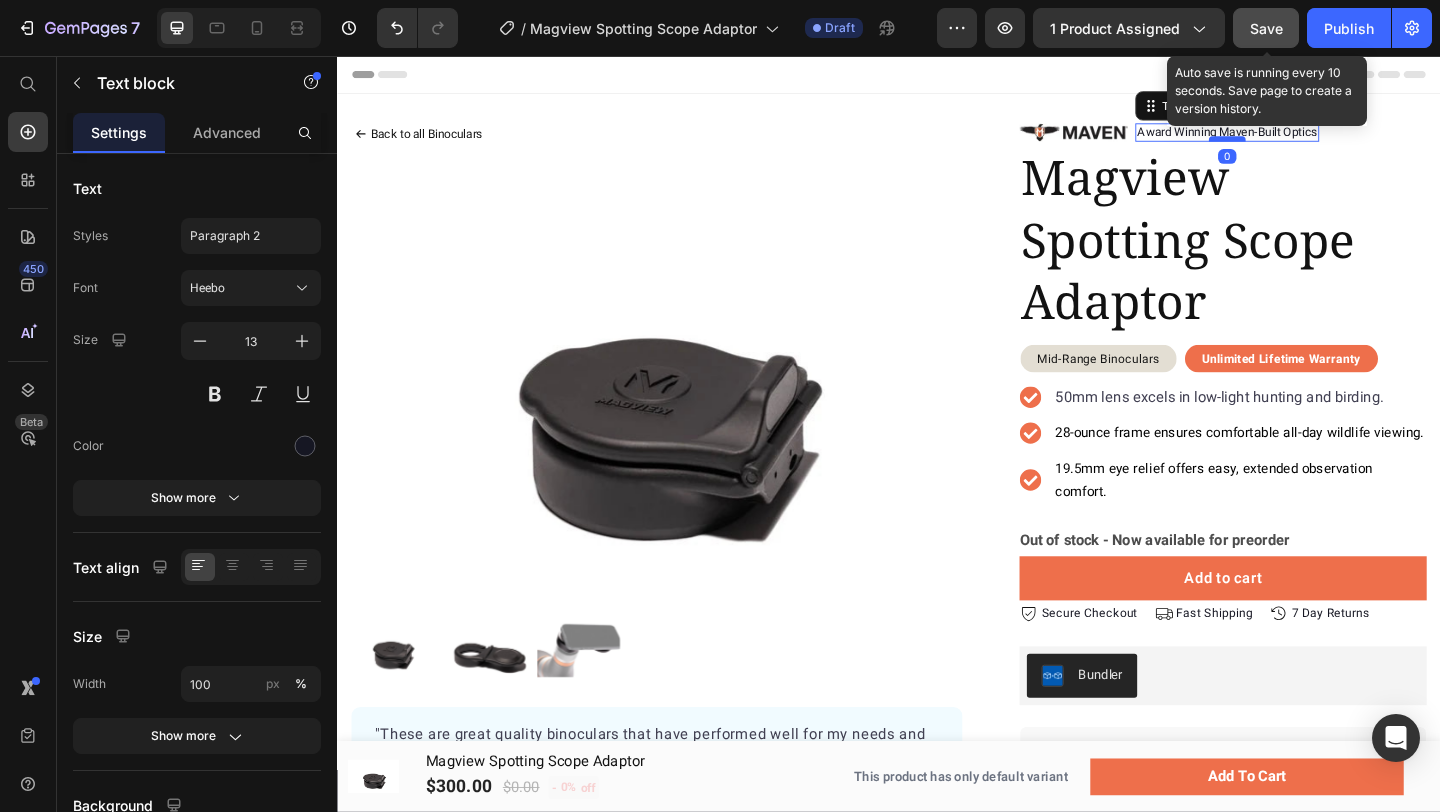 click at bounding box center [1305, 146] 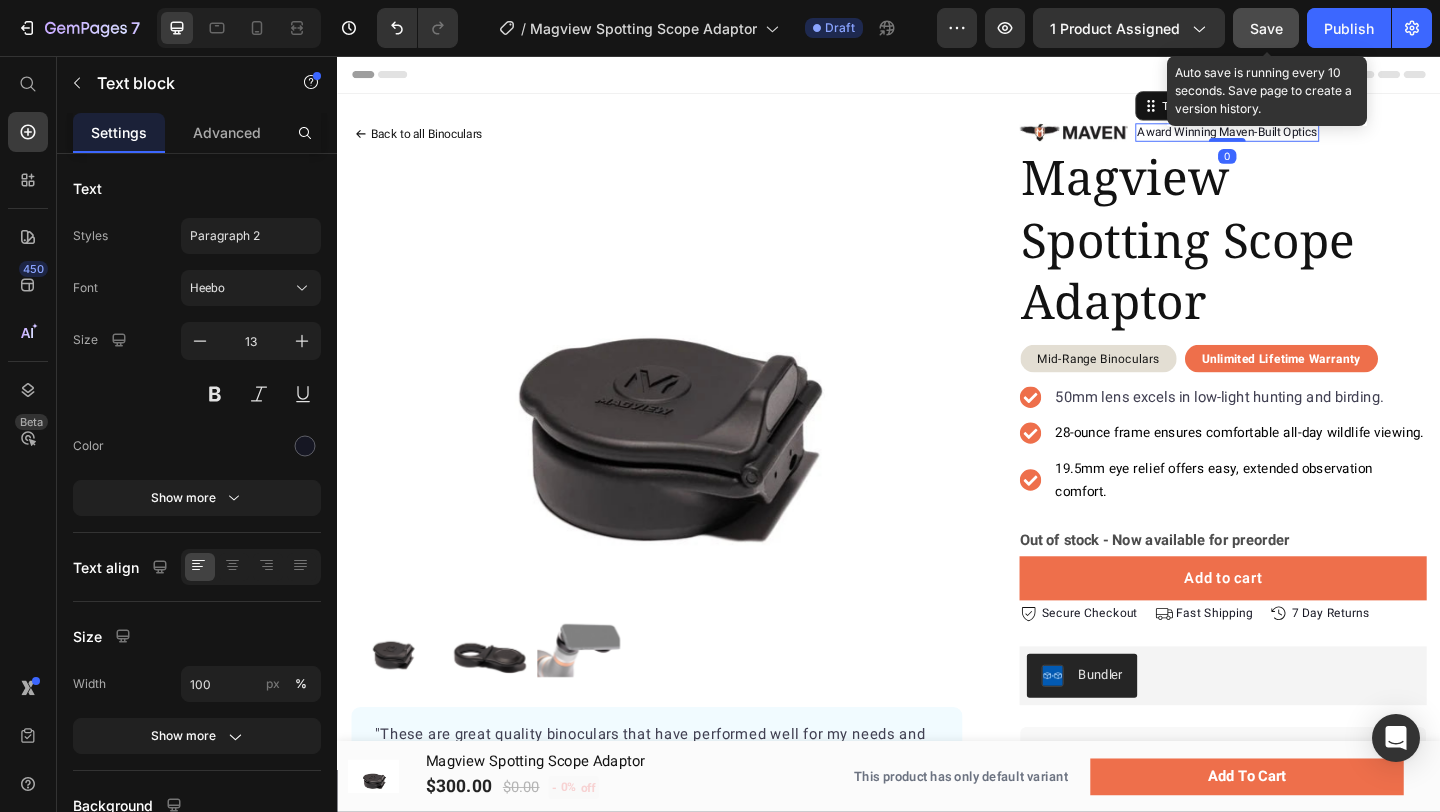 click on "Award Winning Maven-Built Optics" at bounding box center (1305, 139) 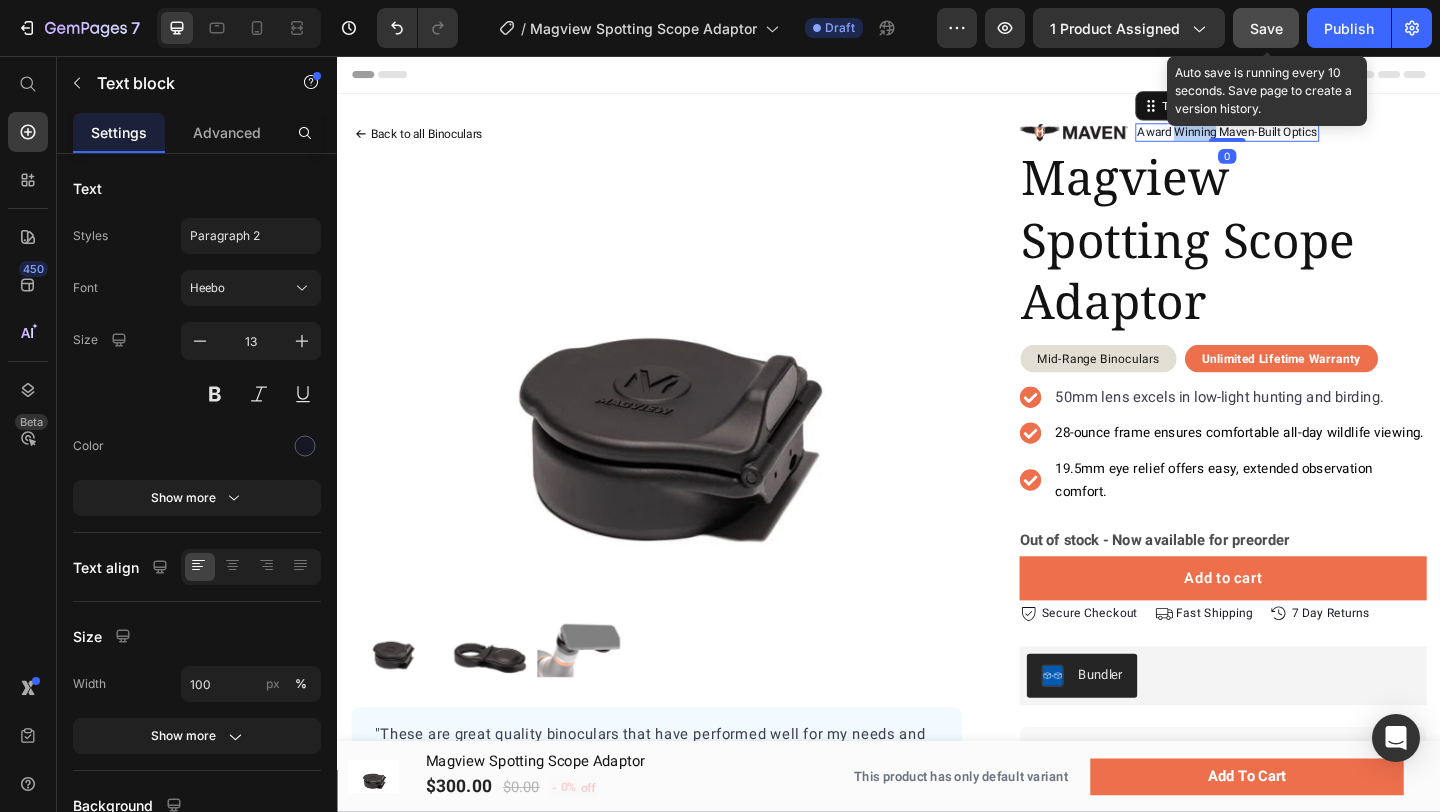 click on "Award Winning Maven-Built Optics" at bounding box center [1305, 139] 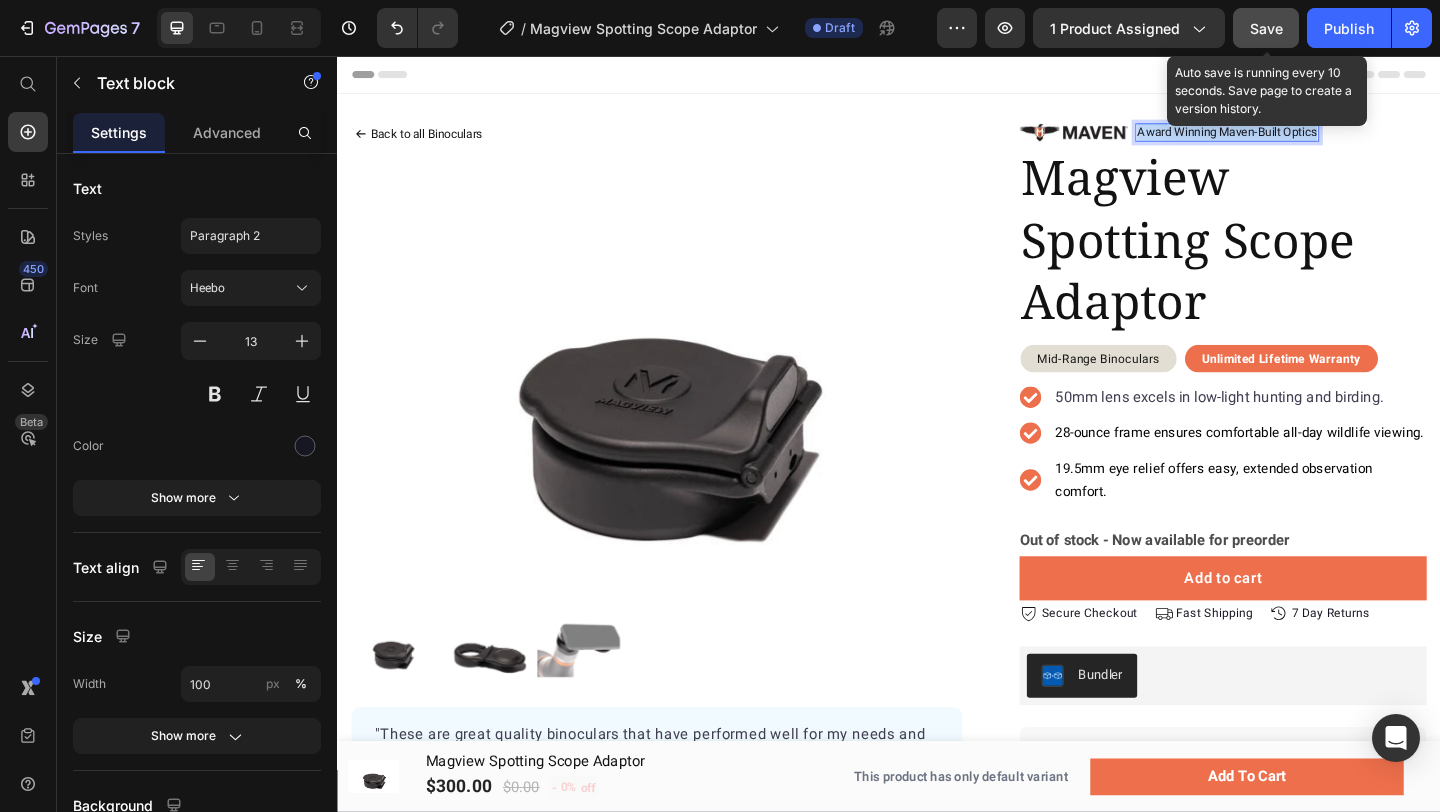 click on "Award Winning Maven-Built Optics" at bounding box center (1305, 139) 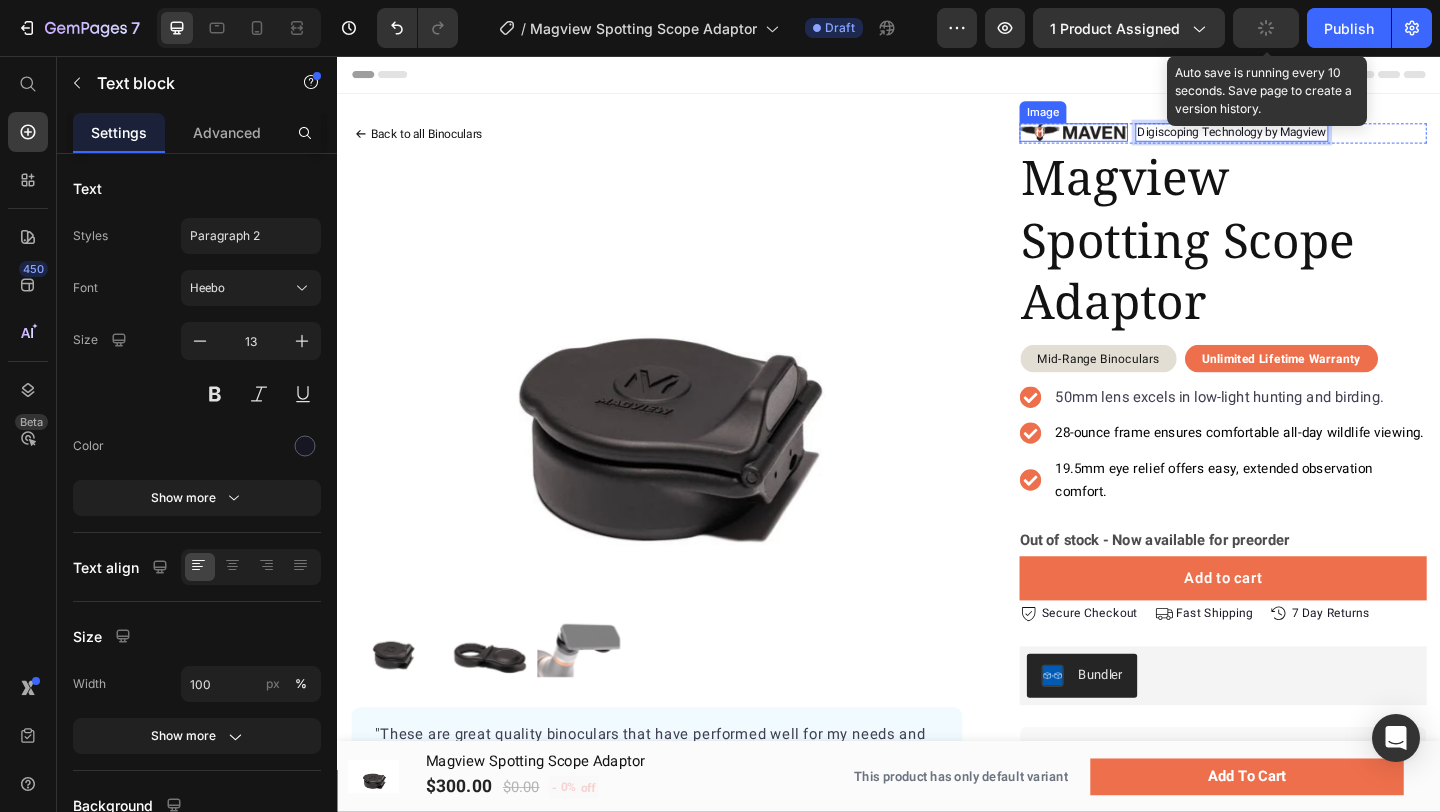 click at bounding box center (1138, 139) 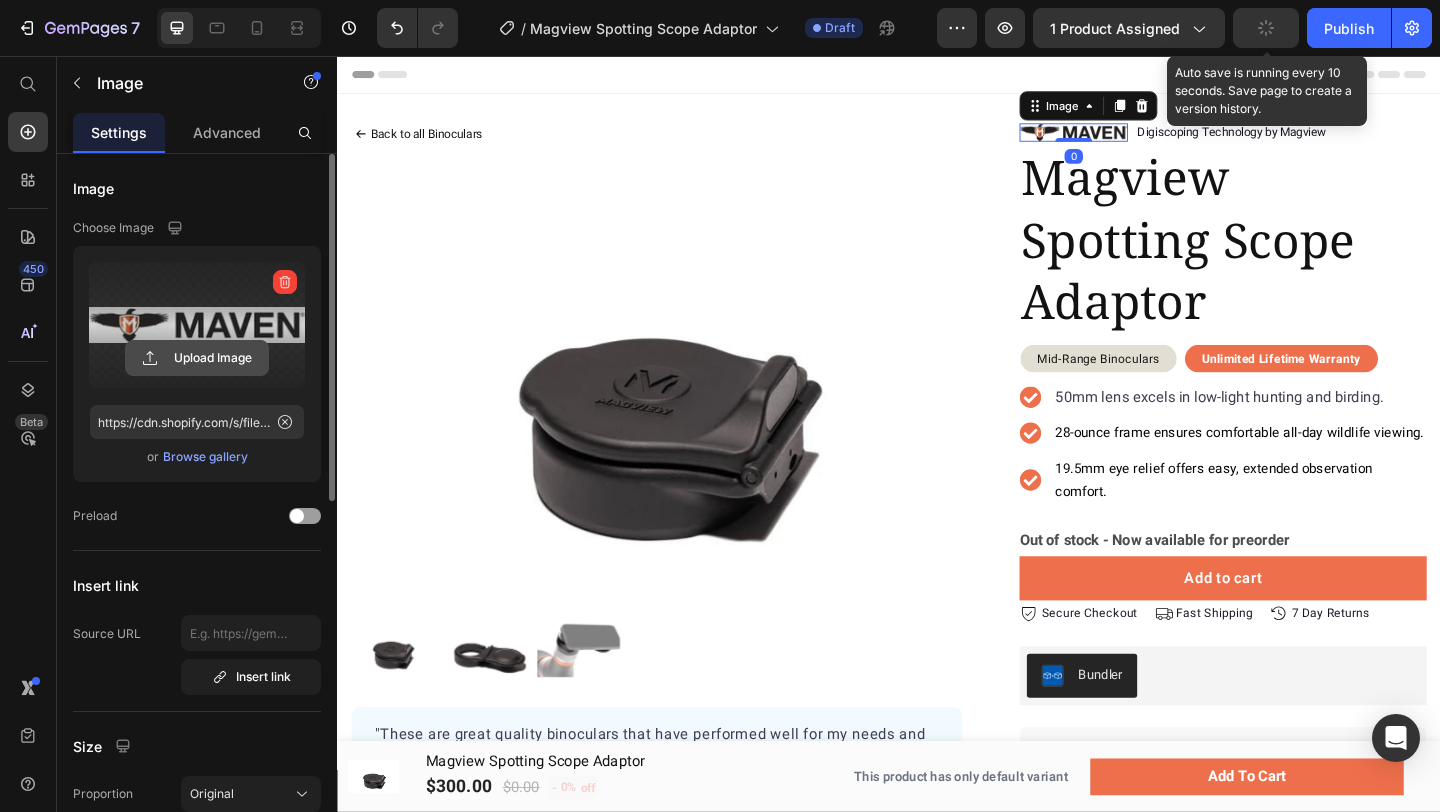 click 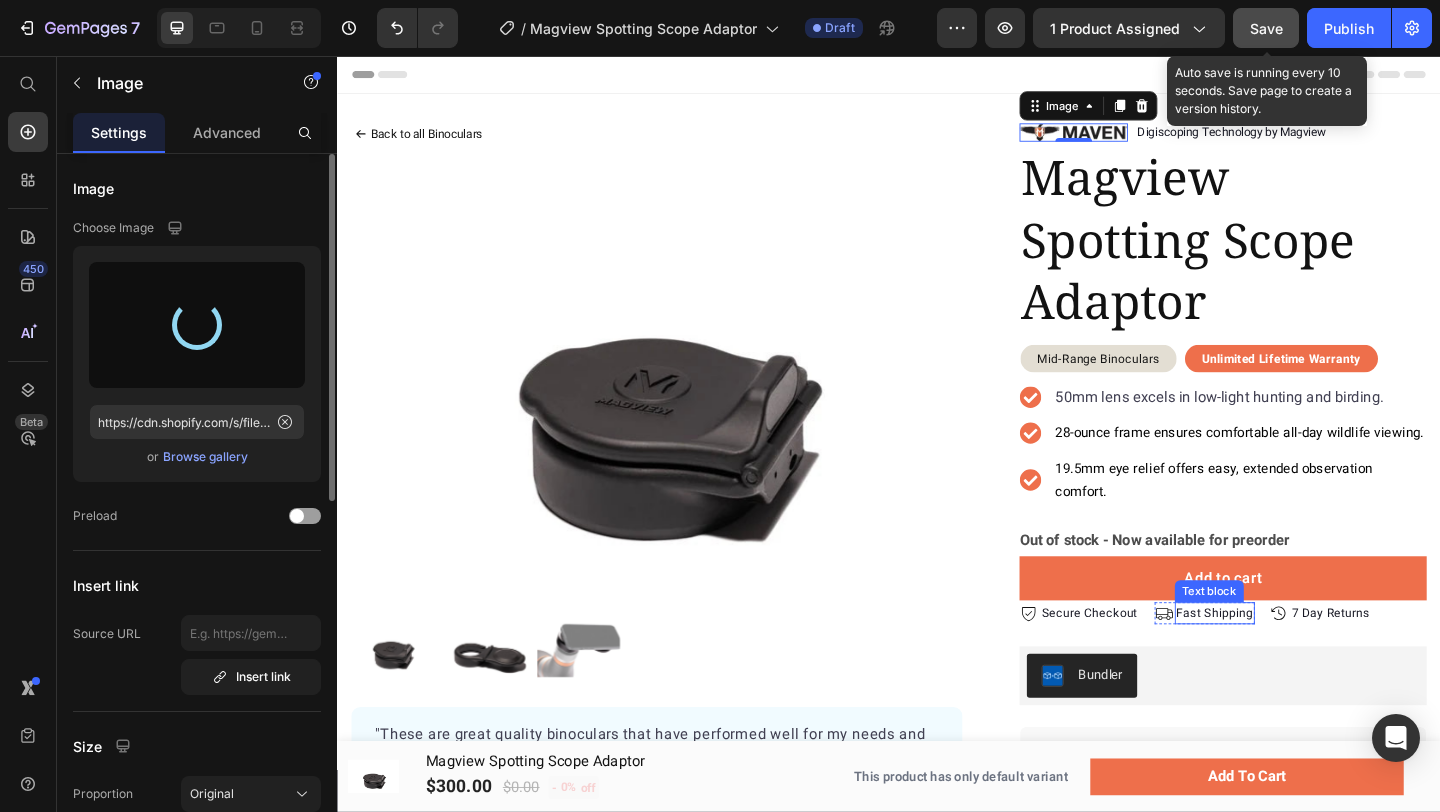 type on "https://cdn.shopify.com/s/files/1/0036/6149/6389/files/gempages_570522574274954055-251b0a95-2191-4154-b700-117e4daecd20.png" 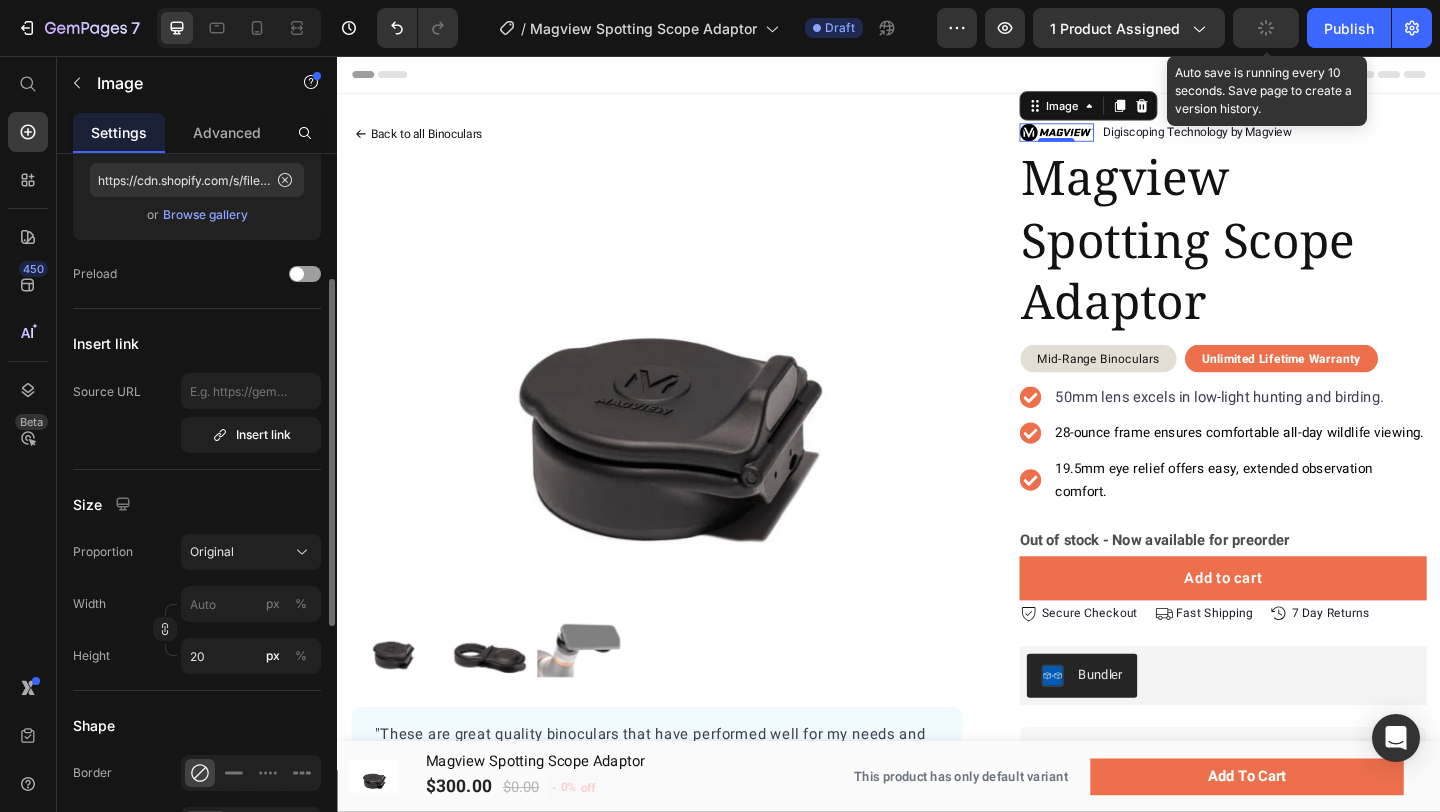 scroll, scrollTop: 252, scrollLeft: 0, axis: vertical 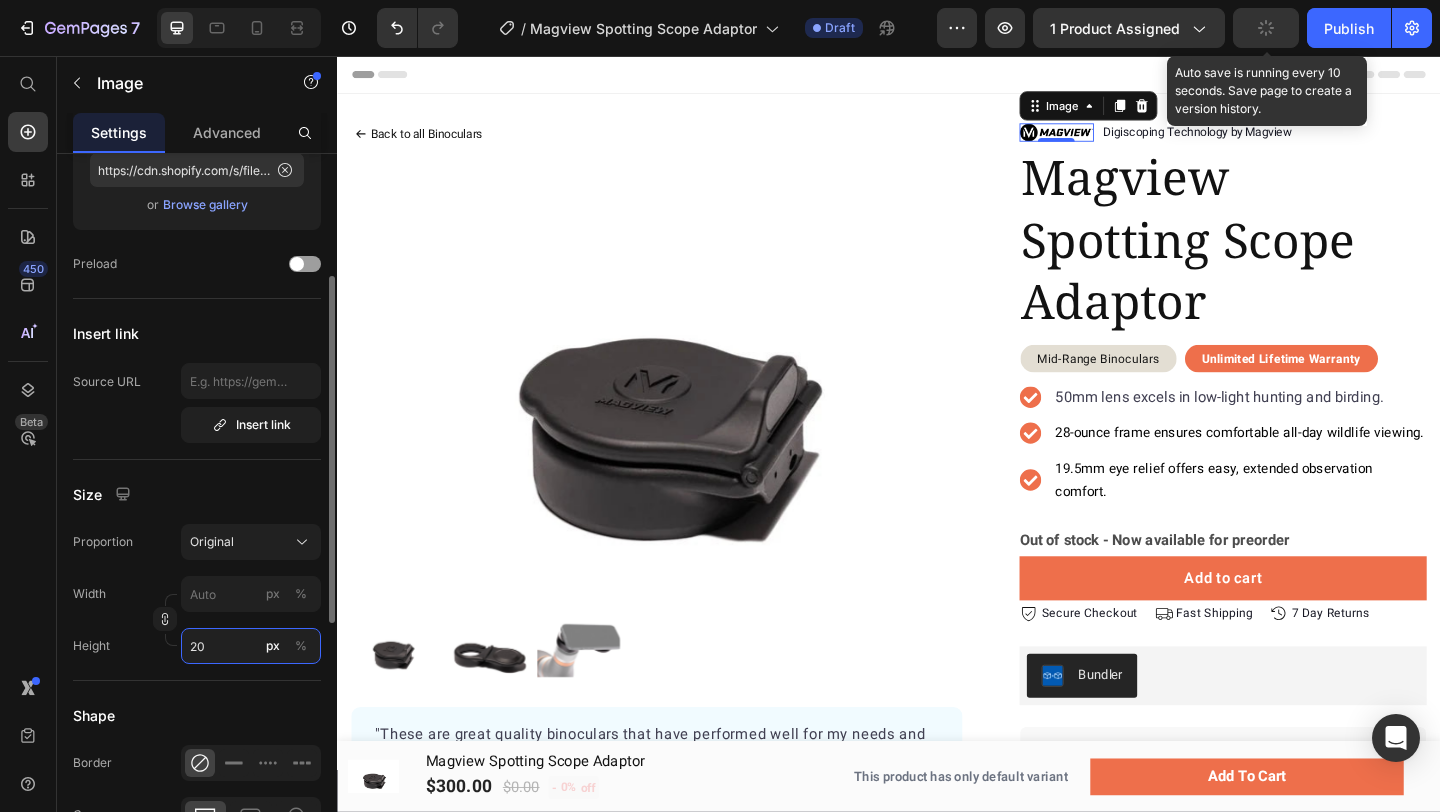 click on "20" at bounding box center (251, 646) 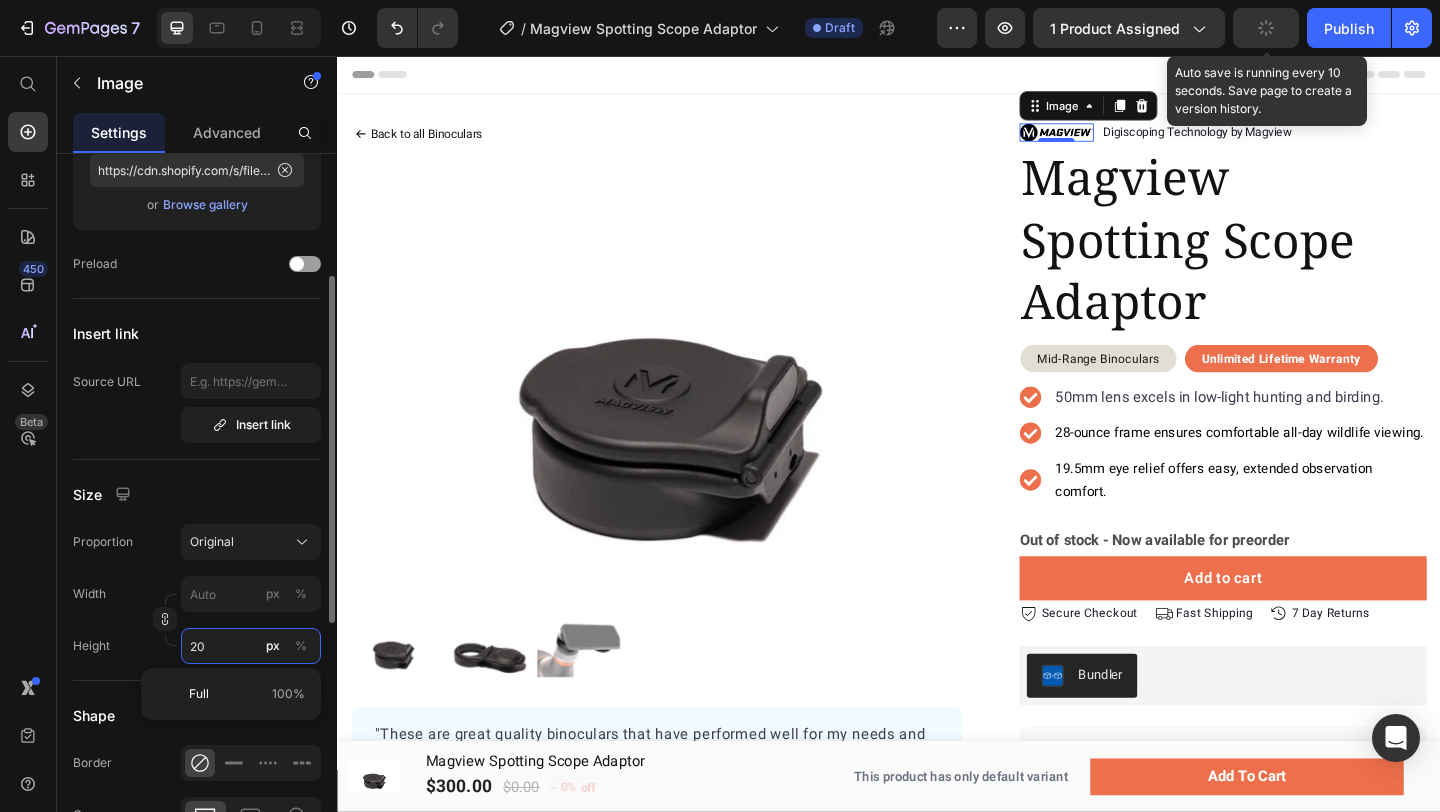 click on "20" at bounding box center [251, 646] 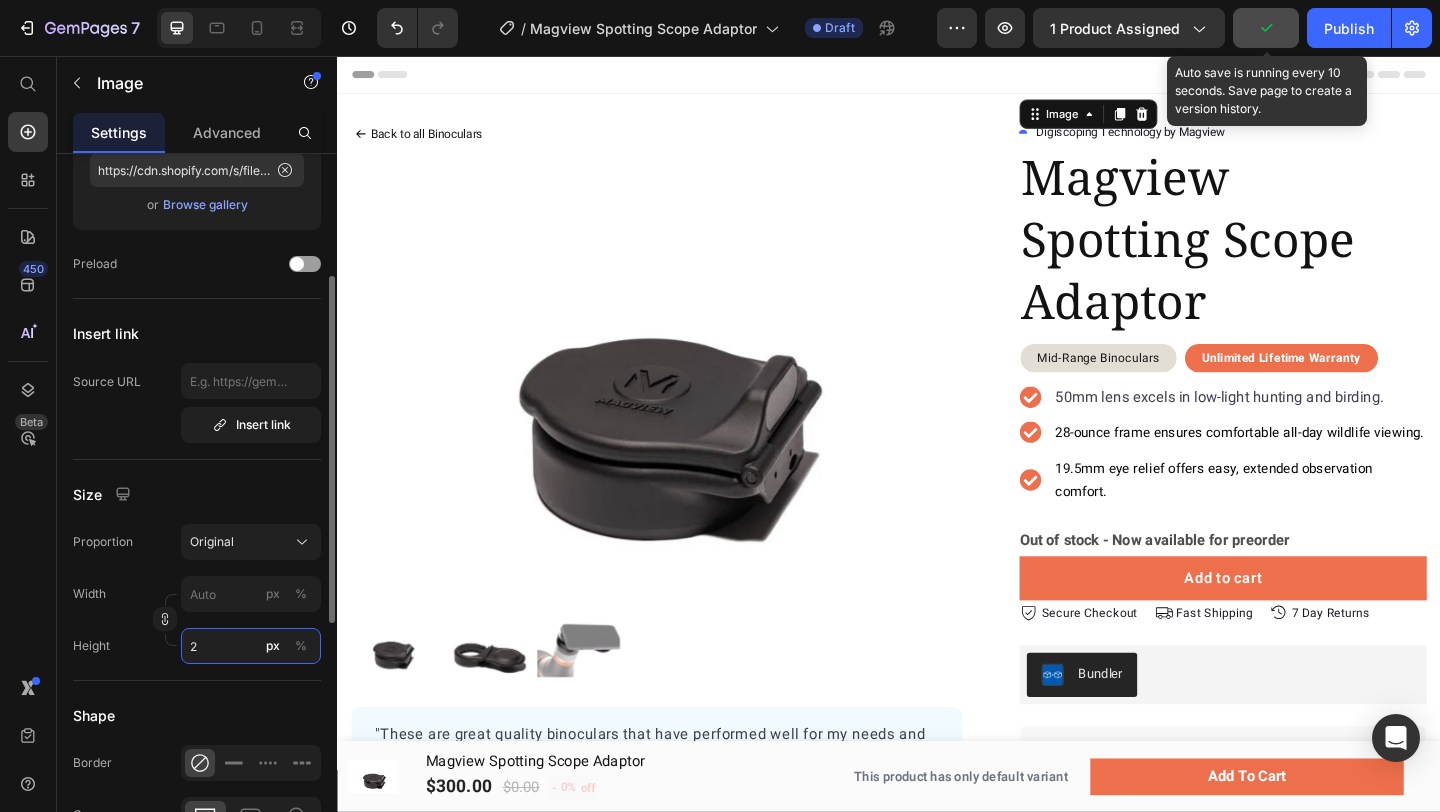 type on "26" 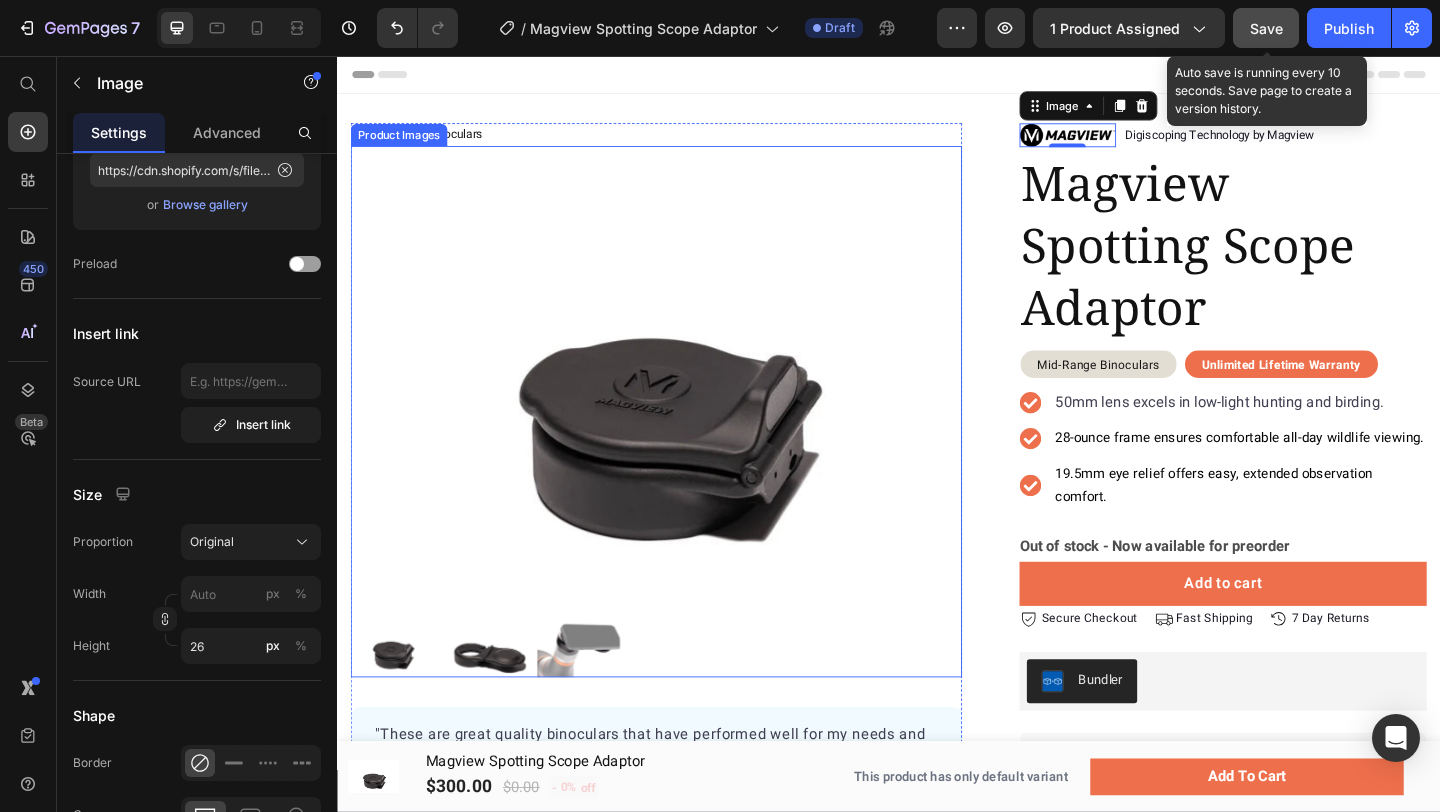 click at bounding box center (684, 403) 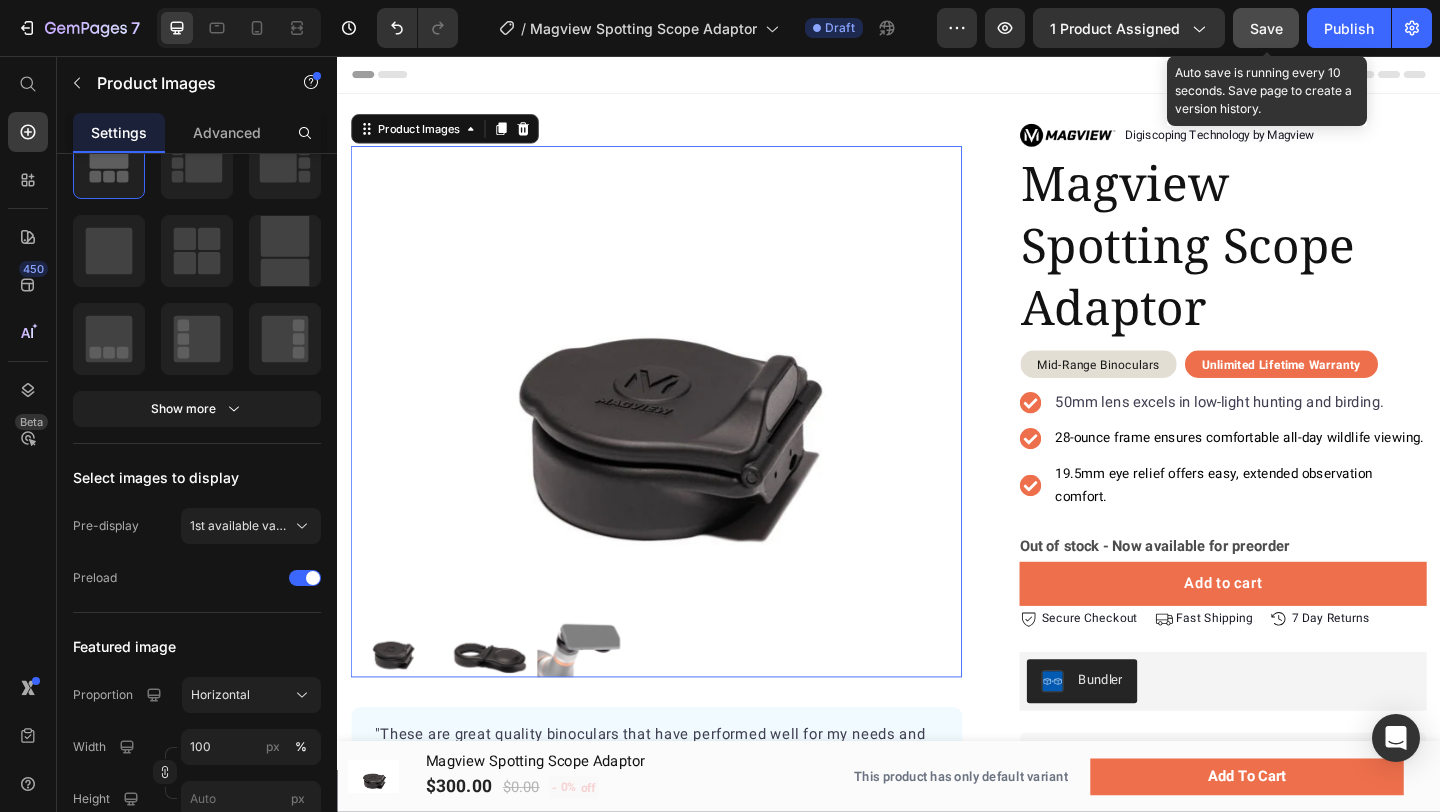 scroll, scrollTop: 0, scrollLeft: 0, axis: both 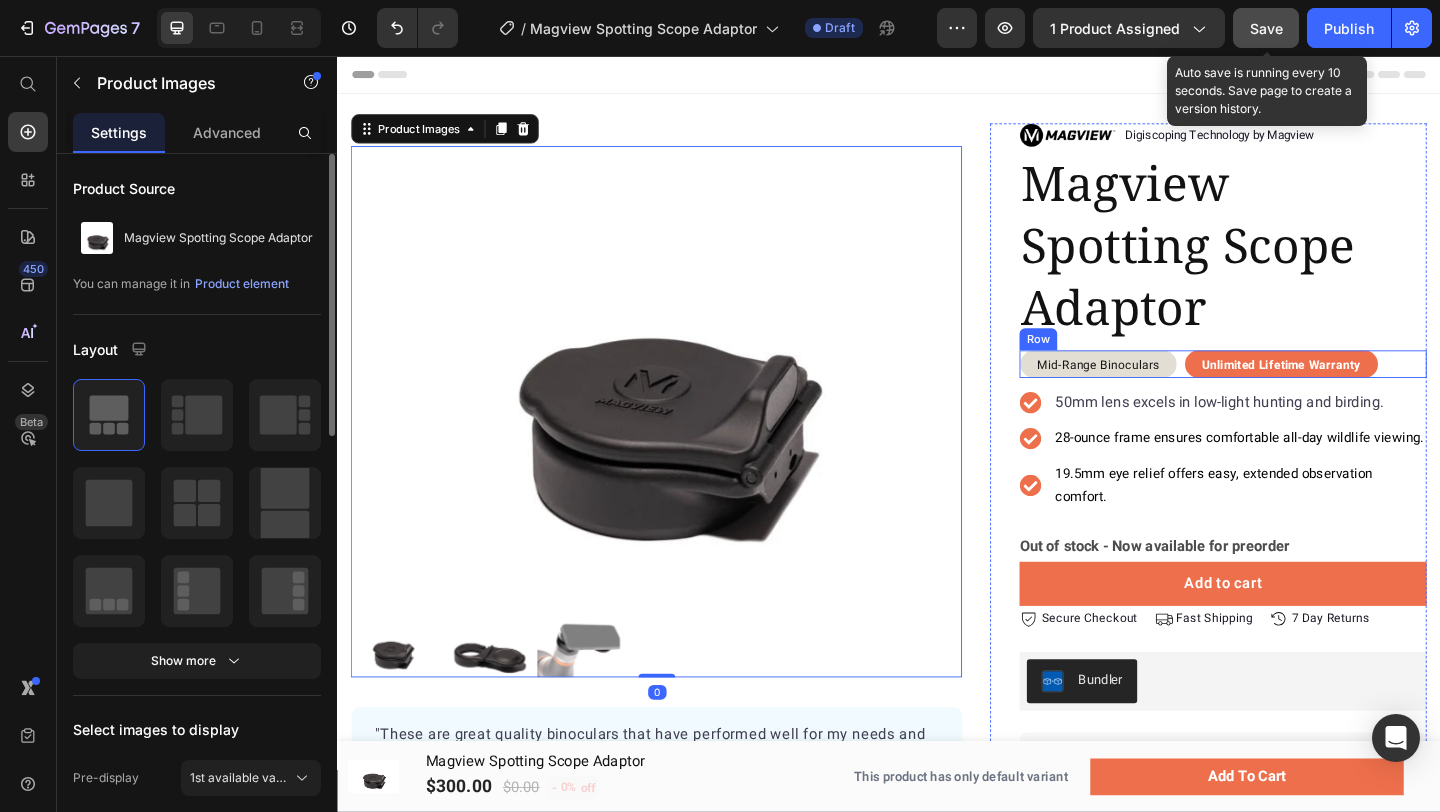 click on "Image Digiscoping Technology by Magview Text block Row Magview Spotting Scope Adaptor Product Title Mid-Range Binoculars Text block Row Unlimited Lifetime Warranty Text block Row Row 50mm lens excels in low-light hunting and birding. 28-ounce frame ensures comfortable all-day wildlife viewing. 19.5mm eye relief offers easy, extended observation comfort. Item list Out of stock - Now available for preorder Stock Counter Add to cart Product Cart Button
Icon Secure Checkout Text block Row
Icon 7 Day Returns Text block Row
Icon Fast Shipping Text block Row Row Bundler Bundler
Description
Specifications Accordion" at bounding box center (1300, 535) 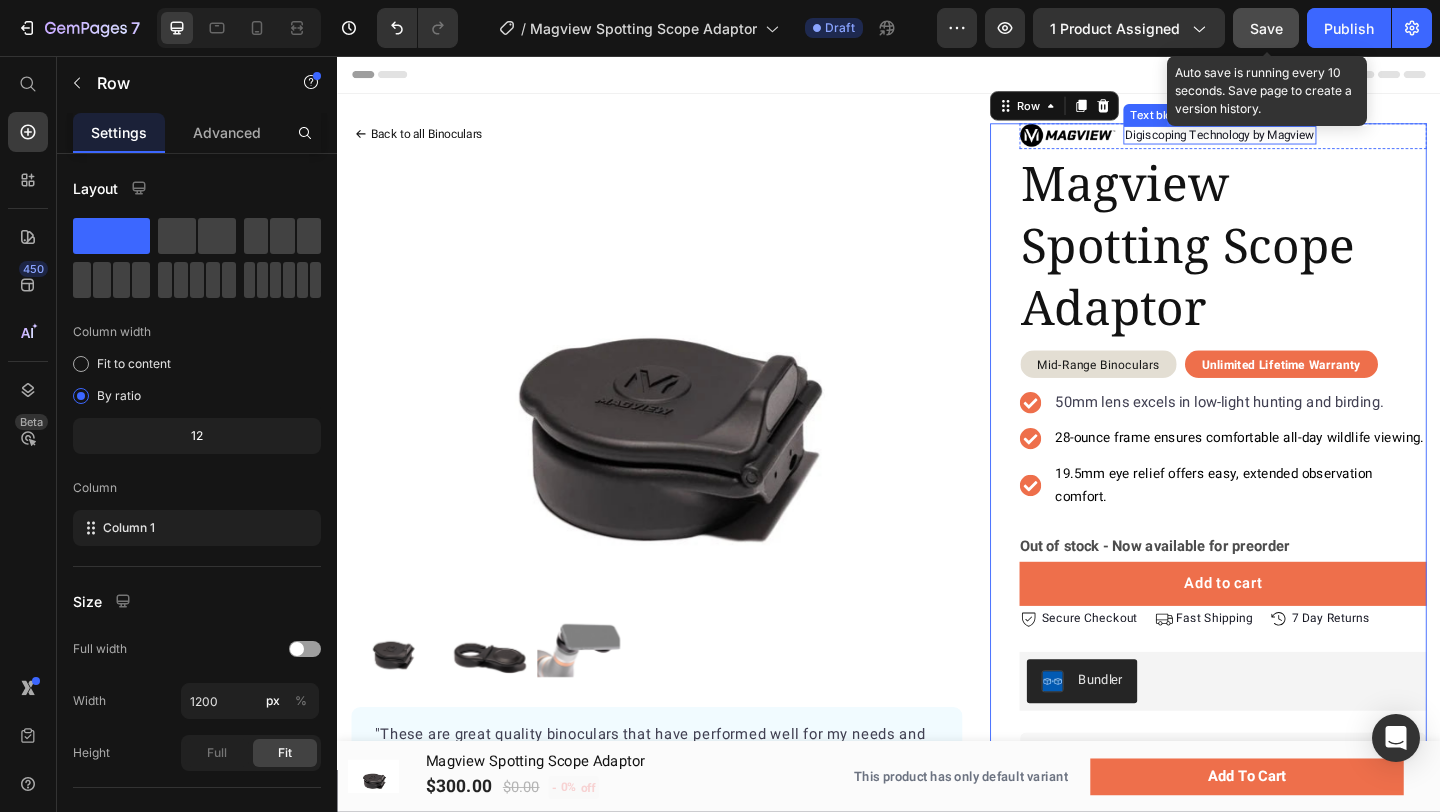 click on "Digiscoping Technology by Magview" at bounding box center (1297, 142) 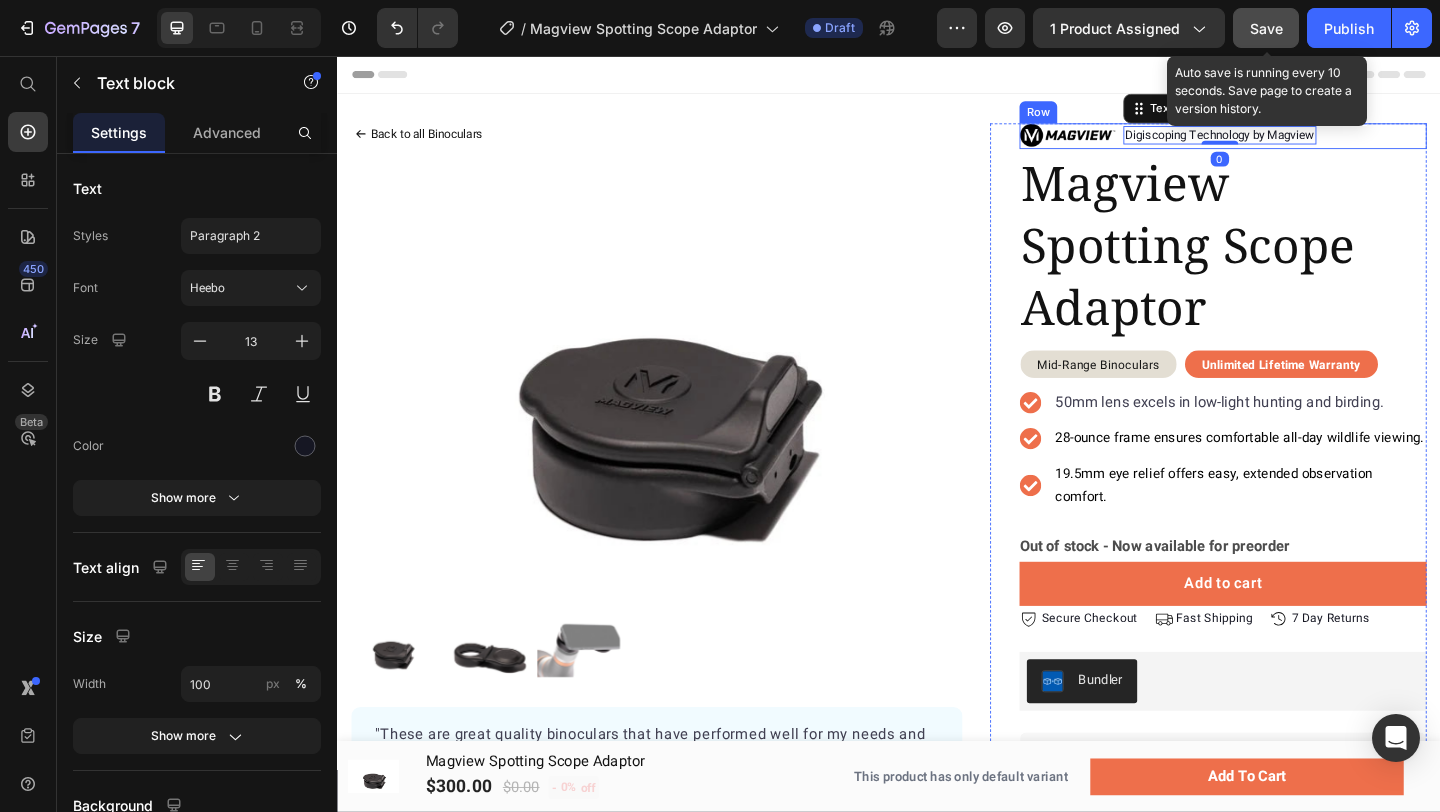 click on "Image Digiscoping Technology by Magview Text block   0 Row" at bounding box center (1300, 143) 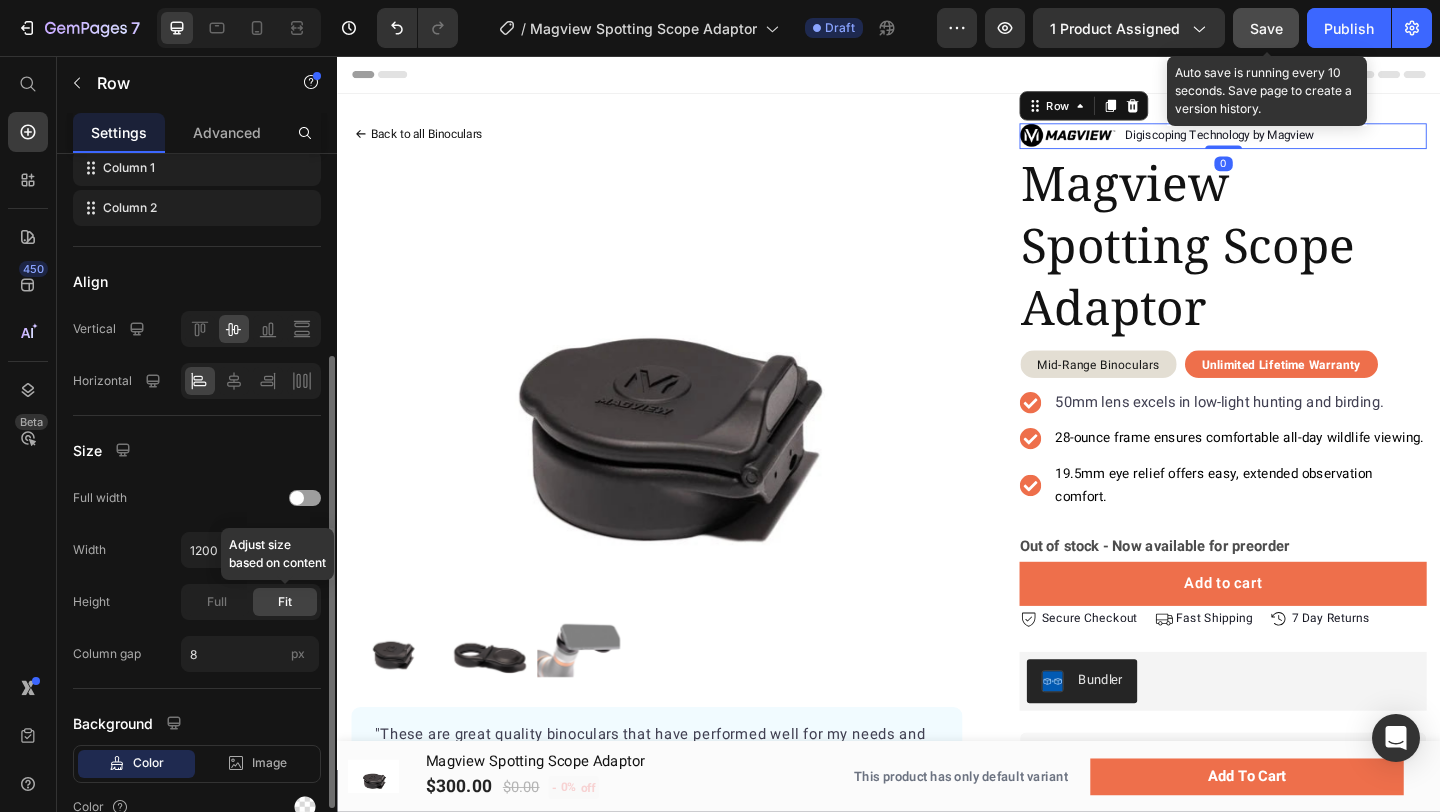 scroll, scrollTop: 317, scrollLeft: 0, axis: vertical 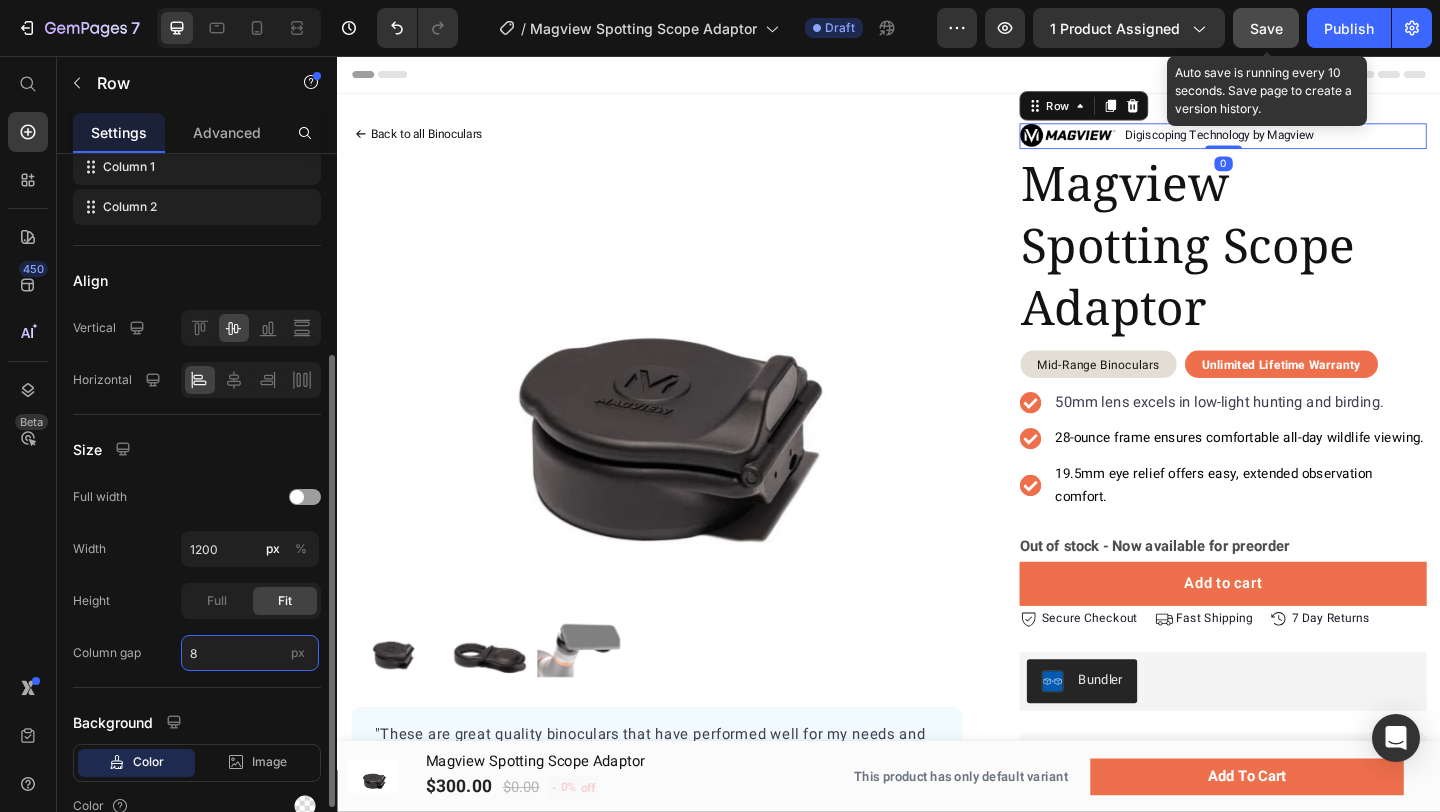 click on "8" at bounding box center (250, 653) 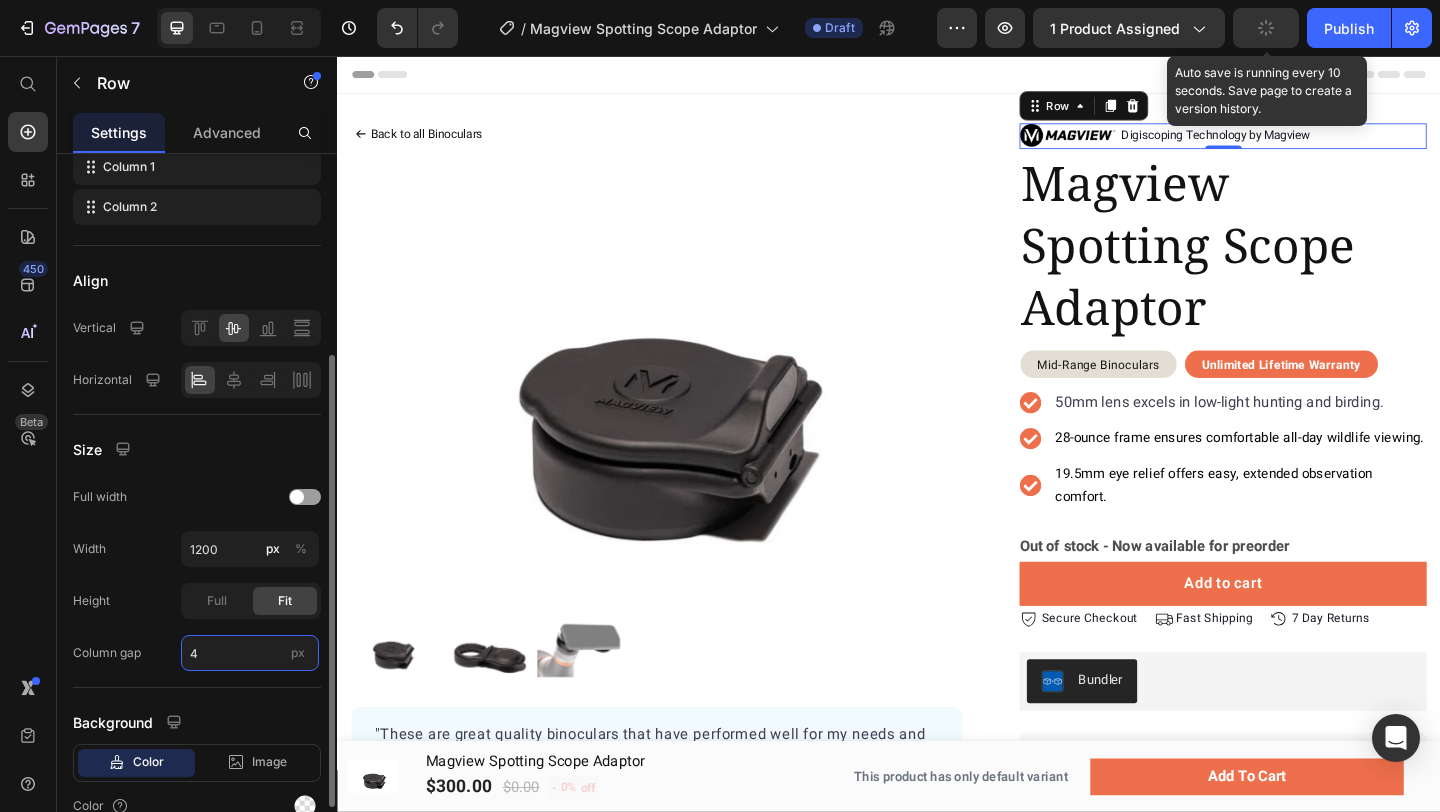 type on "8" 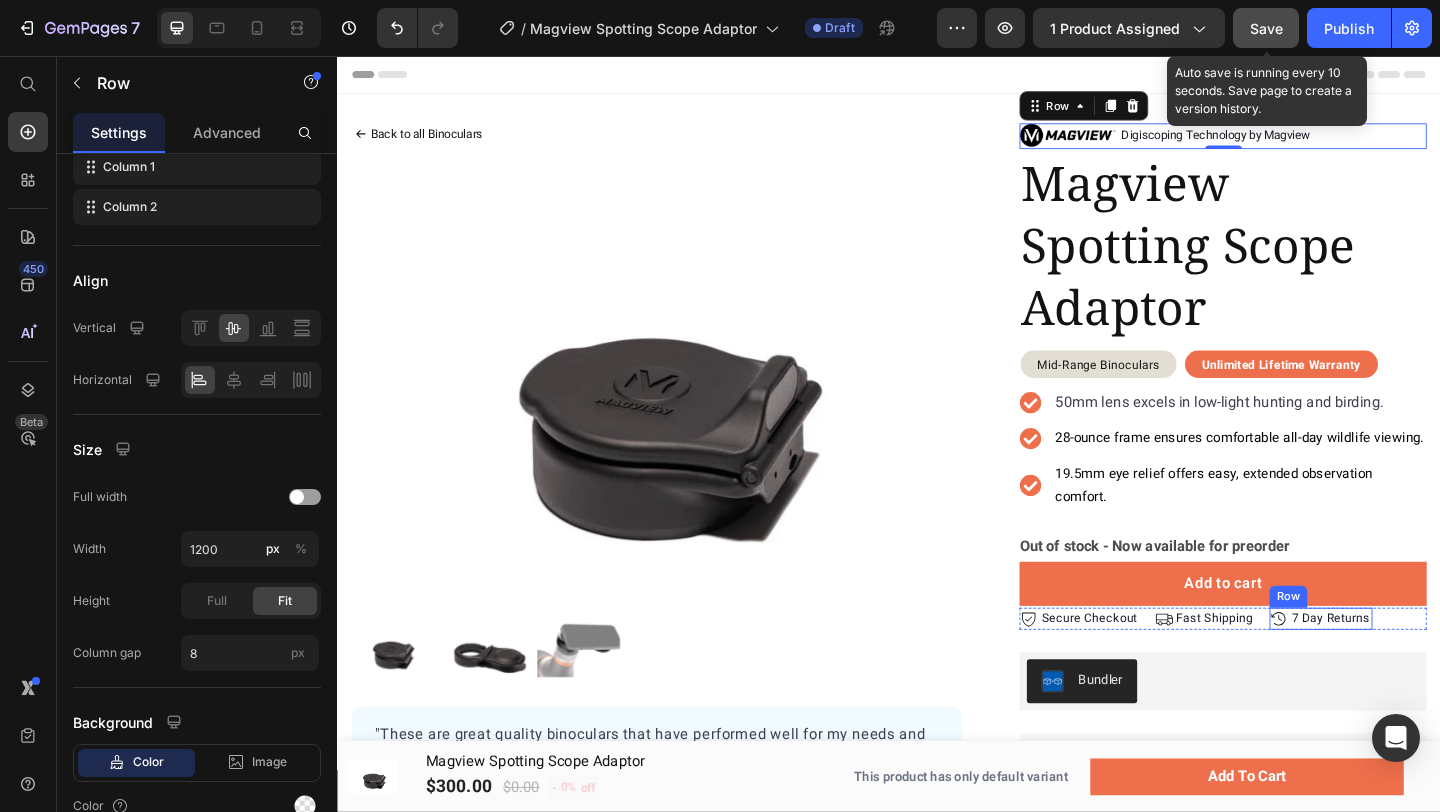 click on "Icon 7 Day Returns Text block Row" at bounding box center (1407, 668) 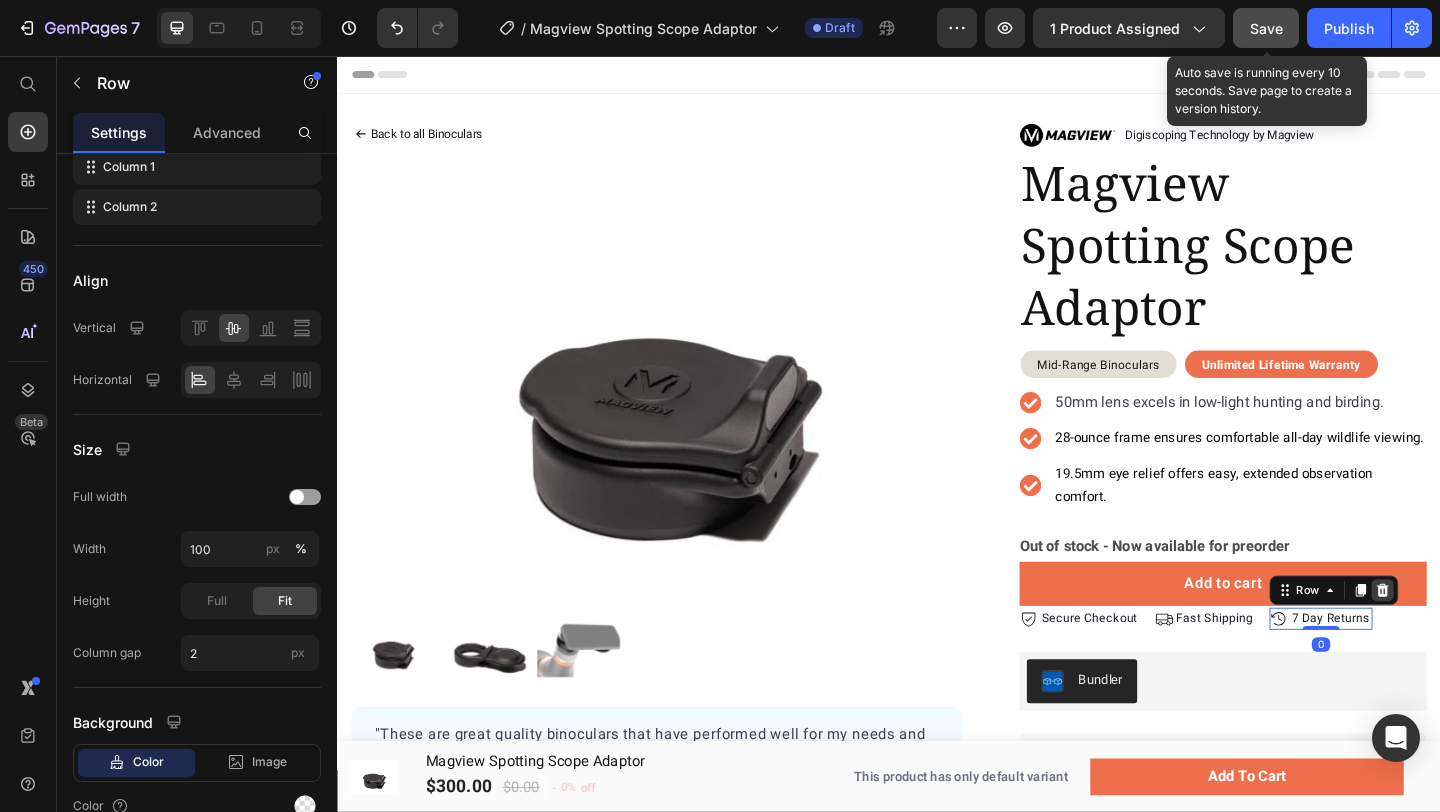 click 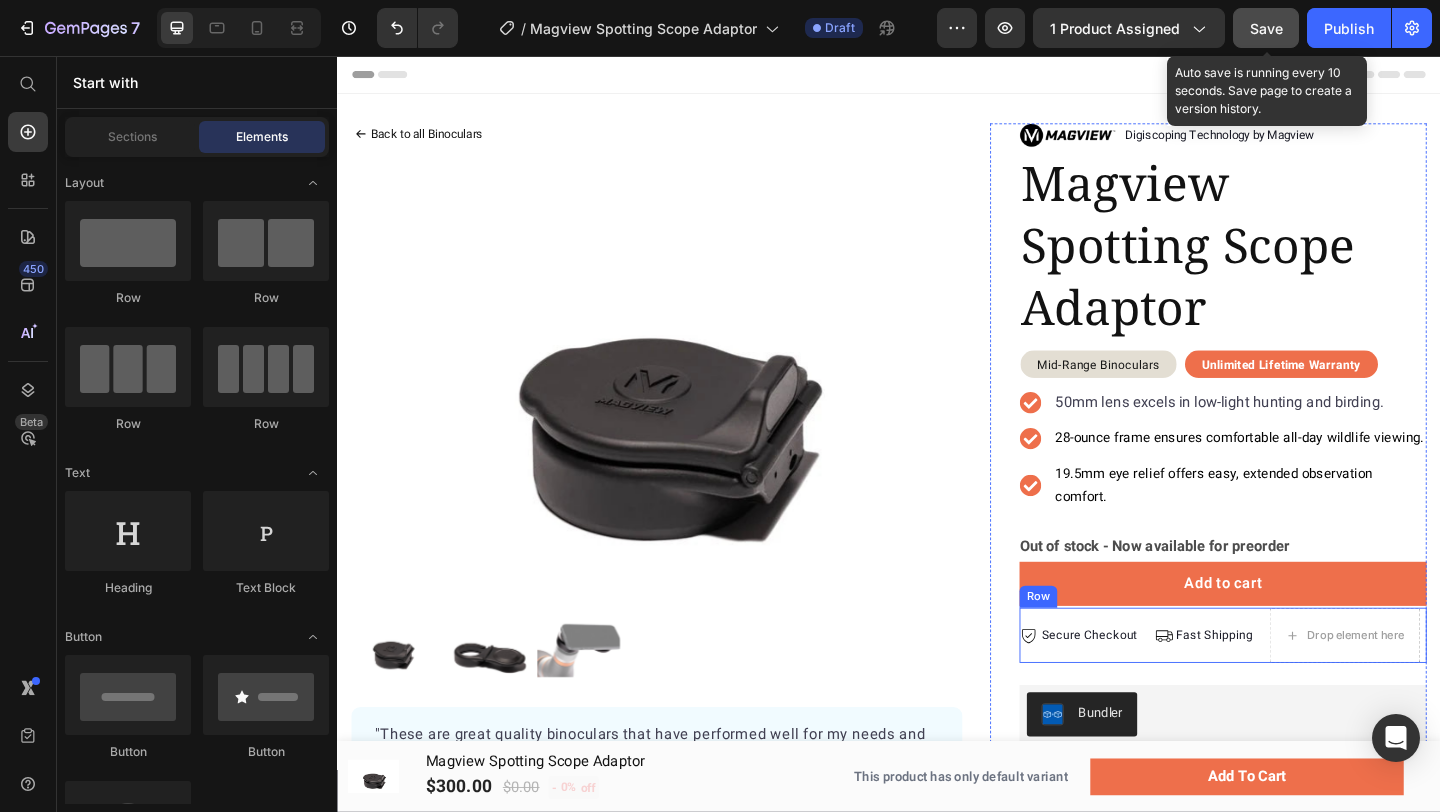 click on "Icon Secure Checkout Text block Row
Drop element here
Icon Fast Shipping Text block Row Row" at bounding box center [1300, 686] 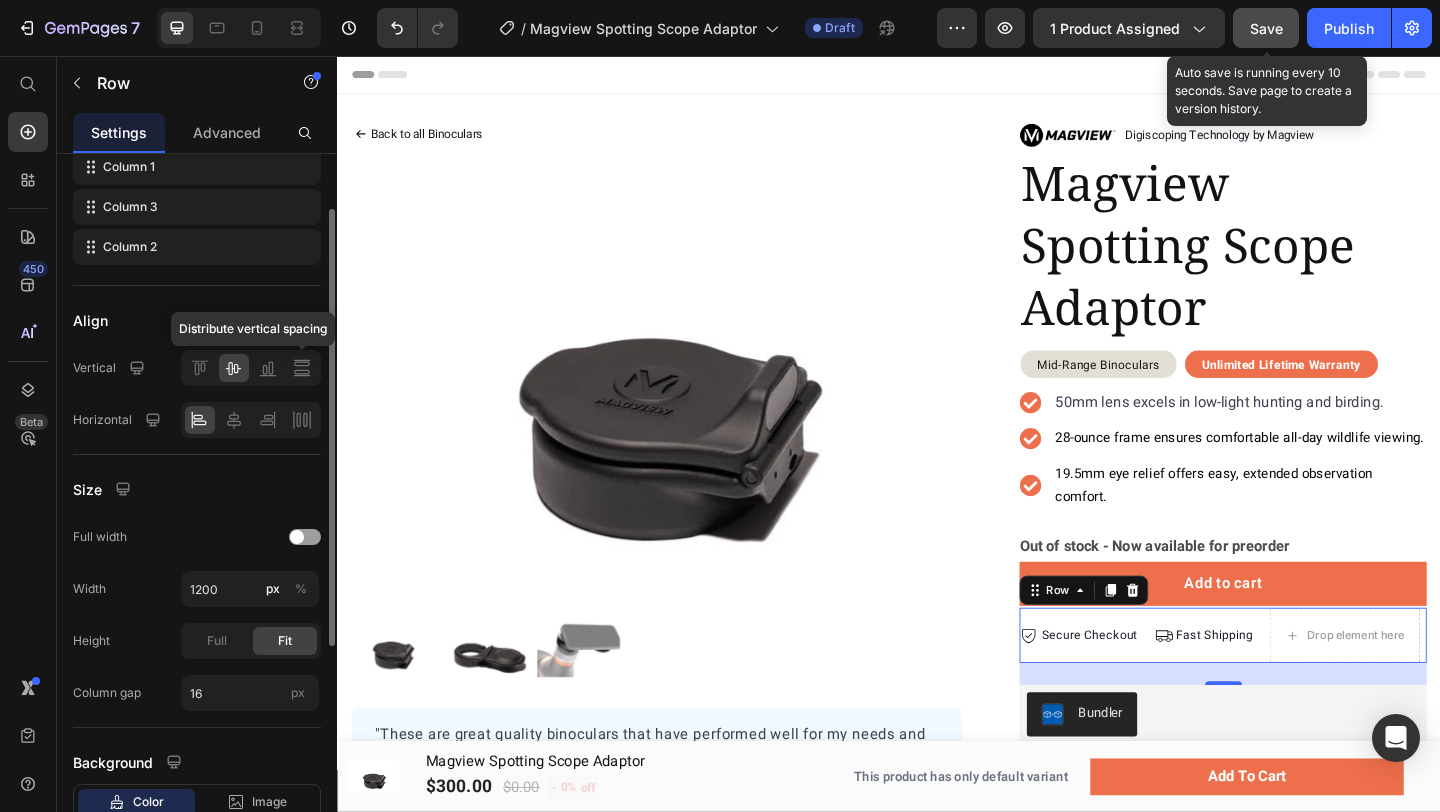 scroll, scrollTop: 0, scrollLeft: 0, axis: both 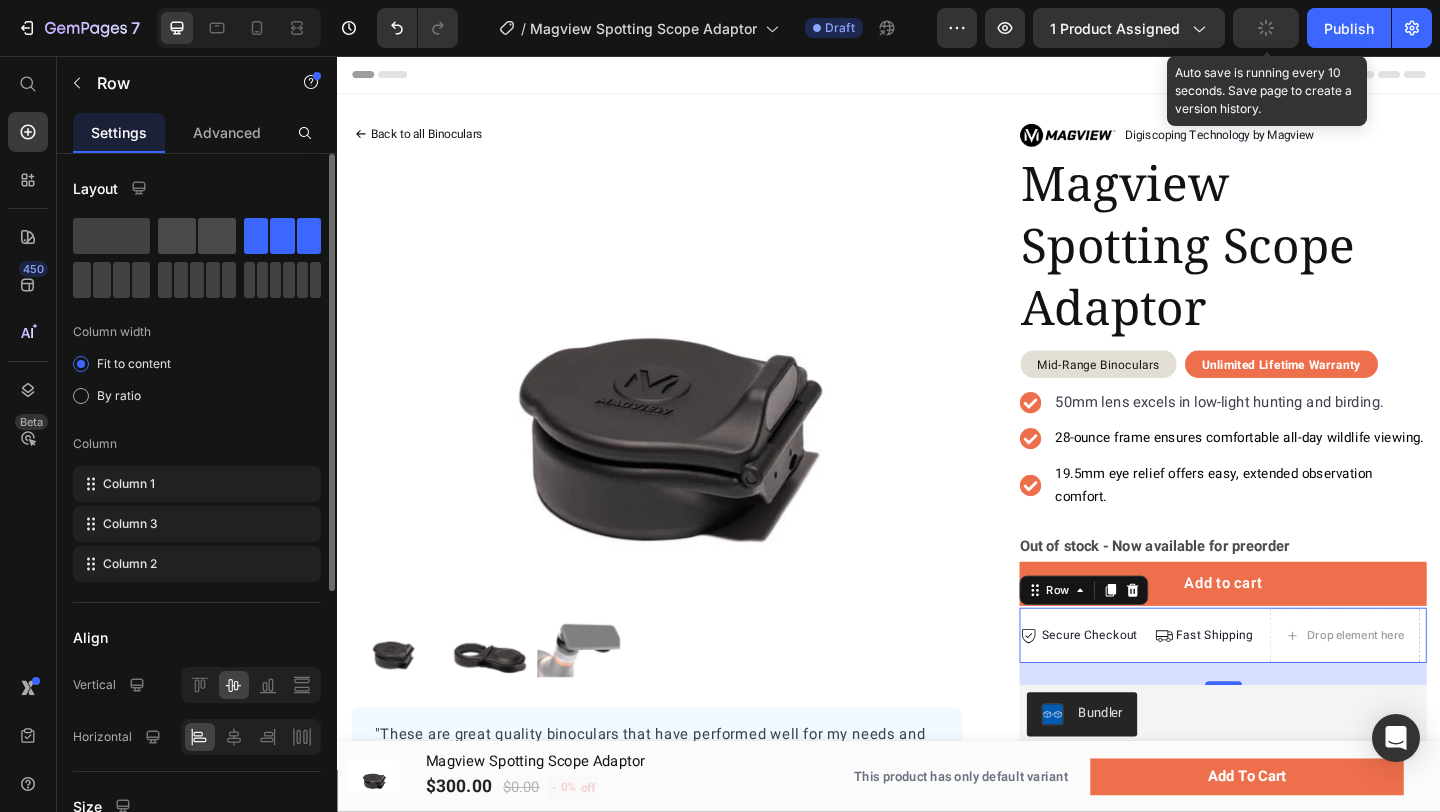 click 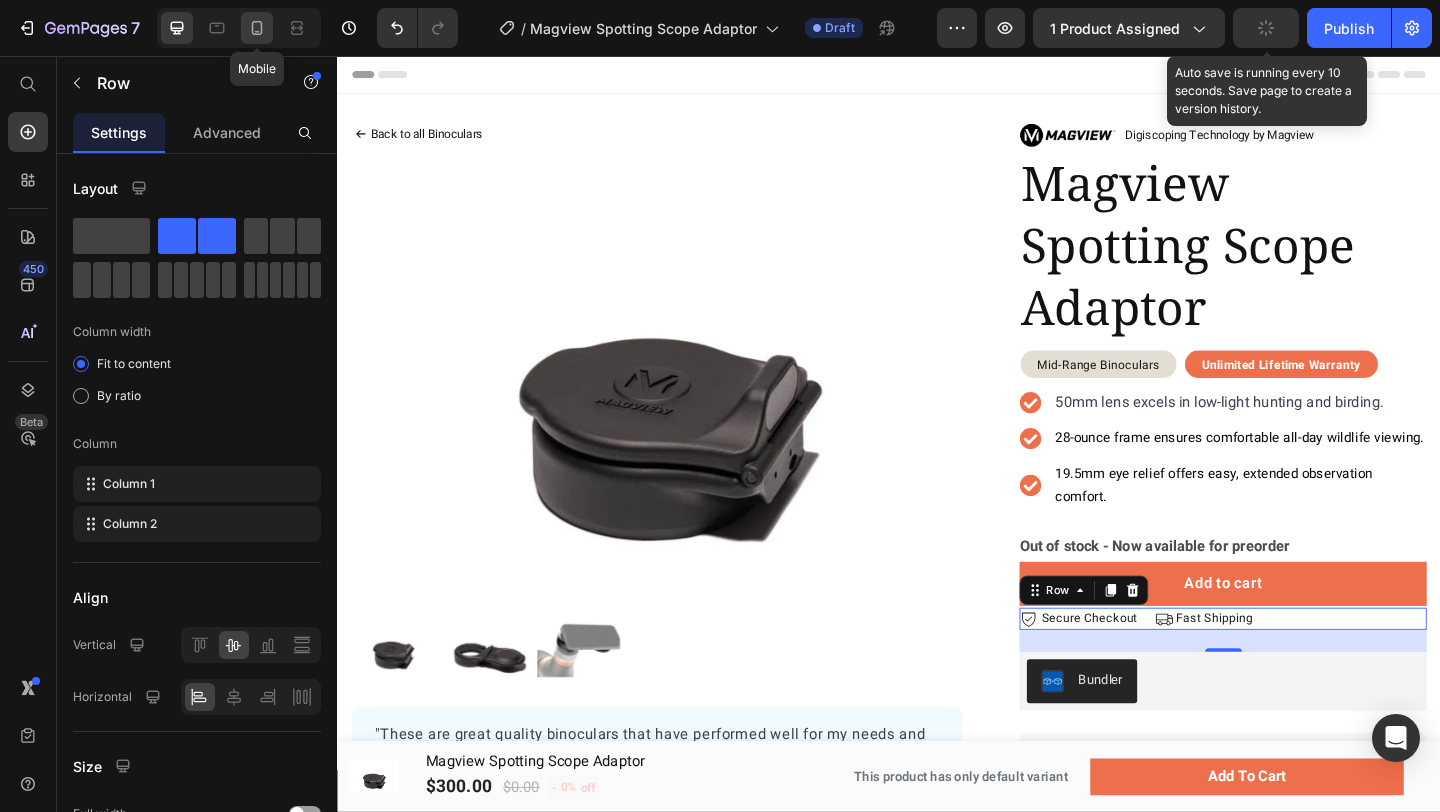 click 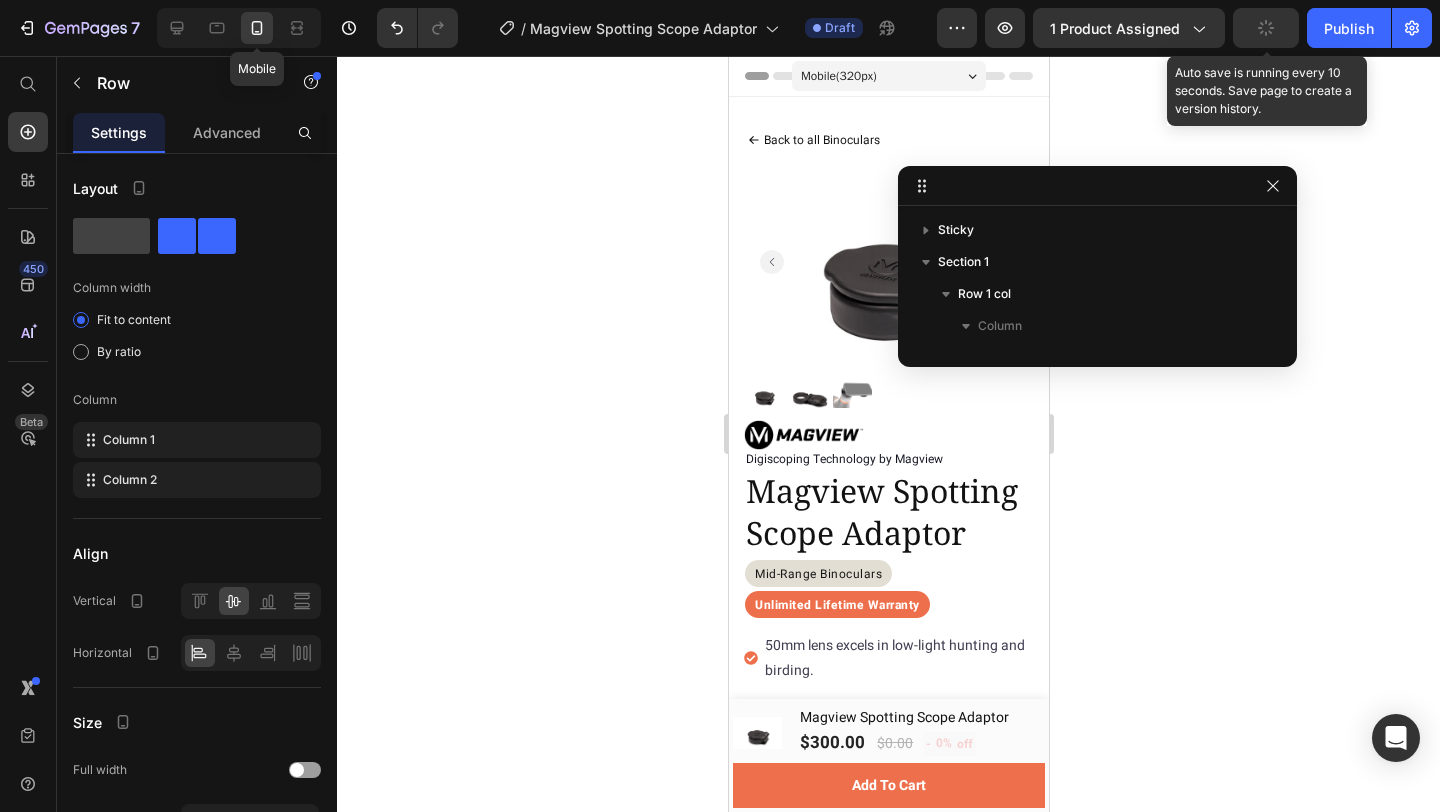 scroll, scrollTop: 445, scrollLeft: 0, axis: vertical 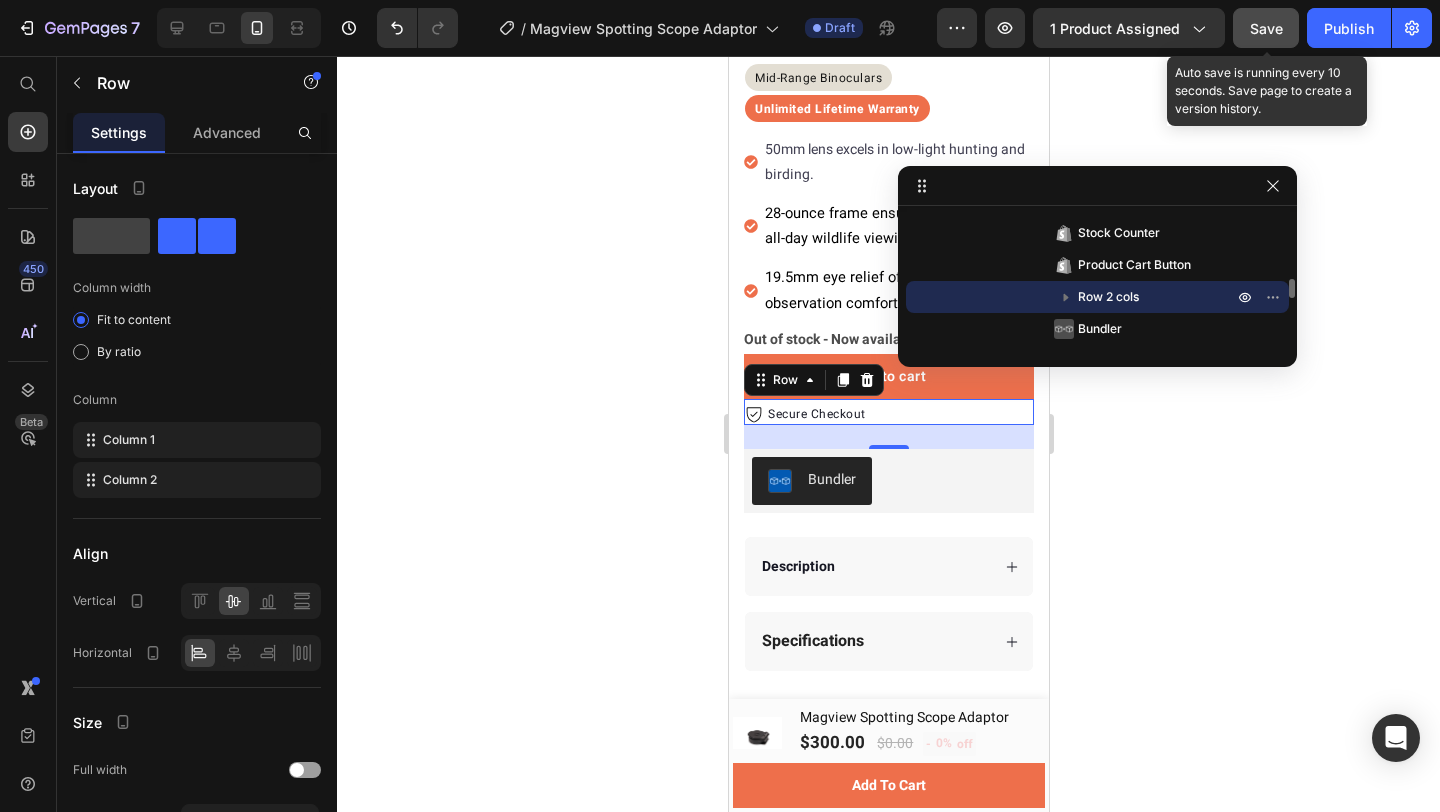 click 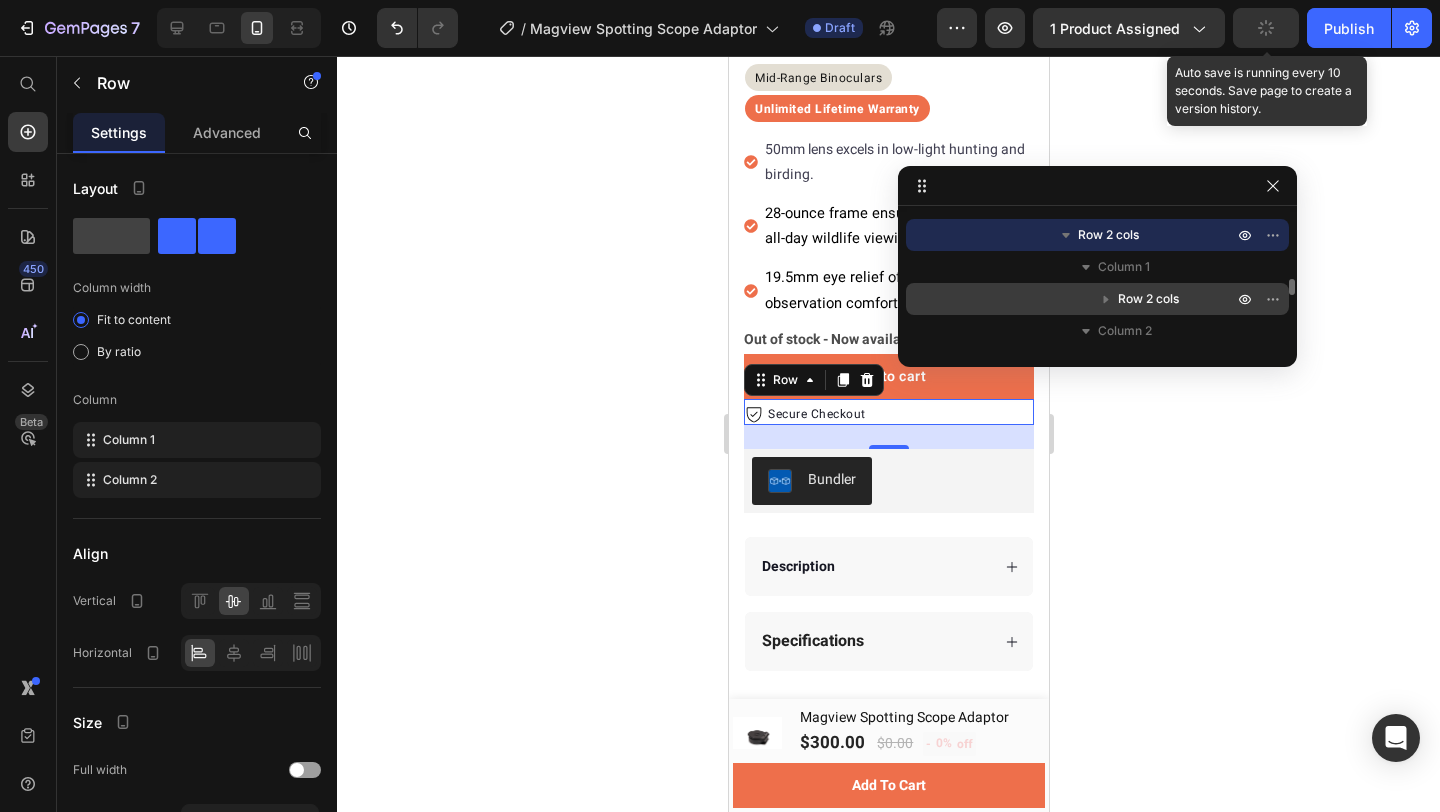 scroll, scrollTop: 566, scrollLeft: 0, axis: vertical 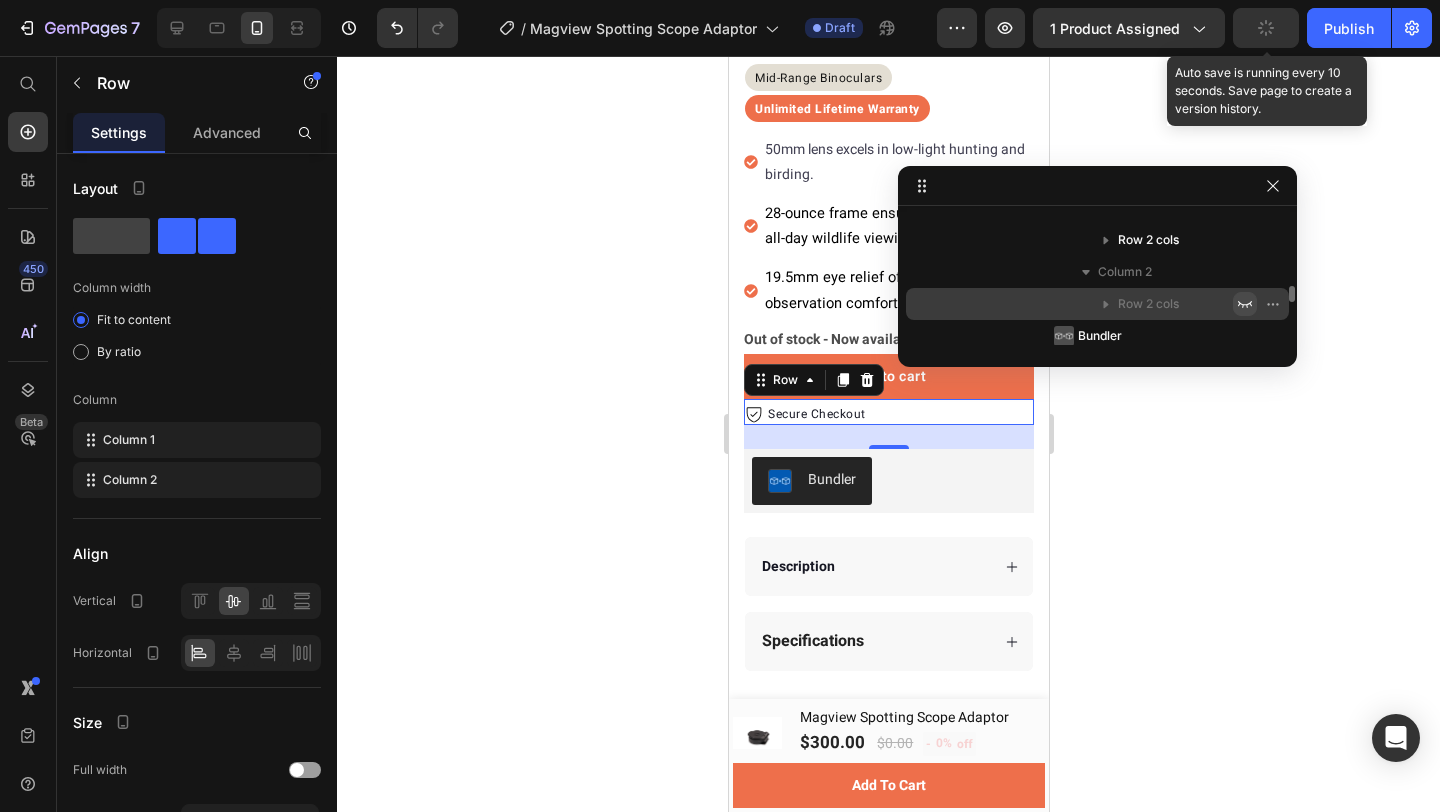 click 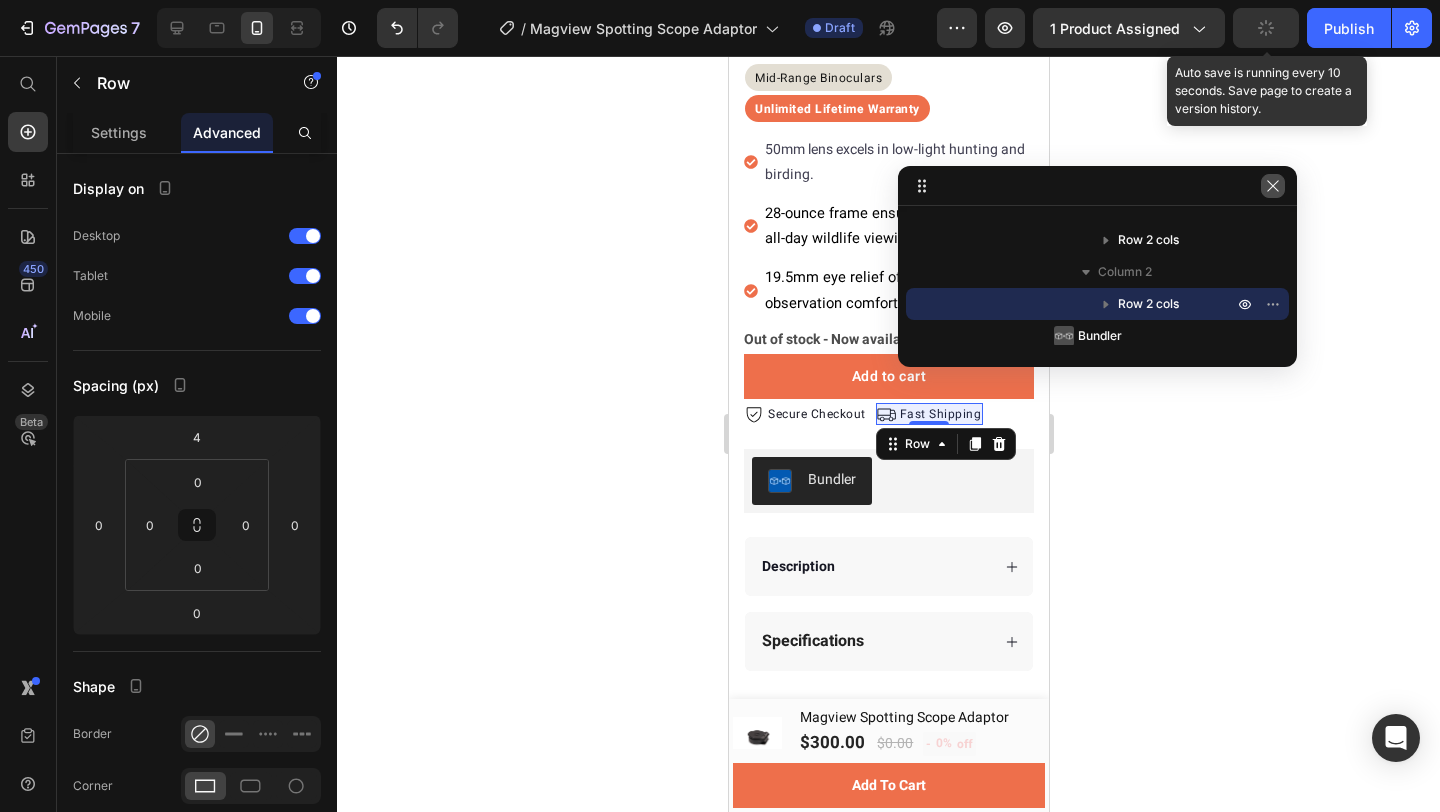 click at bounding box center [1273, 186] 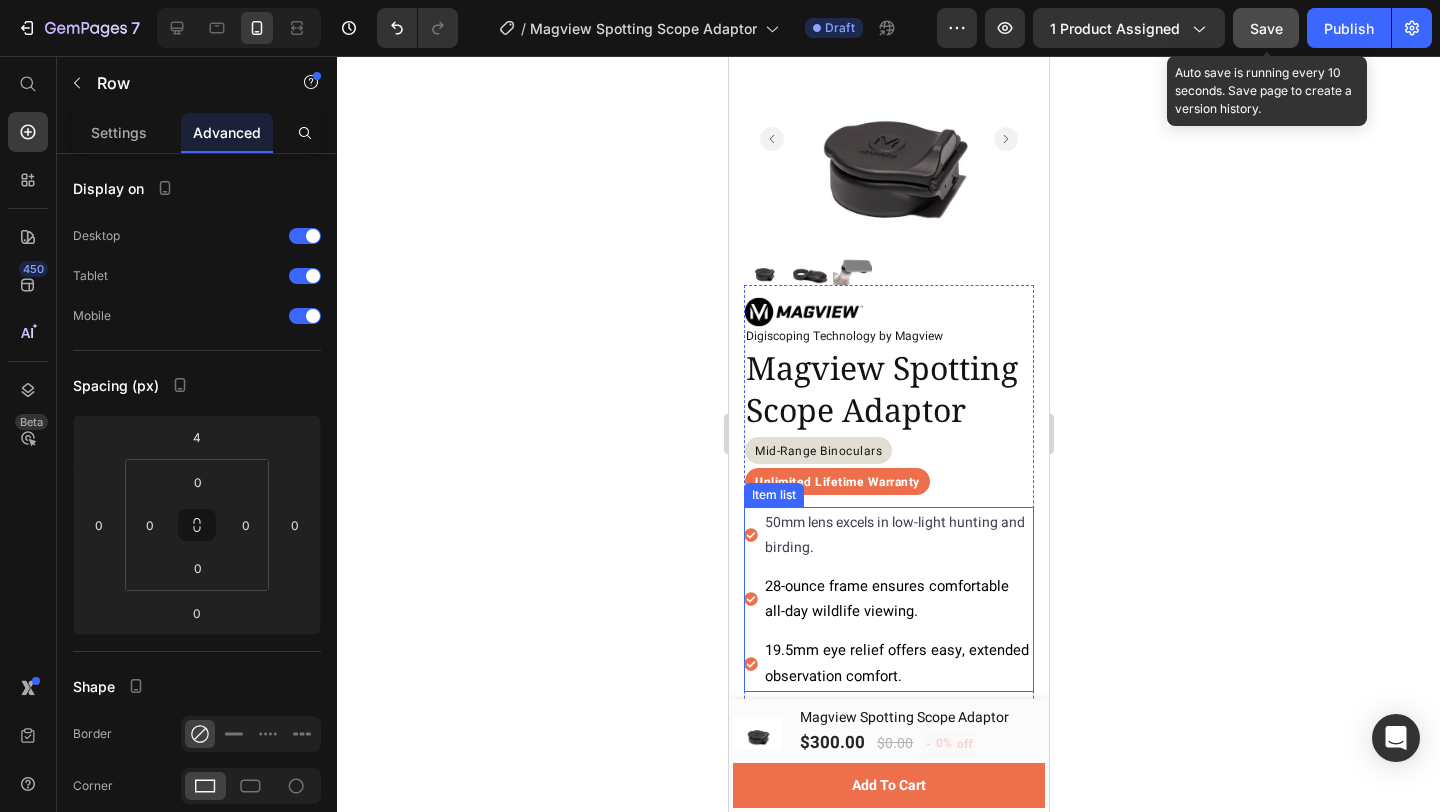 scroll, scrollTop: 131, scrollLeft: 0, axis: vertical 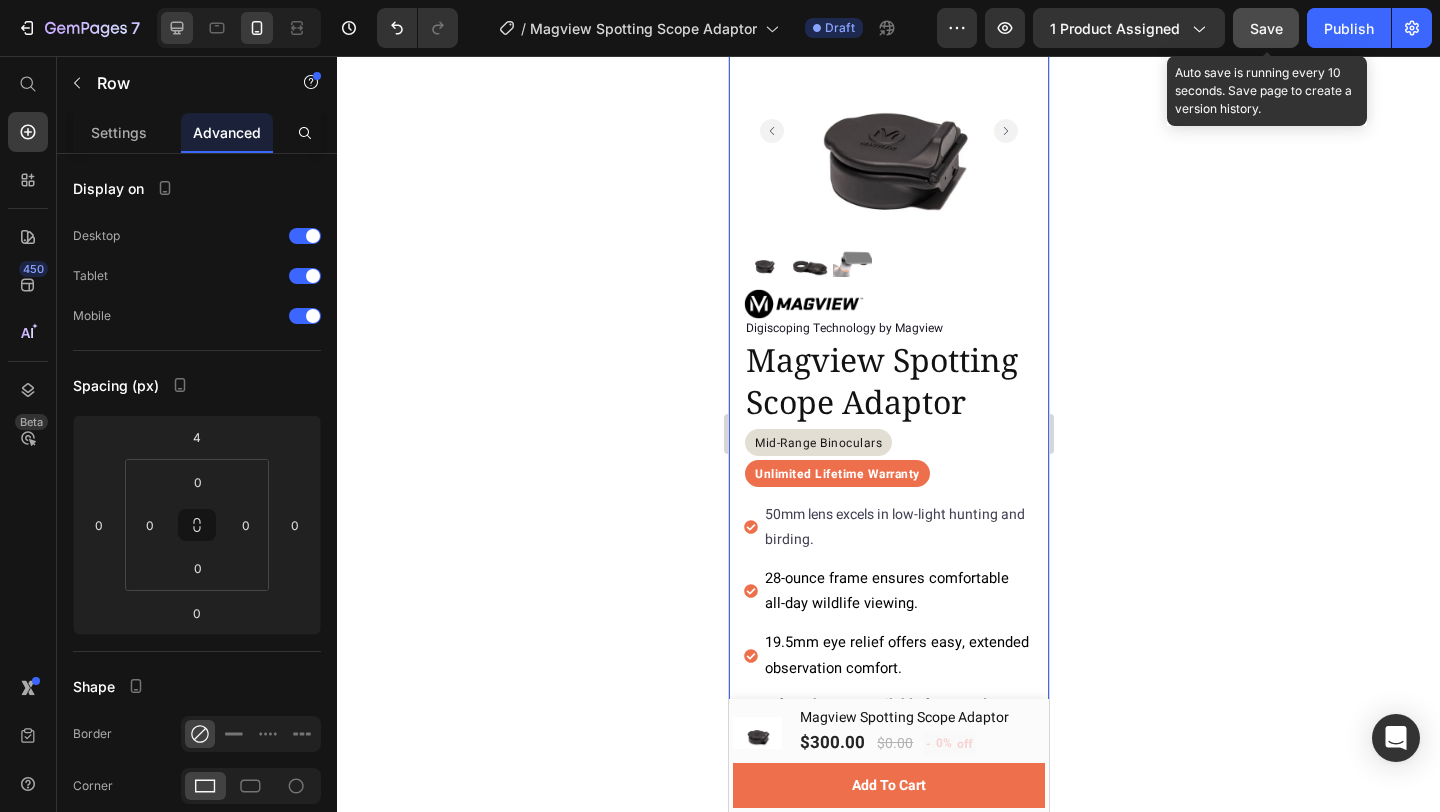 click 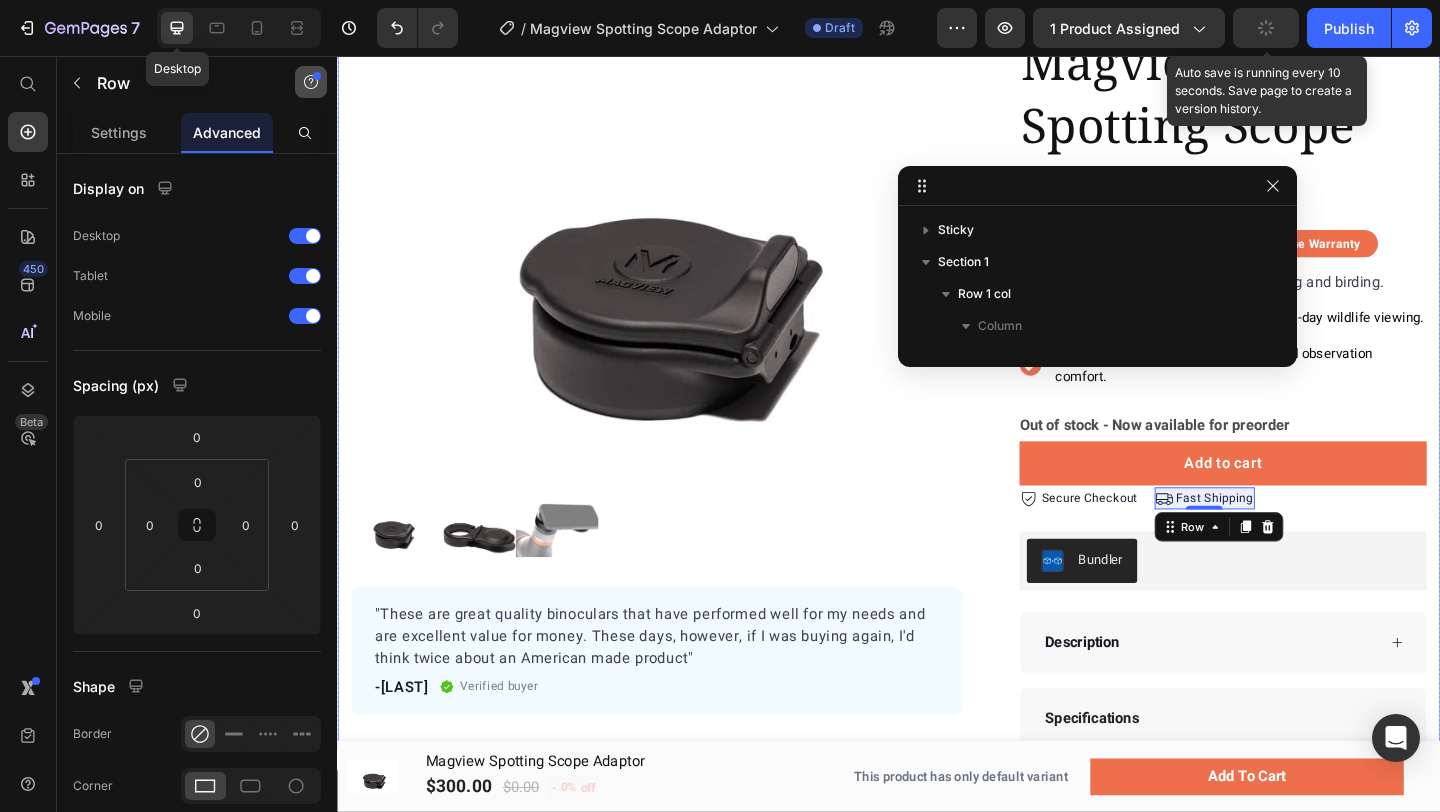 scroll, scrollTop: 573, scrollLeft: 0, axis: vertical 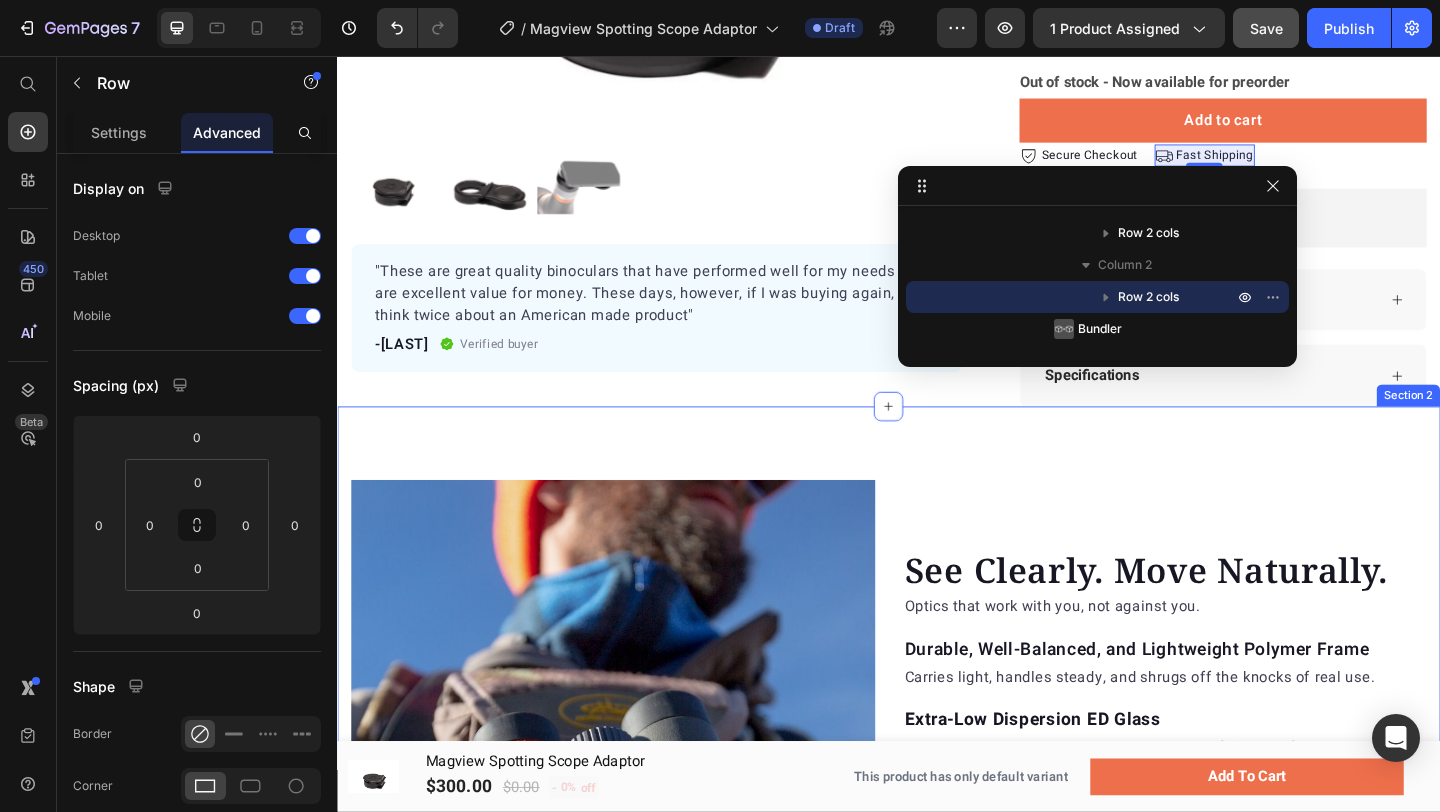 click on "See Clearly. Move Naturally. Heading Optics that work with you, not against you. Text block Durable, Well-Balanced, and Lightweight Polymer Frame Text block Carries light, handles steady, and shrugs off the knocks of real use. Text block Extra-Low Dispersion ED Glass Text block Keeps edges sharp and detail clean, even at full magnification. Text block Fully Multi-Coated Lenses Text block Improves light transmission for a bright, clear view across the frame. Text block Exceptionally Clear, Bright, High Contrast Image Text block See more, sooner - with an image that cuts through haze and shadow. Text block Excellent Color Fidelity Text block Renders true-to-life tones that make details stand out instantly. Text block Waterproof and Fog Proof Text block Zero fog, zero hesitation - regardless of weather or altitude. Text block Tripod Adaptable Text block Drops onto your setup with ease - no fuss, no special fittings. Text block Row Image Row Section 2" at bounding box center (937, 897) 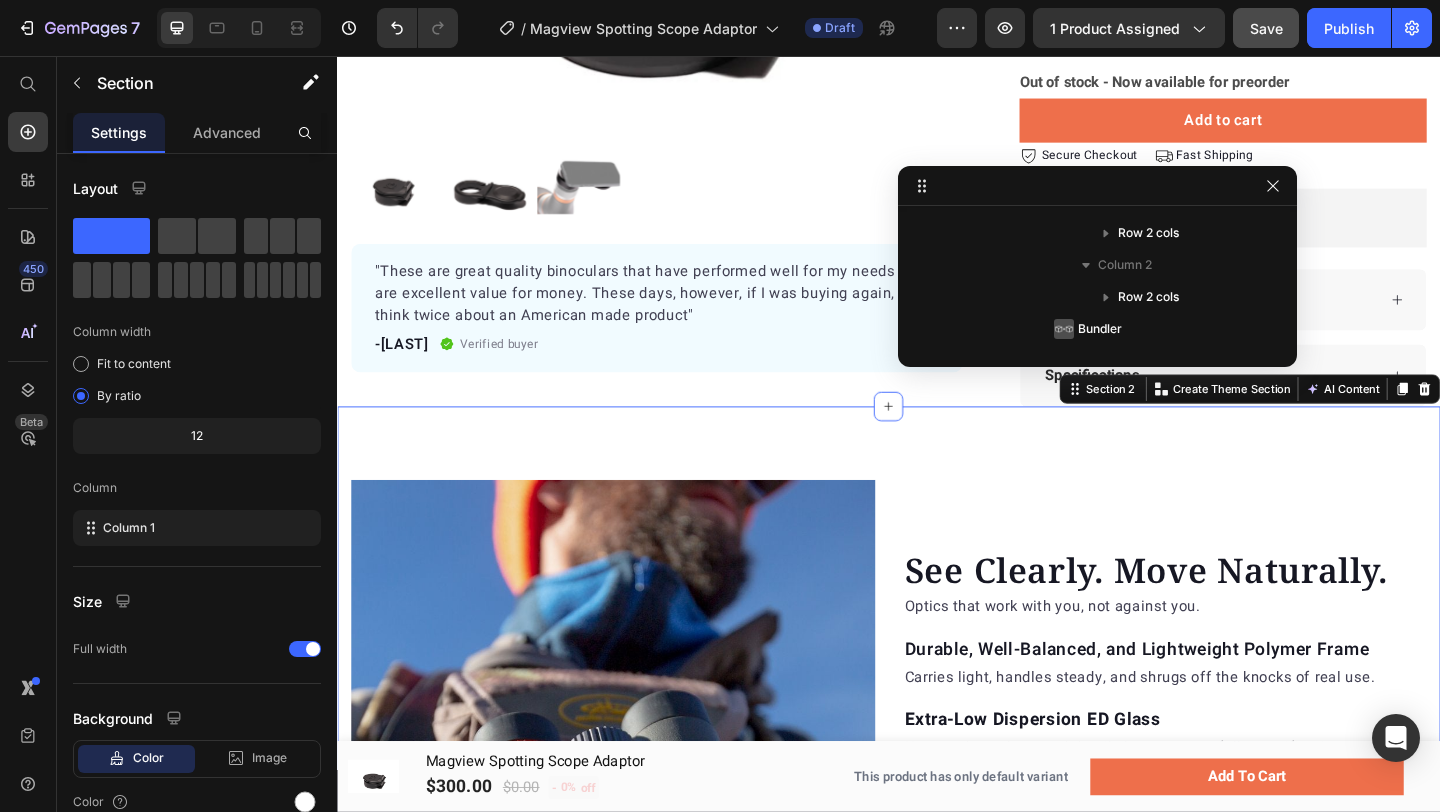 scroll, scrollTop: 669, scrollLeft: 0, axis: vertical 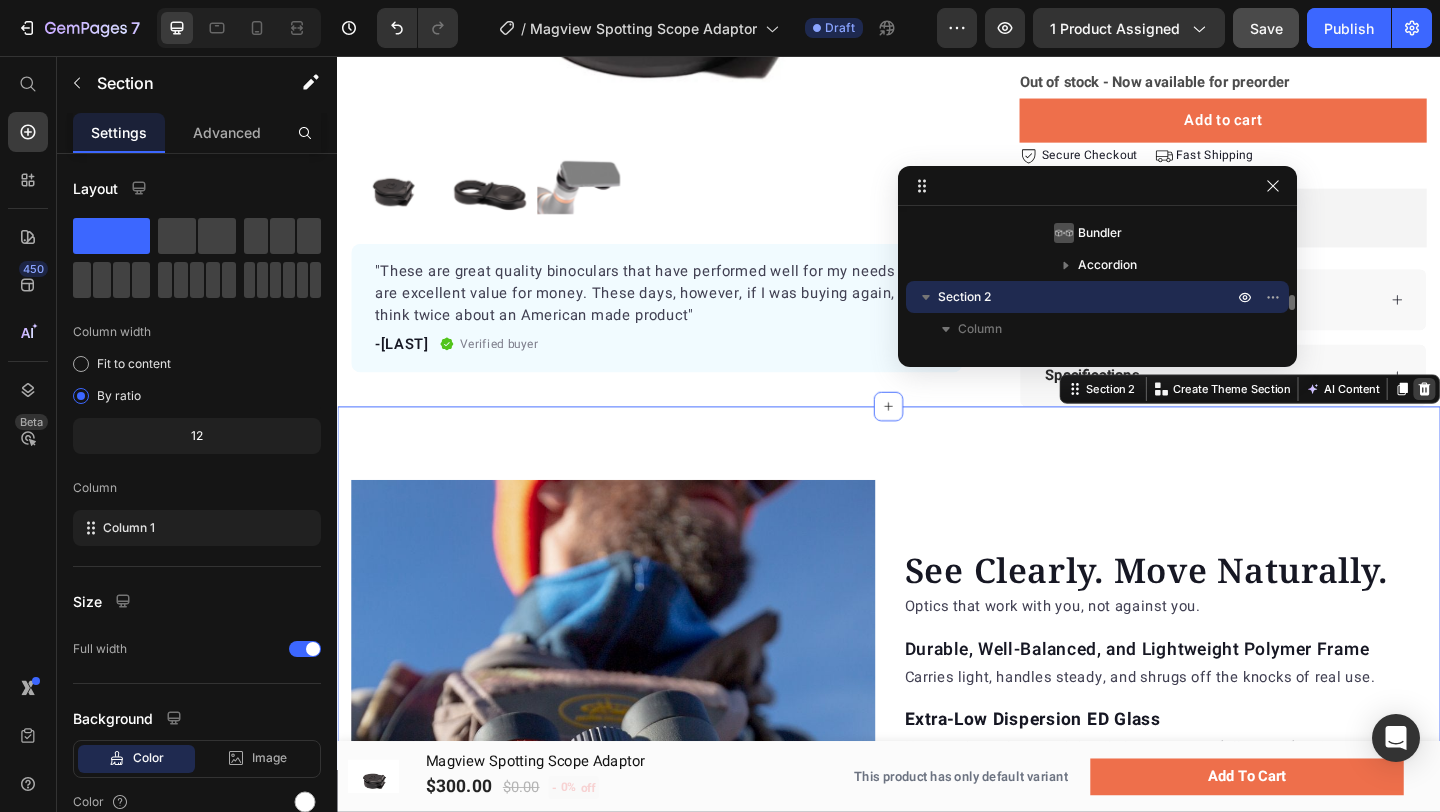 click at bounding box center [1520, 418] 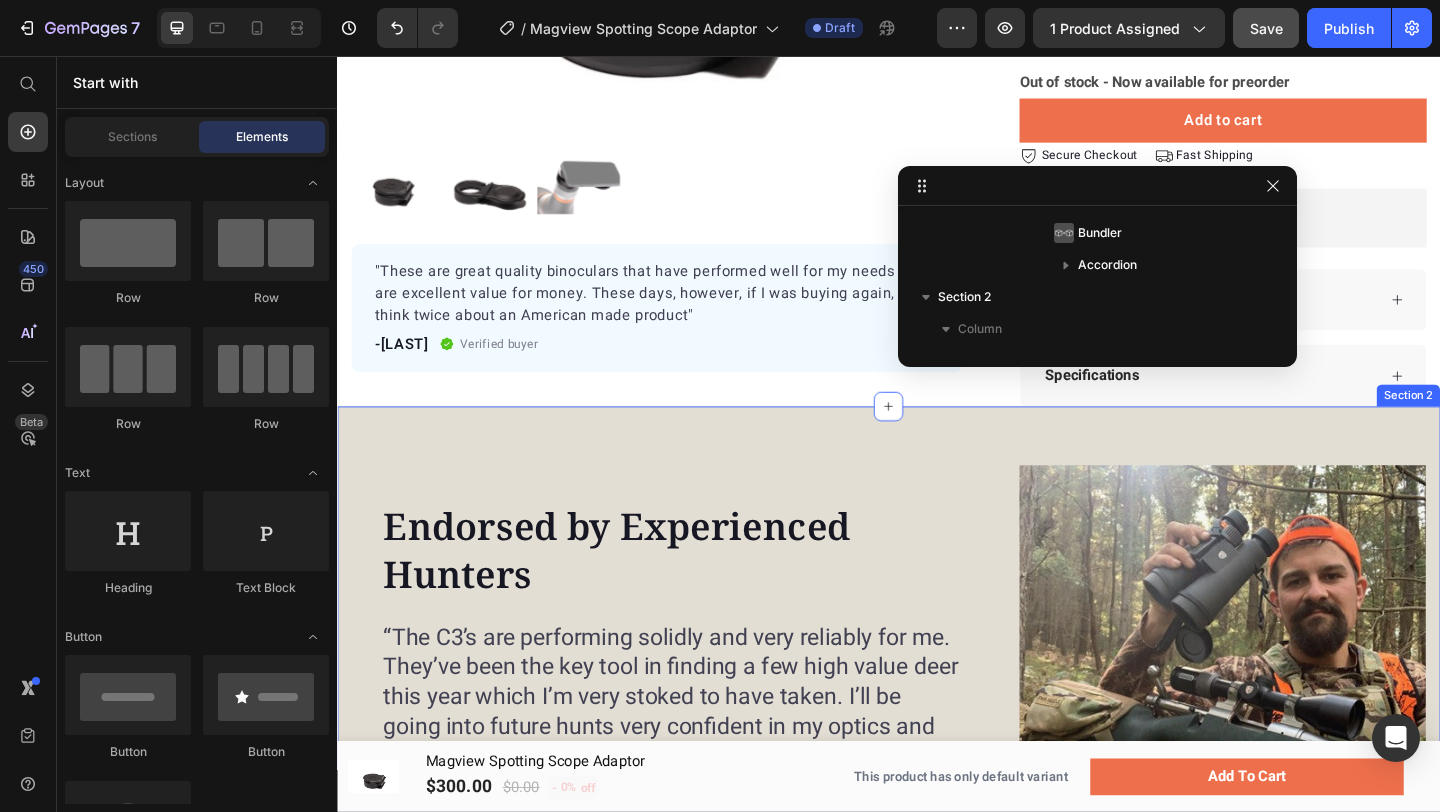 click on "Image Image Endorsed by Experienced Hunters Heading “The C3’s are performing solidly and very reliably for me. They’ve been the key tool in finding a few high value deer this year which I’m very stoked to have taken. I’ll be going into future hunts very confident in my optics and can’t imagine any need to replace them.” Text block Icon Icon Icon Icon Icon Icon List Alex Poft, Aussie Bush Harvest Text block Row Row Row Section 2" at bounding box center [937, 722] 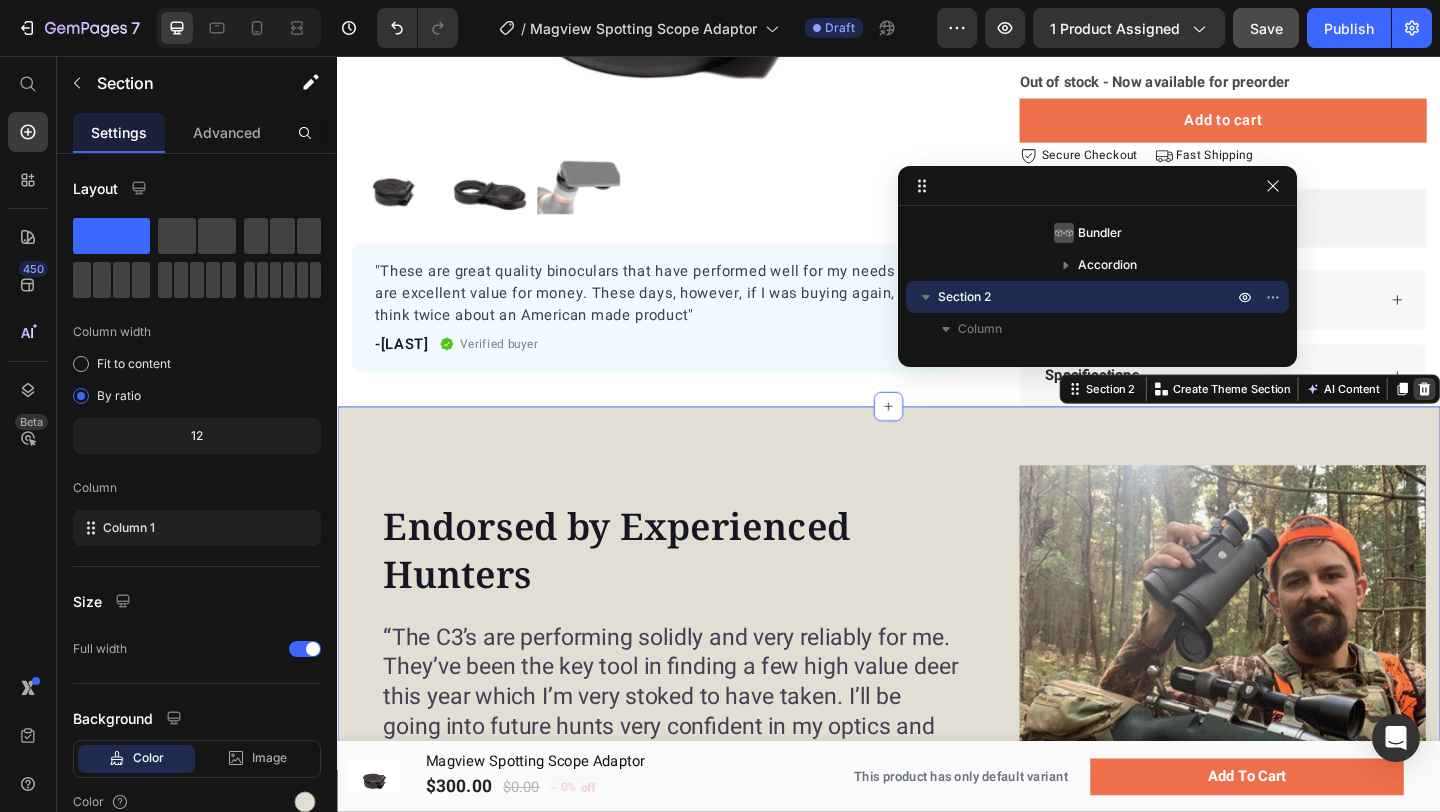 click 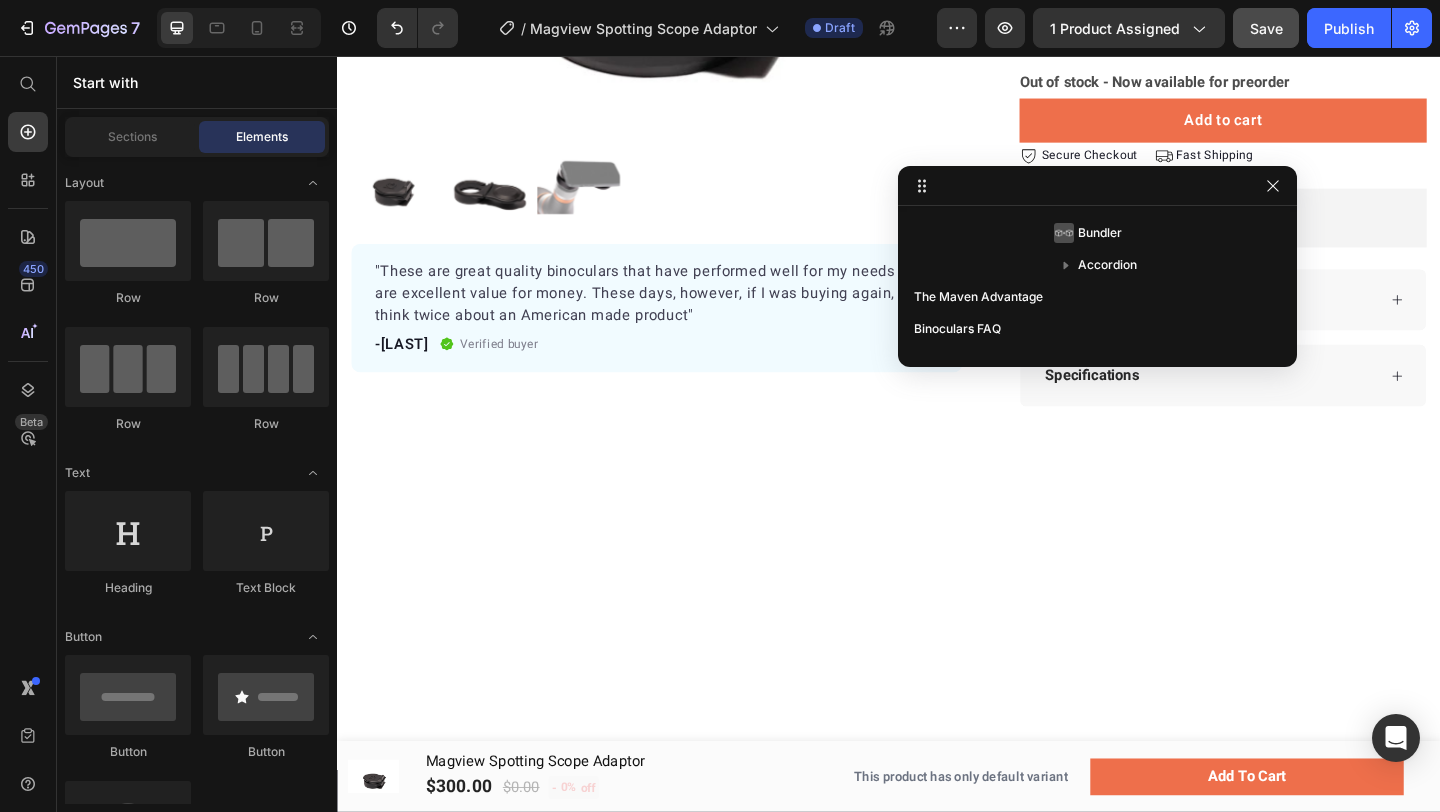 click at bounding box center [937, 810] 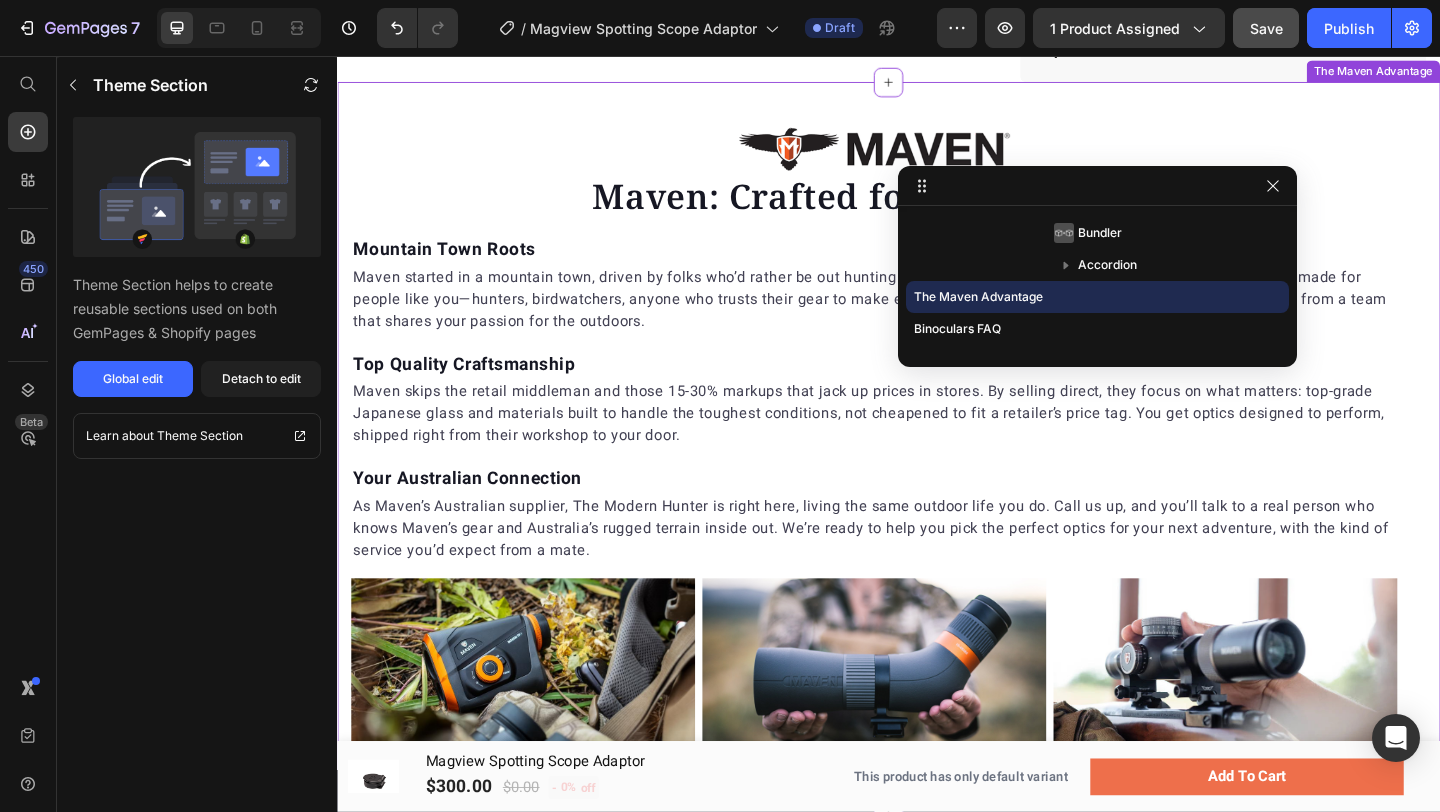 scroll, scrollTop: 621, scrollLeft: 0, axis: vertical 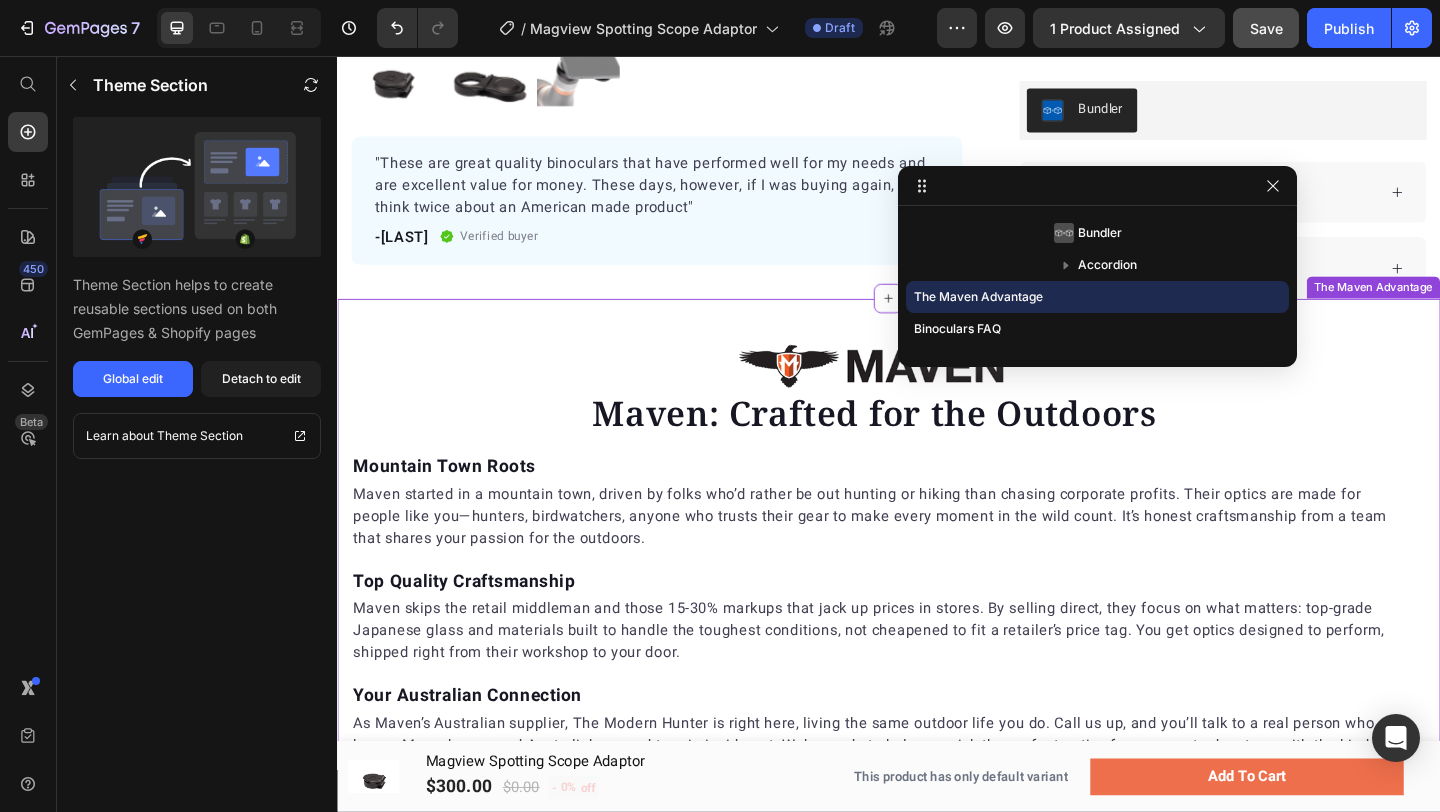 click at bounding box center [921, 393] 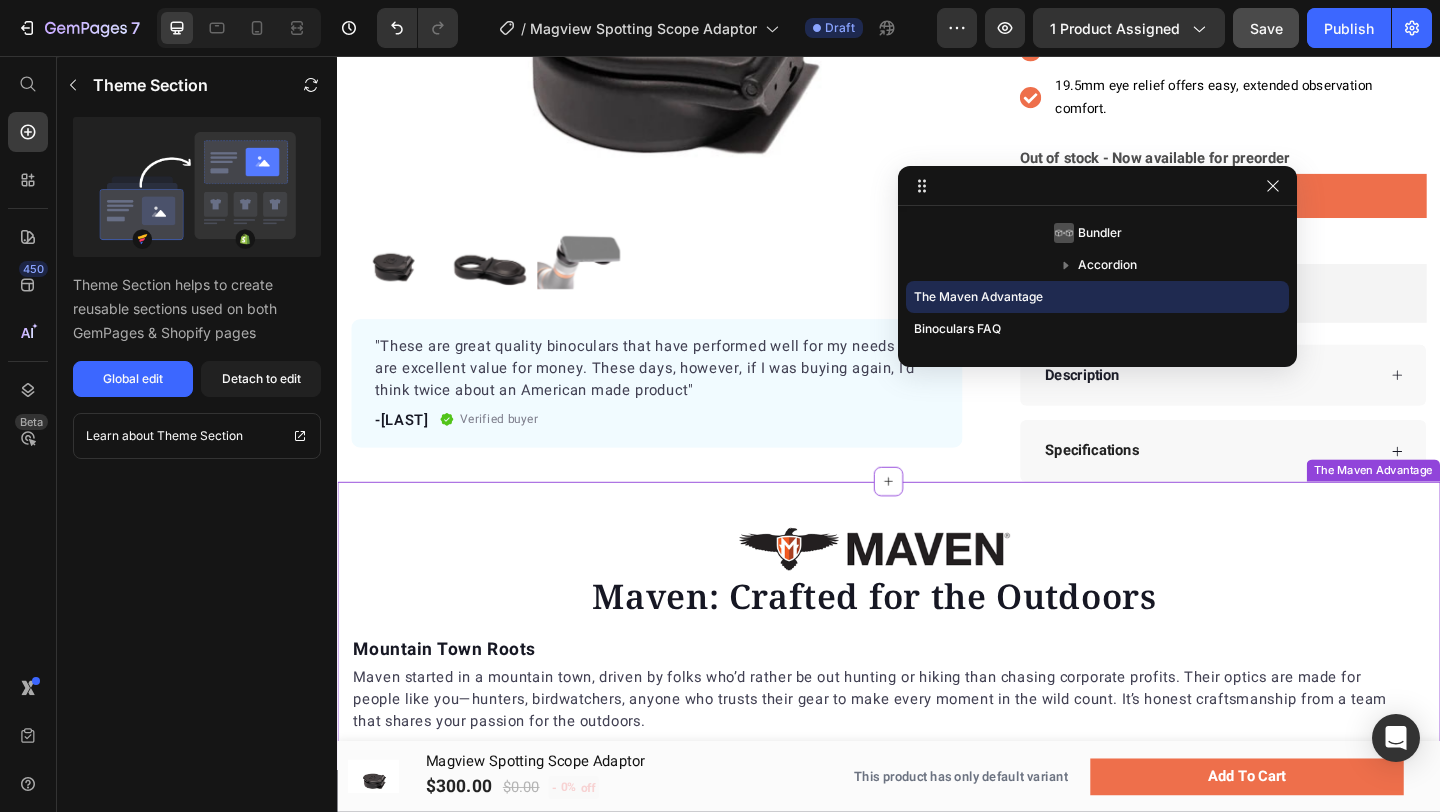 scroll, scrollTop: 418, scrollLeft: 0, axis: vertical 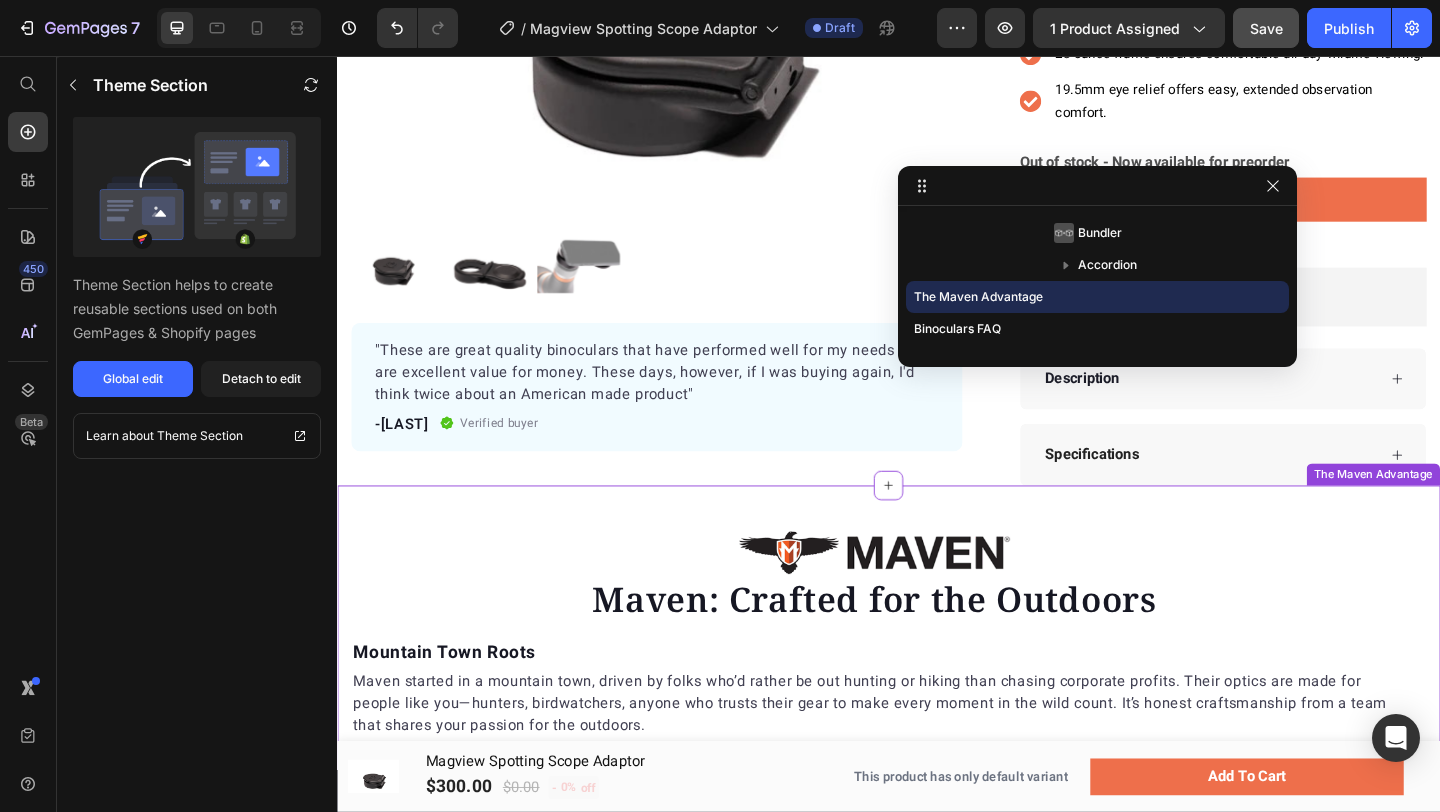 click at bounding box center (921, 596) 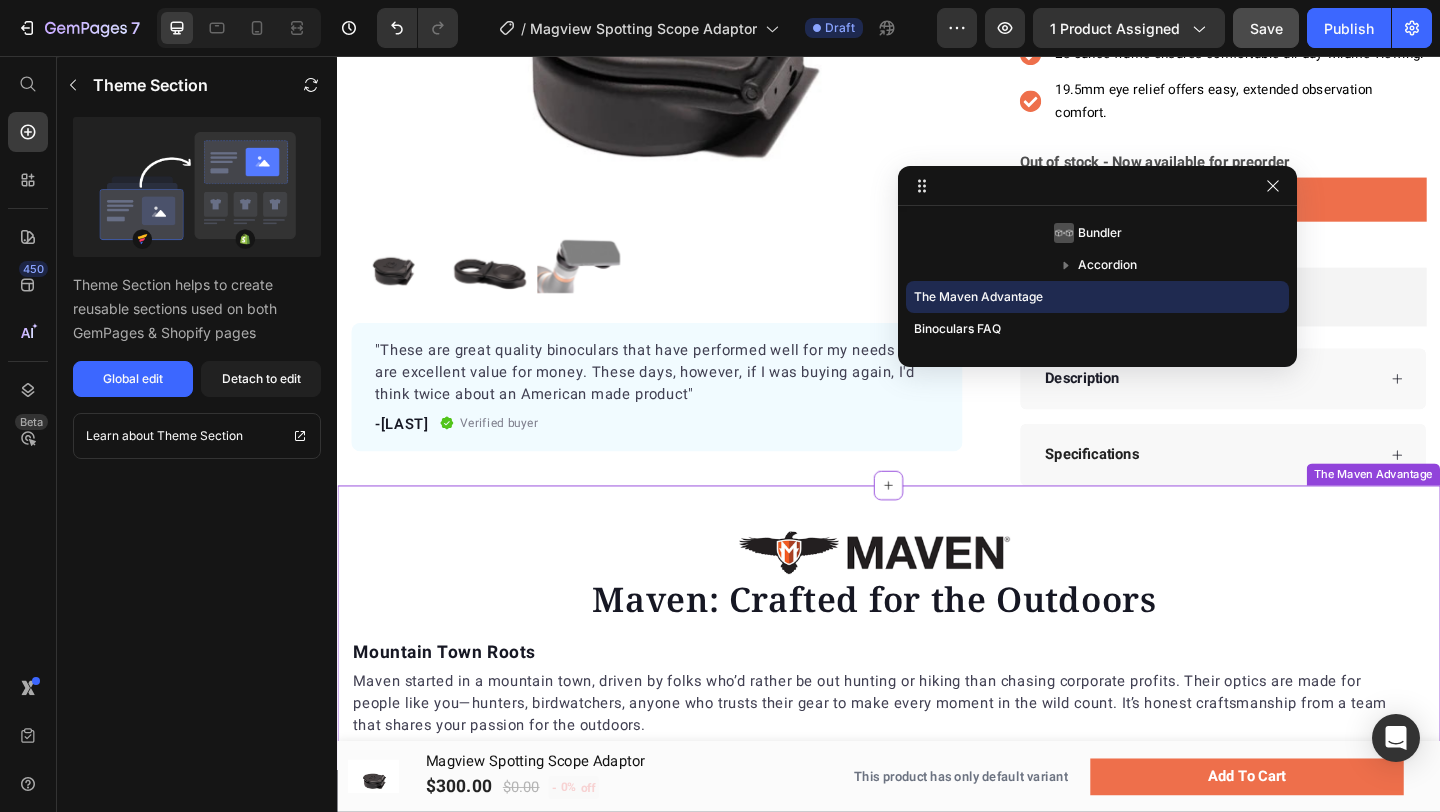 click on "Image Maven: Crafted for the Outdoors Heading Mountain Town Roots Text block Maven started in a mountain town, driven by folks who’d rather be out hunting or hiking than chasing corporate profits. Their optics are made for people like you—hunters, birdwatchers, anyone who trusts their gear to make every moment in the wild count. It’s honest craftsmanship from a team that shares your passion for the outdoors. Text block Top Quality Craftsmanship Text block Maven skips the retail middleman and those 15-30% markups that jack up prices in stores. By selling direct, they focus on what matters: top-grade Japanese glass and materials built to handle the toughest conditions, not cheapened to fit a retailer’s price tag. You get optics designed to perform, shipped right from their workshop to your door. Text block Your Australian Connection Text block Text block Row Image Image Image Row Row Row The Maven Advantage" at bounding box center [937, 921] 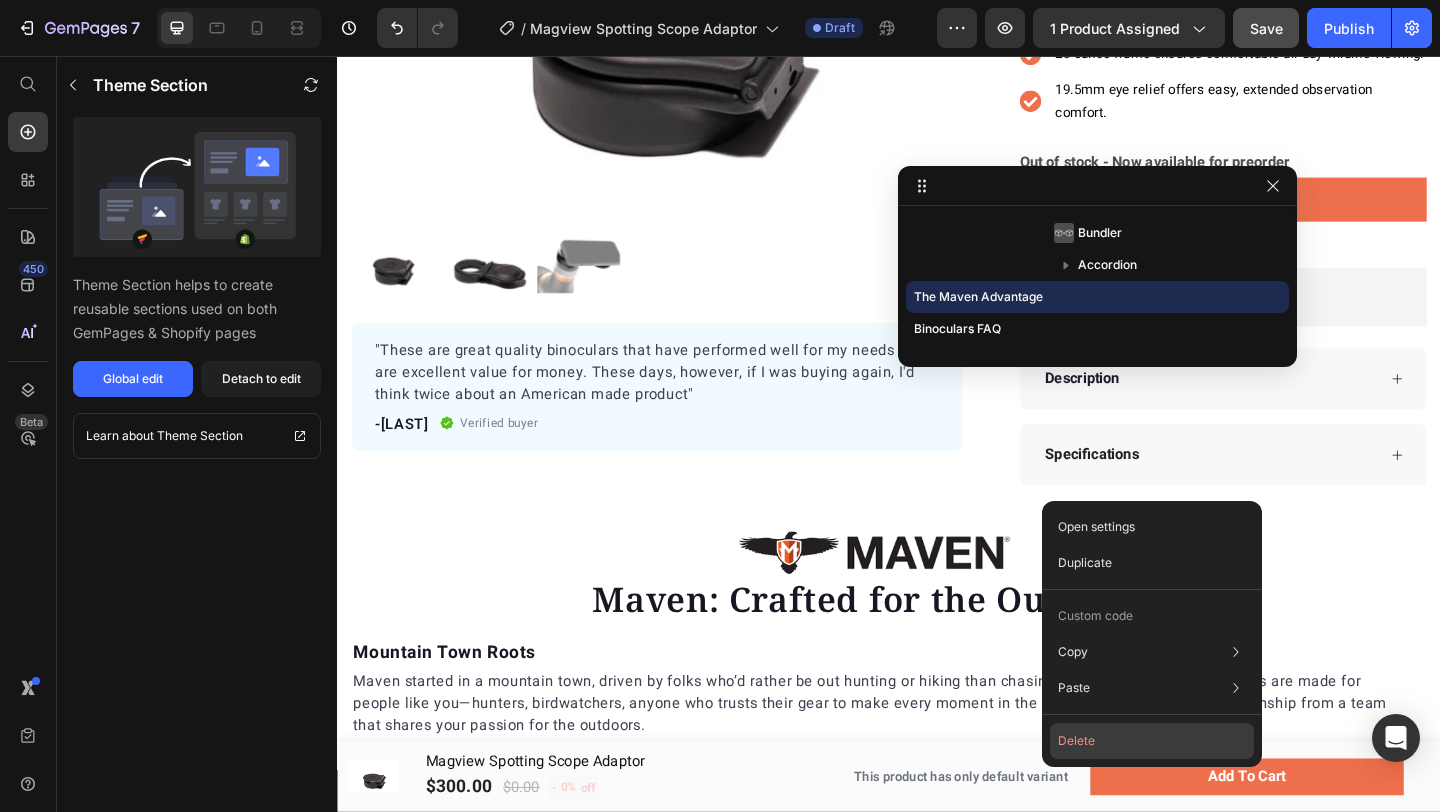 click on "Delete" 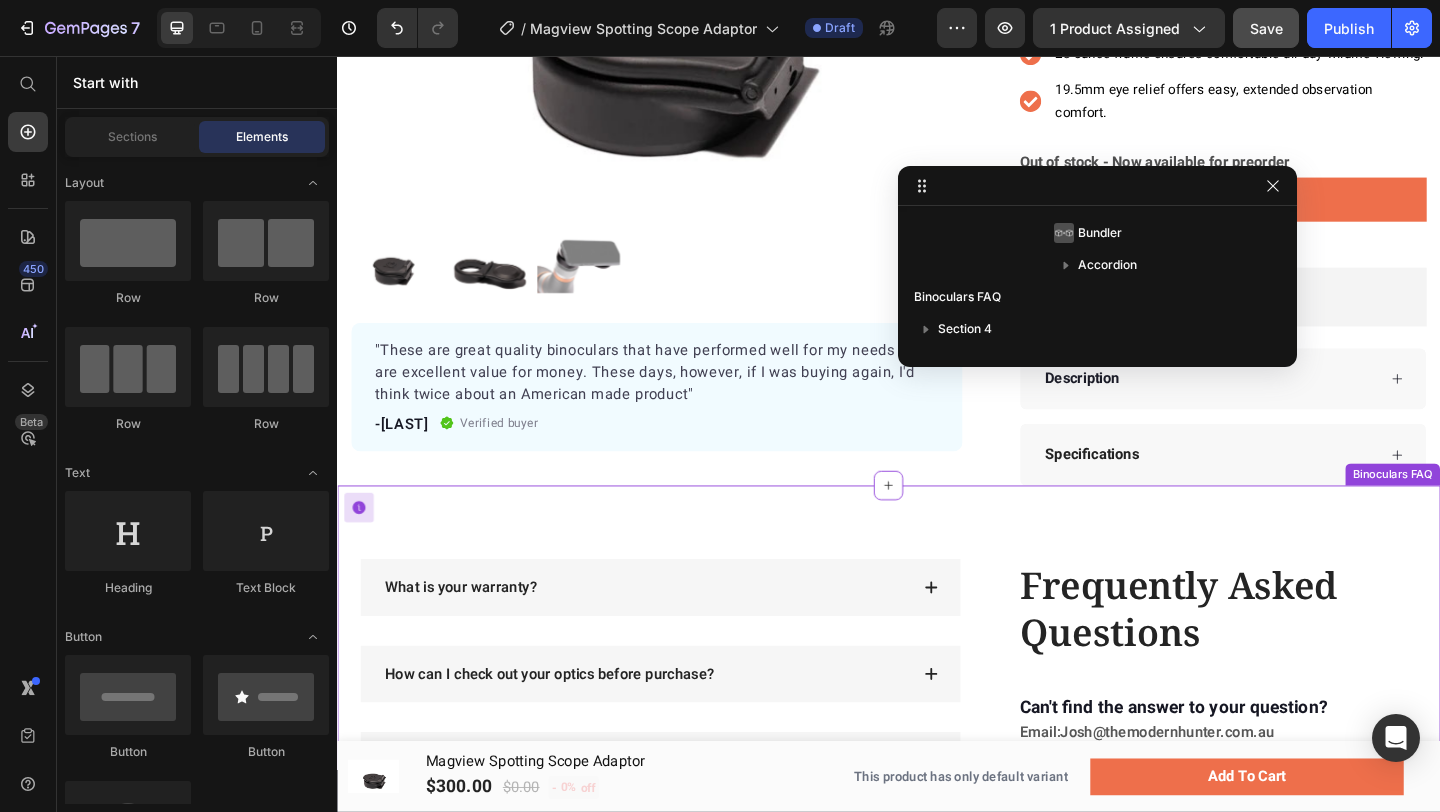 click on "Frequently Asked Questions Heading Can't find the answer to your question? Text block Email:  Josh@themodernhunter.com.au Text block Or use the chat in the bottom corner Text block
Icon Row What is your warranty? How can I check out your optics before purchase? What is the difference between the B Series and C Series? Should I go with higher magnification or lower magnification? What is included when I buy a binocular? Are Maven binoculars tripod adaptable? Why is a hard case not included? Accordion Row Binoculars FAQ Need to republish. Go to global edit and publish this section" at bounding box center (937, 916) 